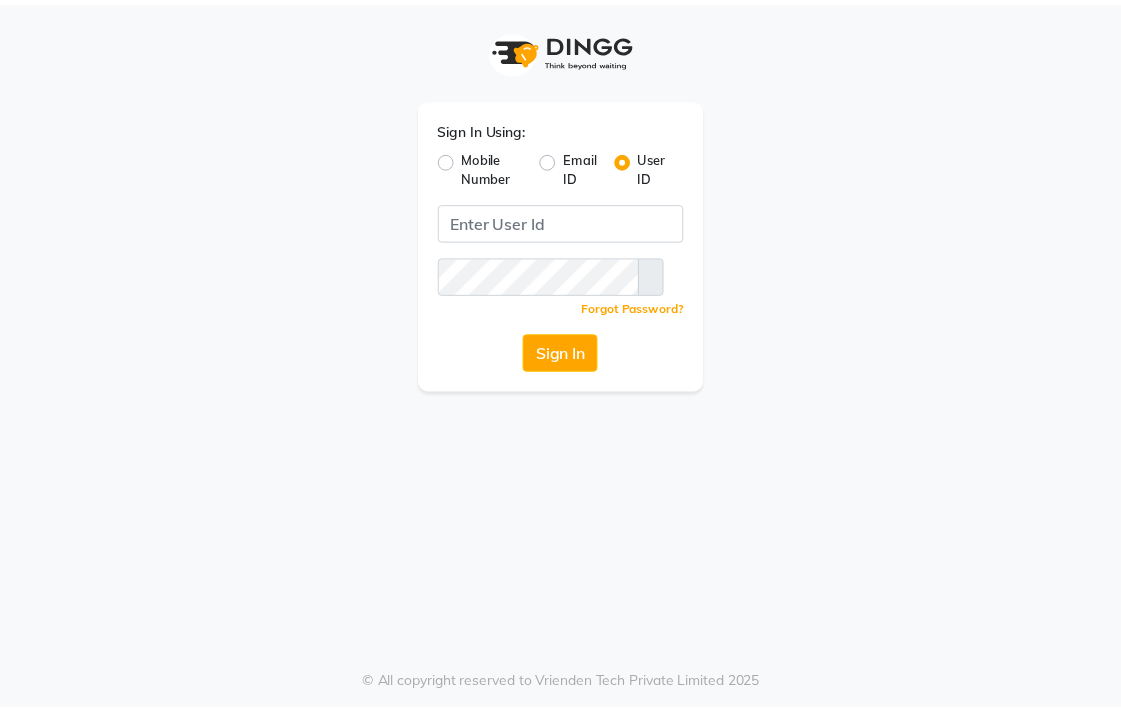 scroll, scrollTop: 0, scrollLeft: 0, axis: both 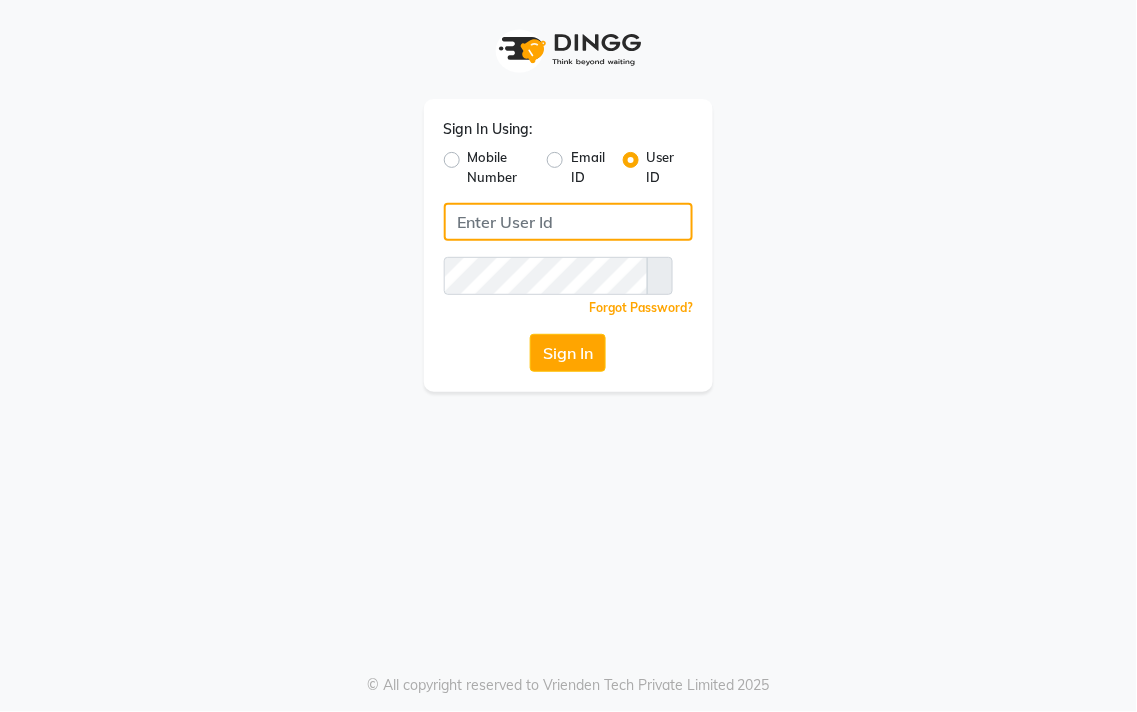 type on "[PHONE]" 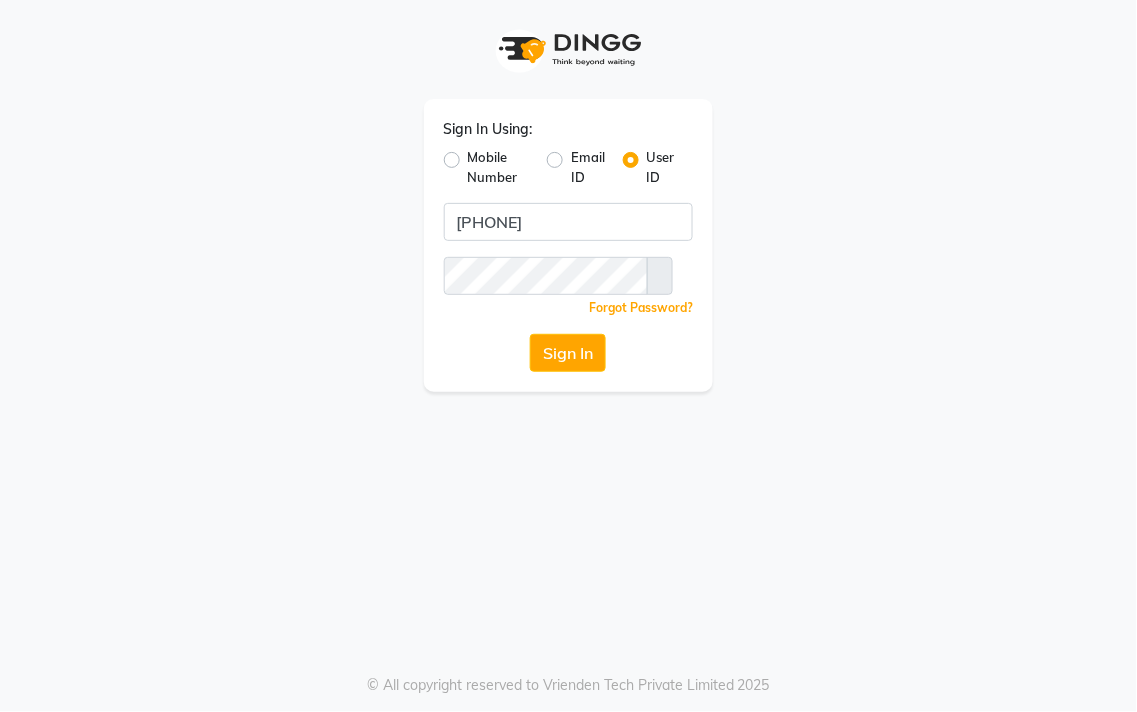click on "Mobile Number" at bounding box center (500, 167) 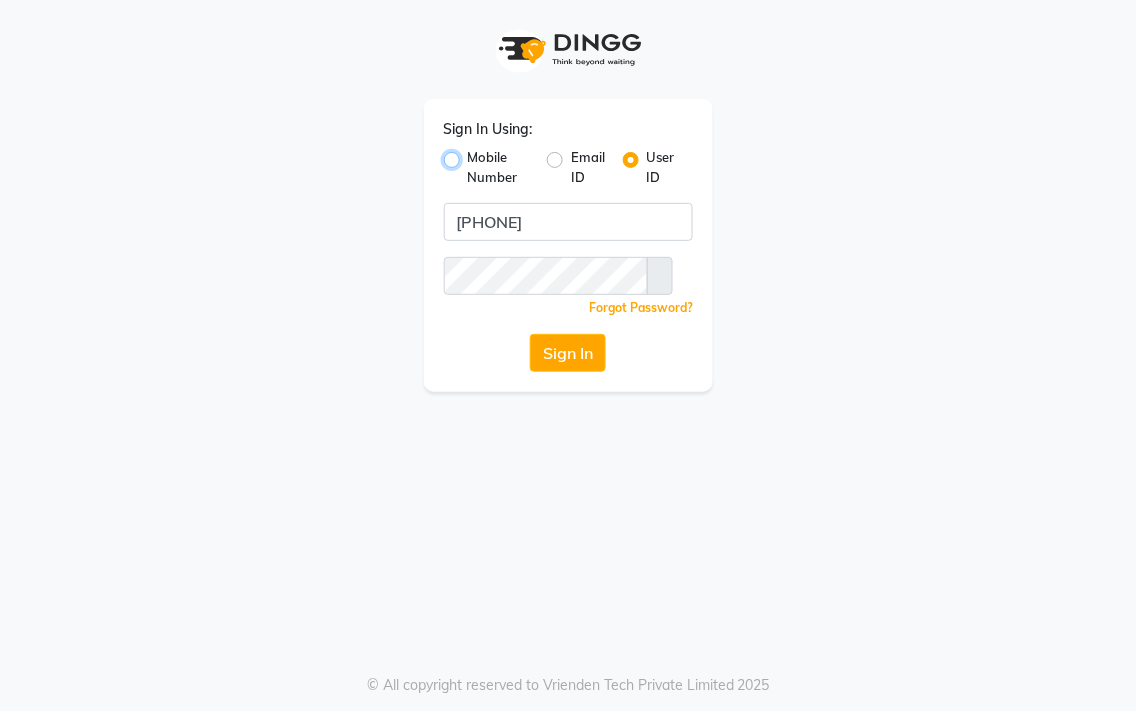 click on "Mobile Number" at bounding box center [474, 154] 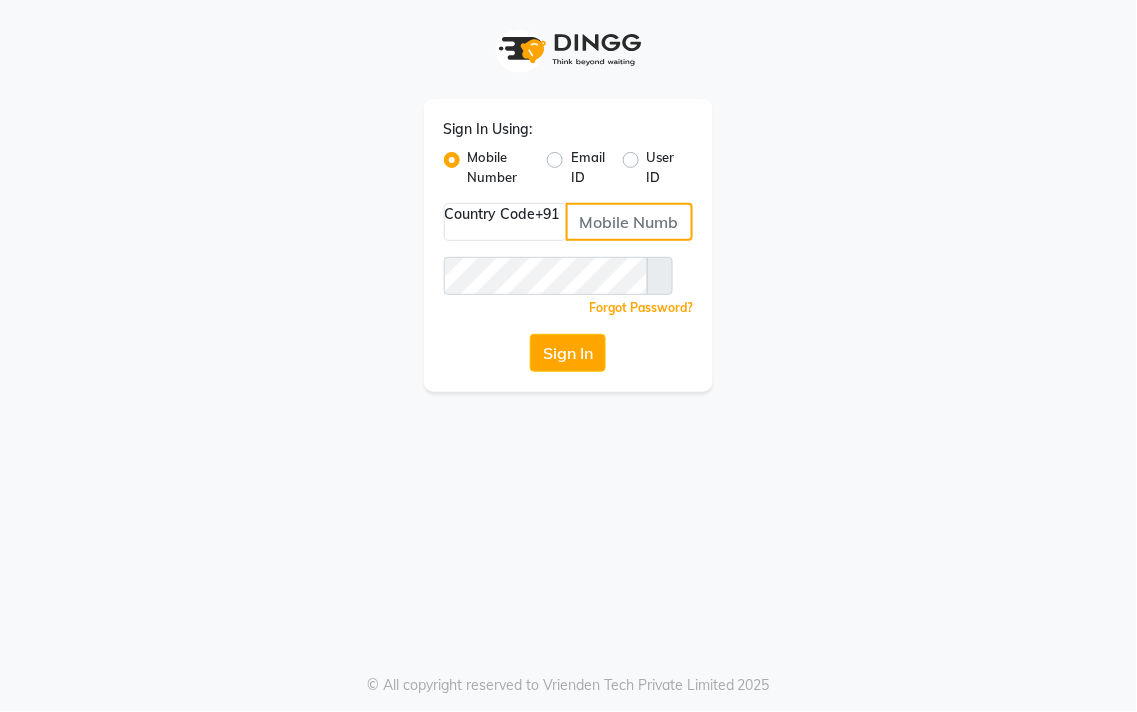 click at bounding box center (630, 222) 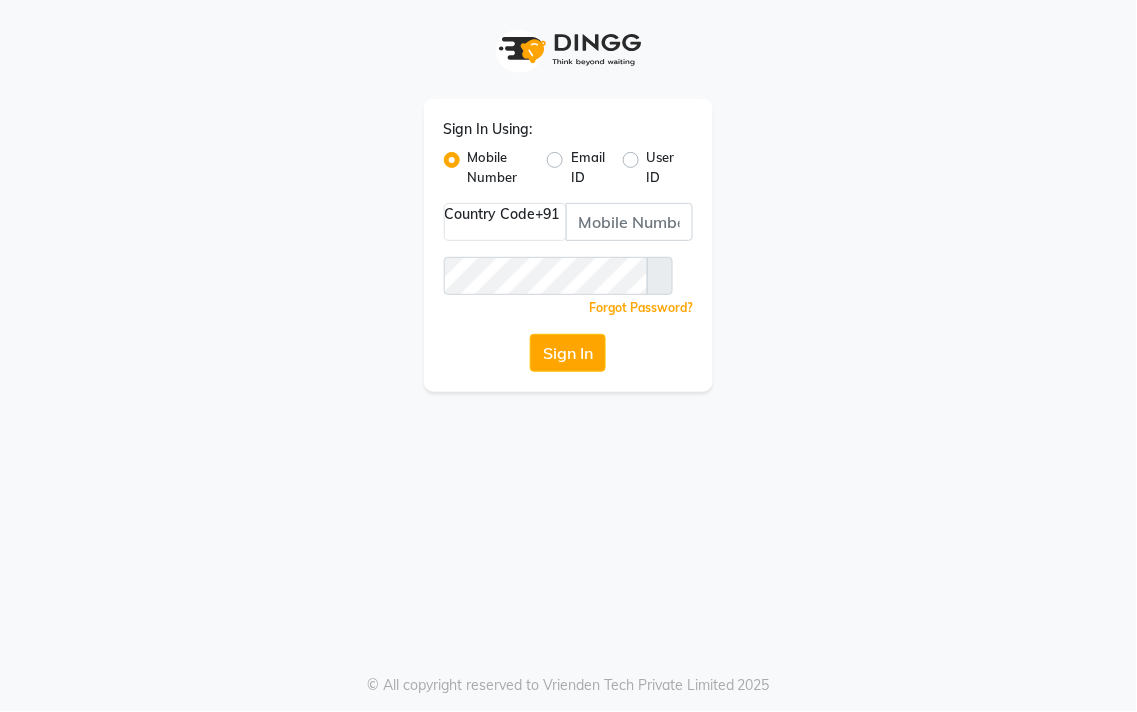 click on "Sign In Using: Mobile Number Email ID User ID Country Code × +[COUNTRY_CODE] Remember me Forgot Password? Sign In © All copyright reserved to Vrienden Tech Private Limited 2025" at bounding box center (568, 196) 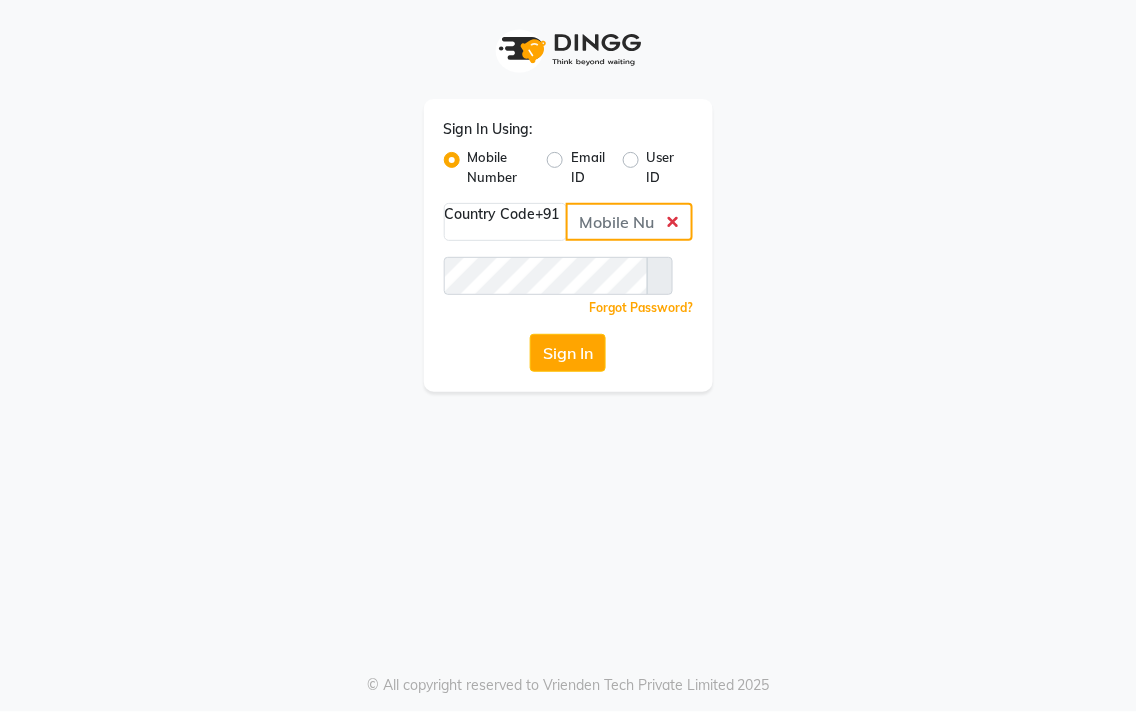 click at bounding box center (630, 222) 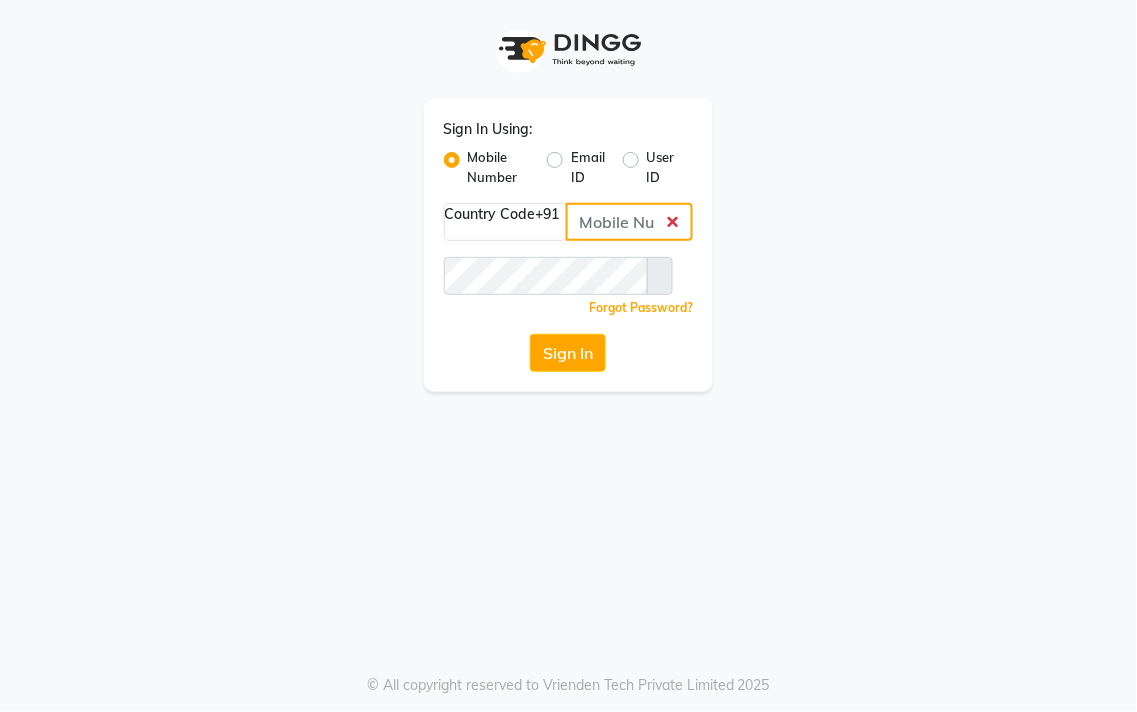 type on "[PHONE]" 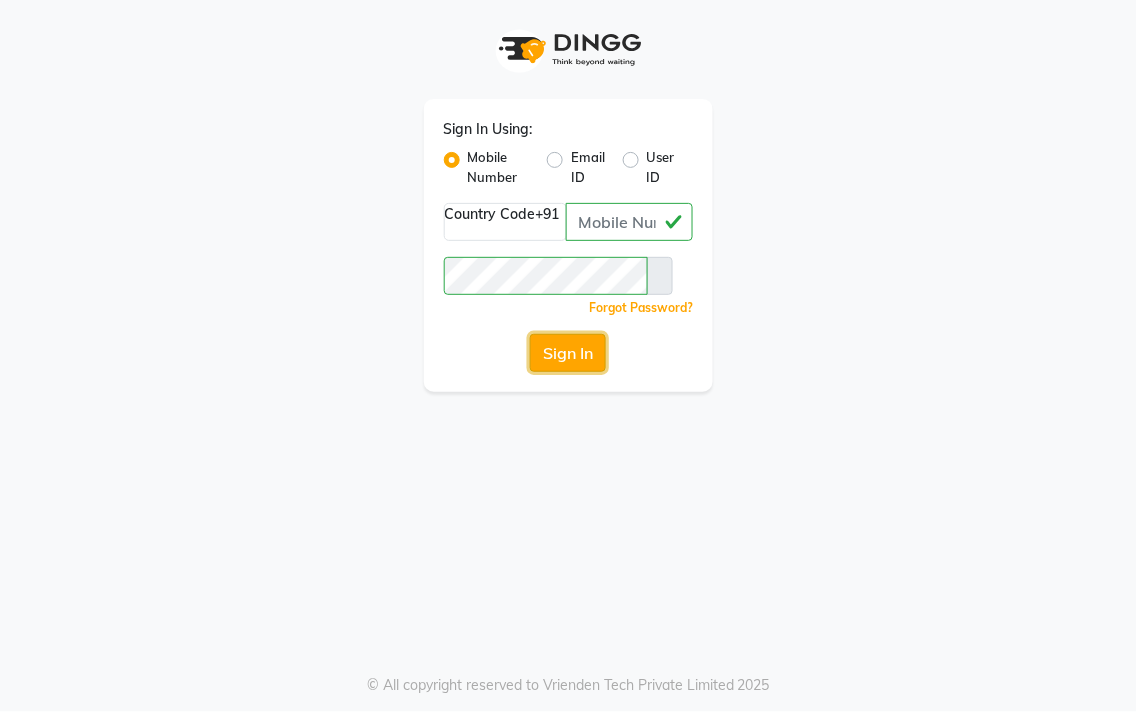 click on "Sign In" at bounding box center [568, 353] 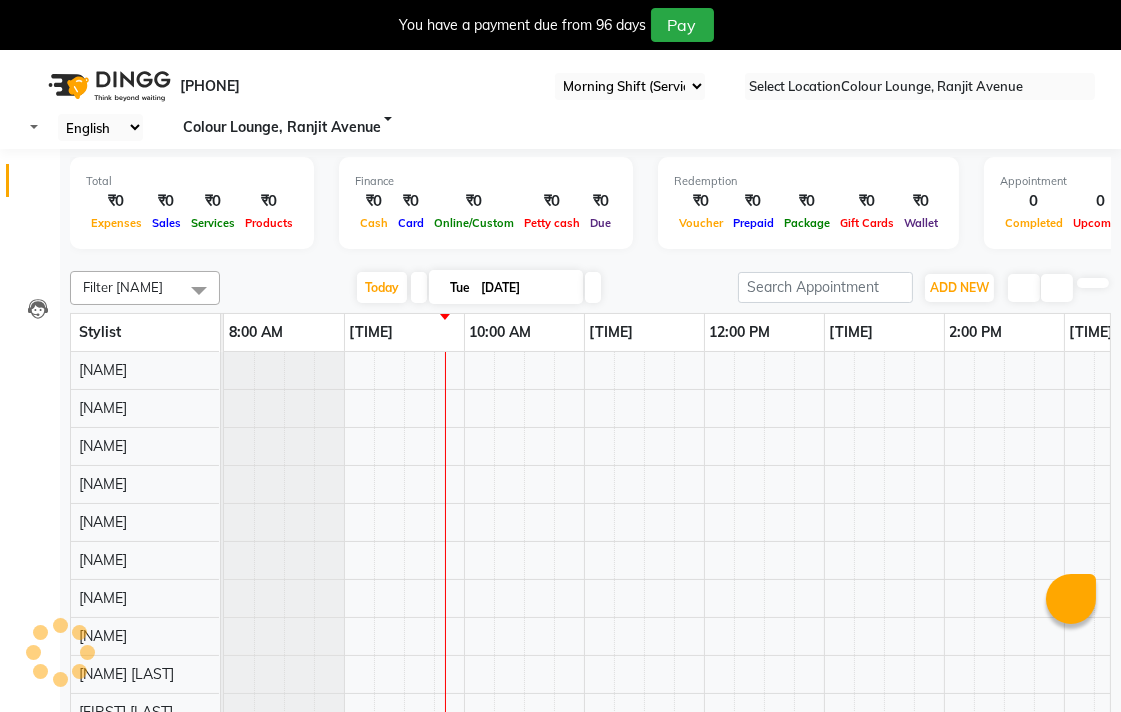 scroll, scrollTop: 0, scrollLeft: 0, axis: both 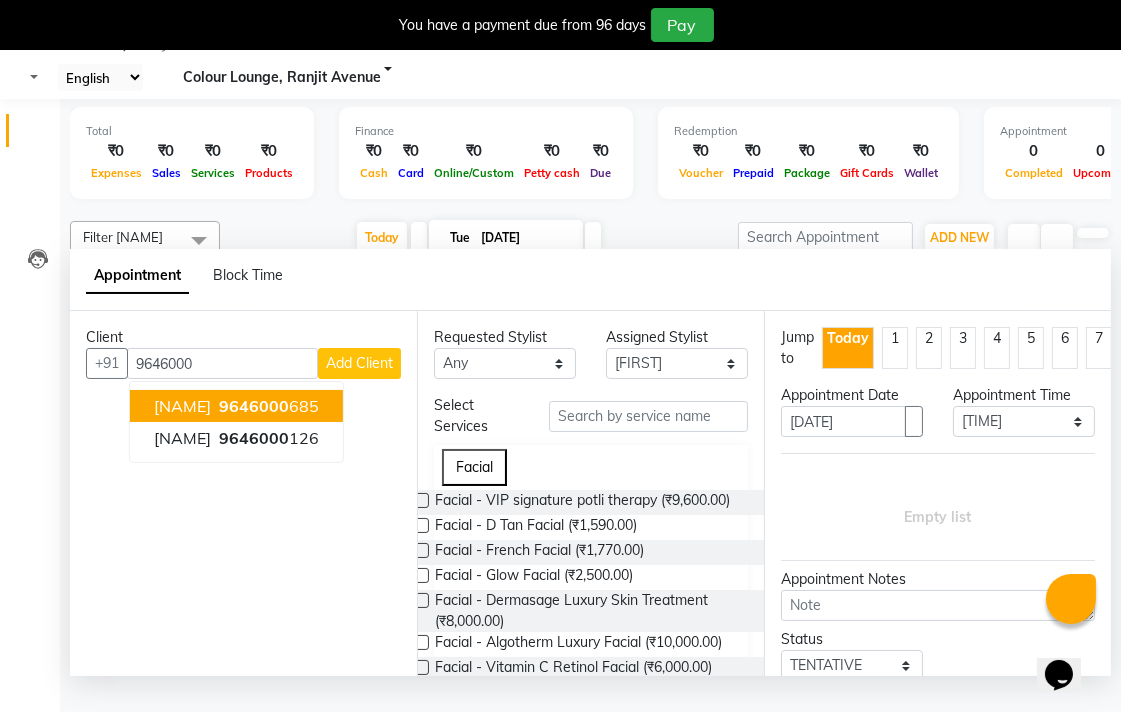 click on "9646000 685" at bounding box center (267, 406) 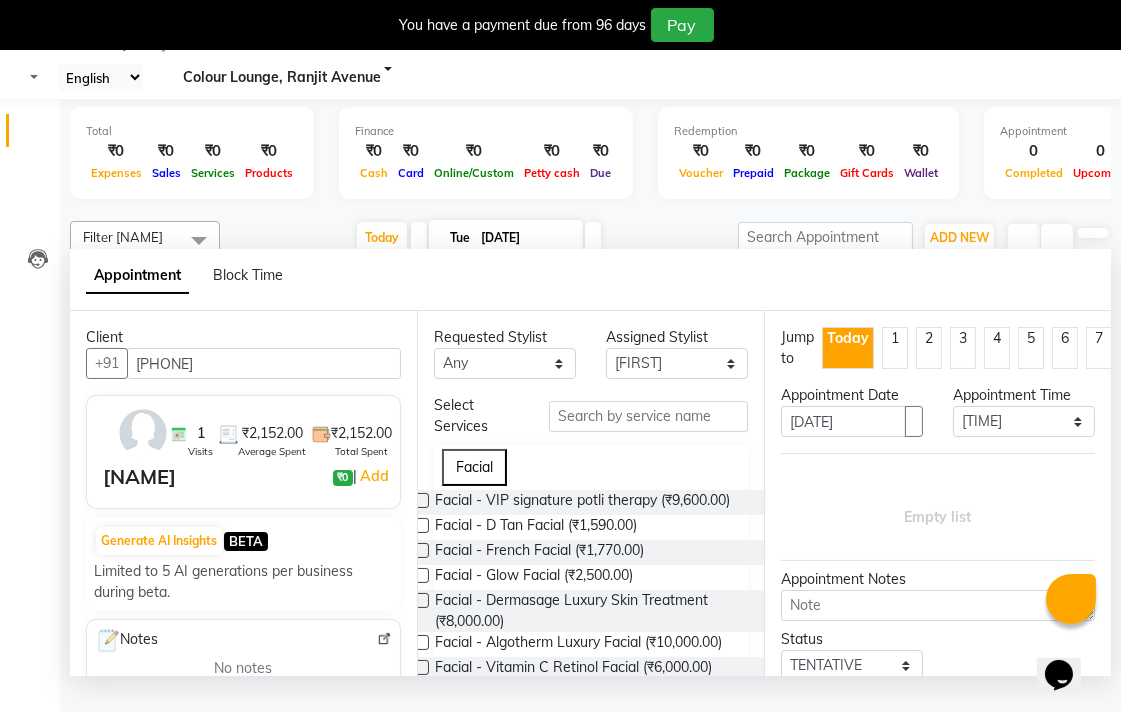 type on "[PHONE]" 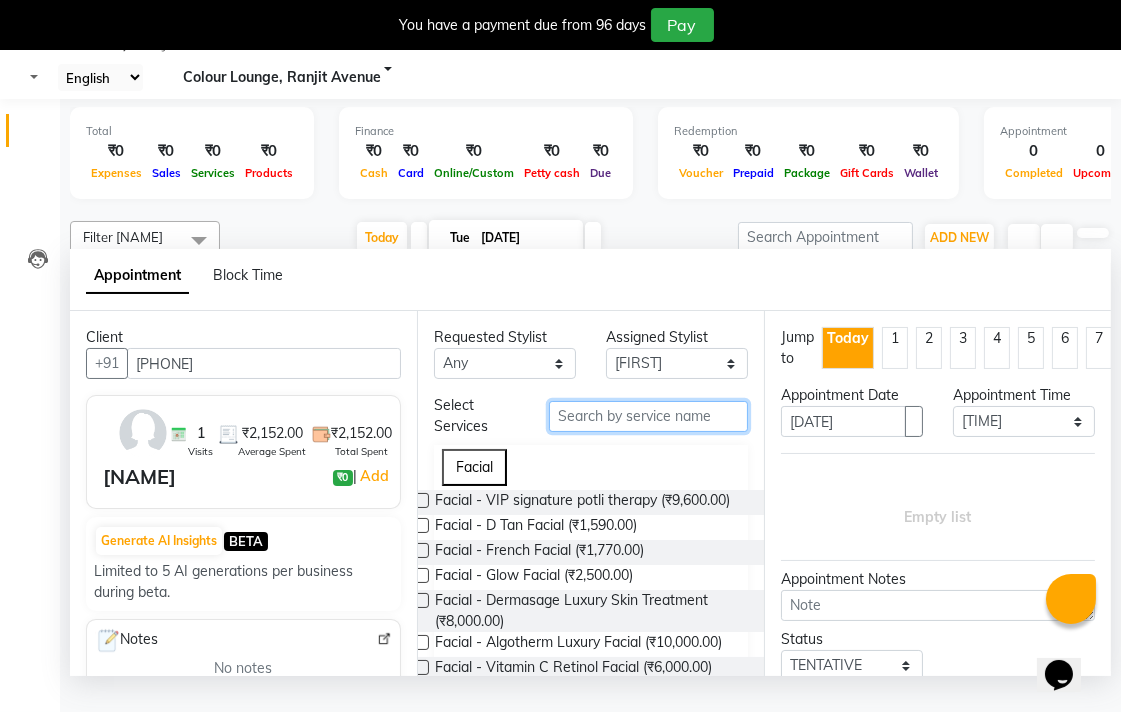 click at bounding box center (648, 416) 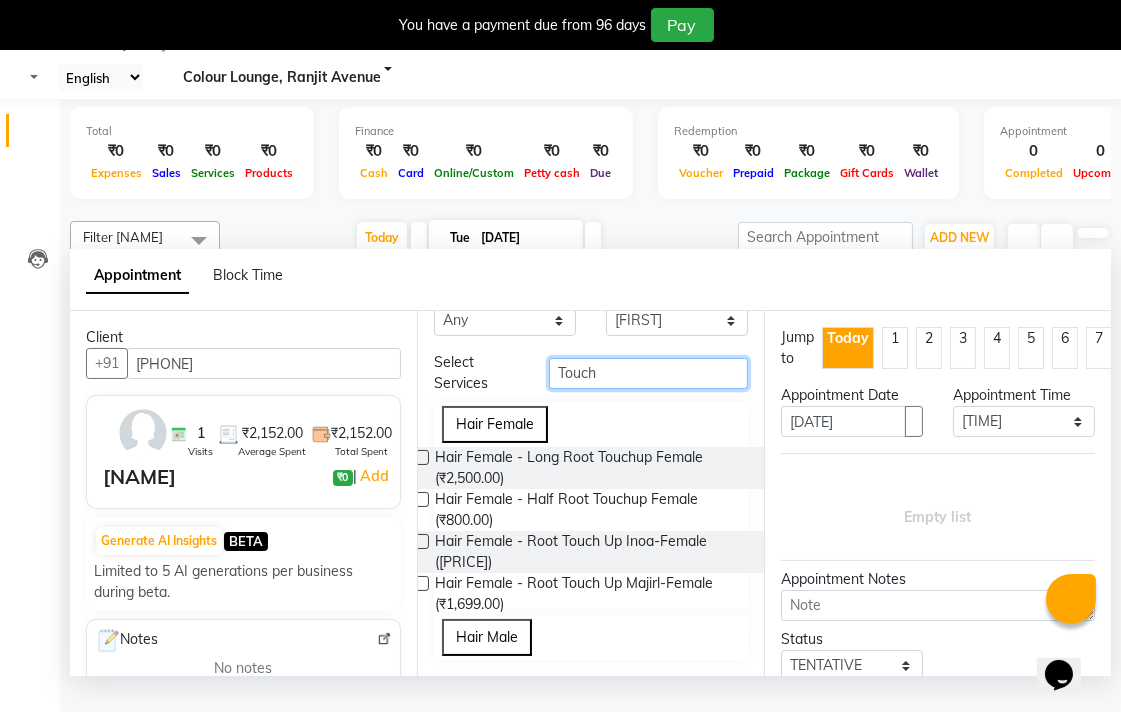 scroll, scrollTop: 68, scrollLeft: 0, axis: vertical 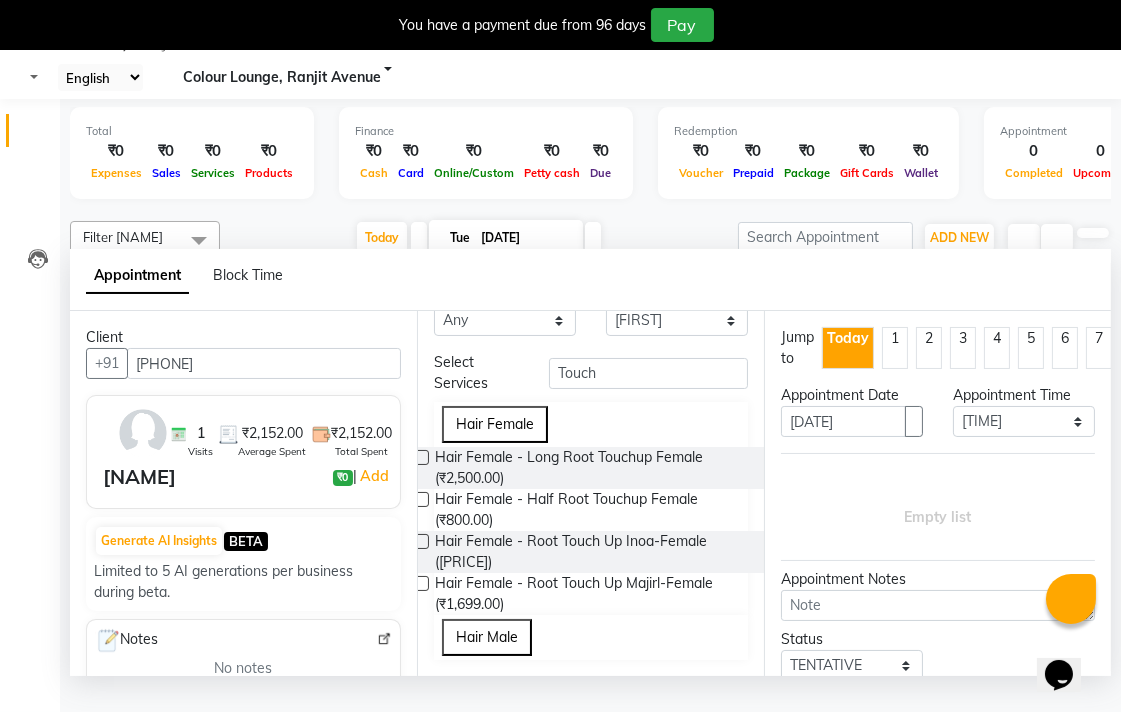 click on "Hair Female - Root Touch Up Inoa-Female ([PRICE])" at bounding box center [591, 552] 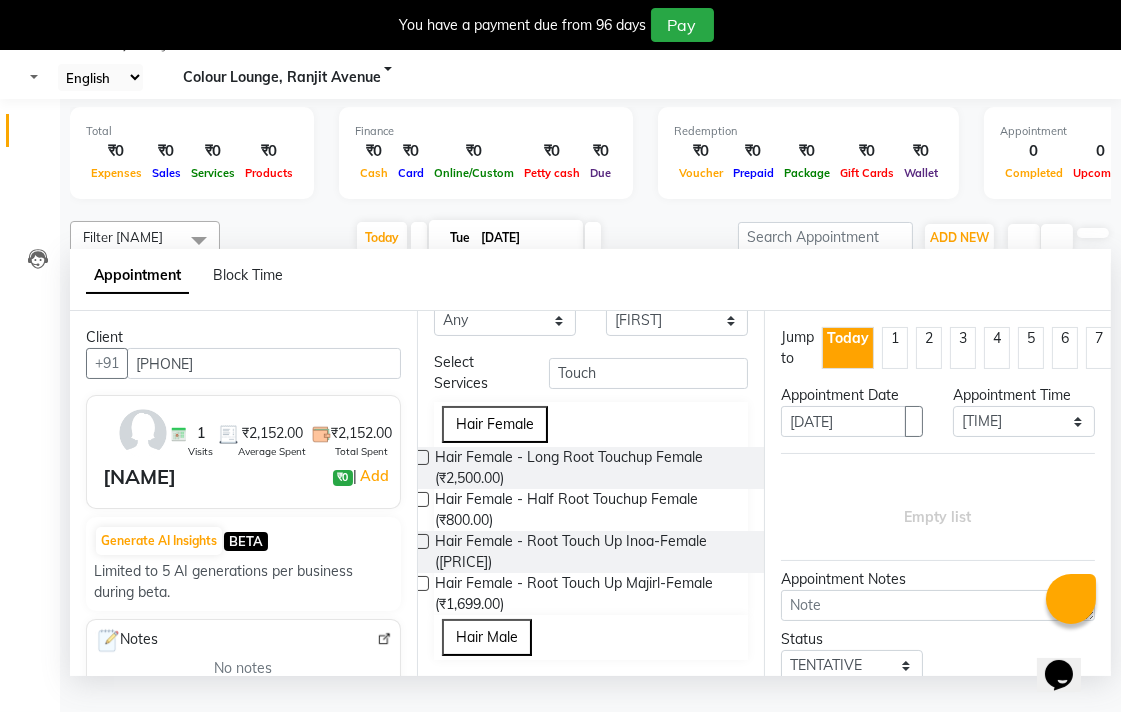 click at bounding box center (421, 541) 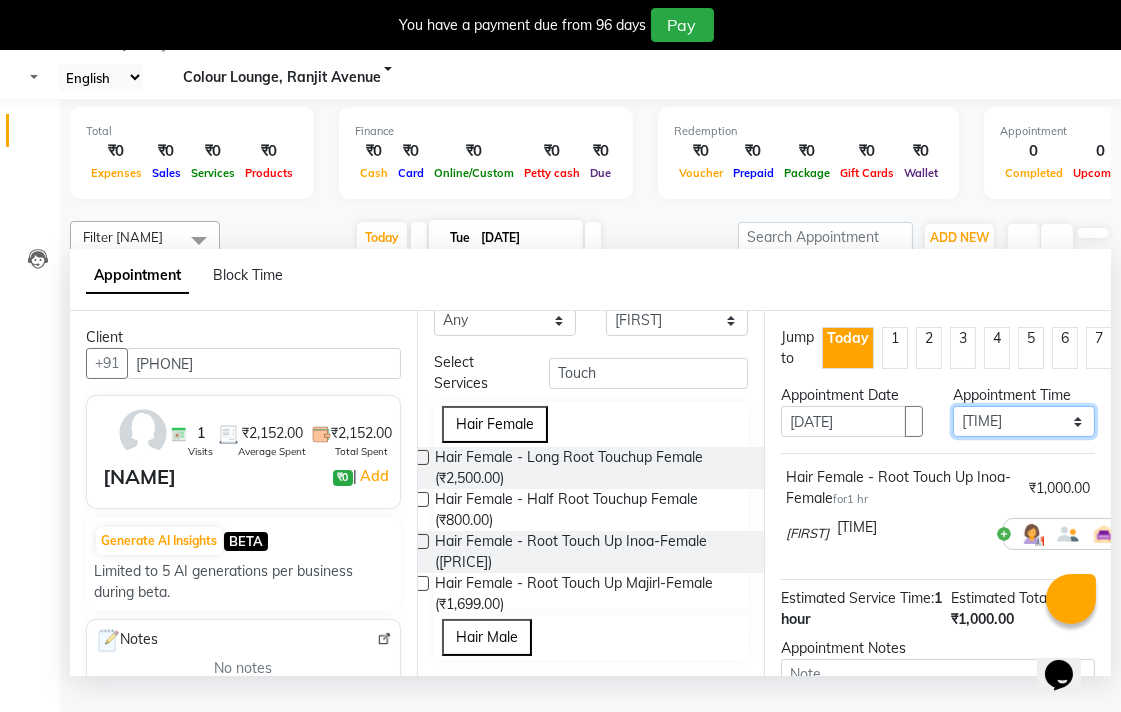 click on "Select 09:00 AM 09:15 AM 09:30 AM 09:45 AM 10:00 AM 10:15 AM 10:30 AM 10:45 AM 11:00 AM 11:15 AM 11:30 AM 11:45 AM 12:00 PM 12:15 PM 12:30 PM 12:45 PM 01:00 PM 01:15 PM 01:30 PM 01:45 PM 02:00 PM 02:15 PM 02:30 PM 02:45 PM 03:00 PM 03:15 PM 03:30 PM 03:45 PM 04:00 PM 04:15 PM 04:30 PM 04:45 PM 05:00 PM 05:15 PM 05:30 PM 05:45 PM 06:00 PM 06:15 PM 06:30 PM 06:45 PM 07:00 PM 07:15 PM 07:30 PM 07:45 PM 08:00 PM" at bounding box center (1024, 421) 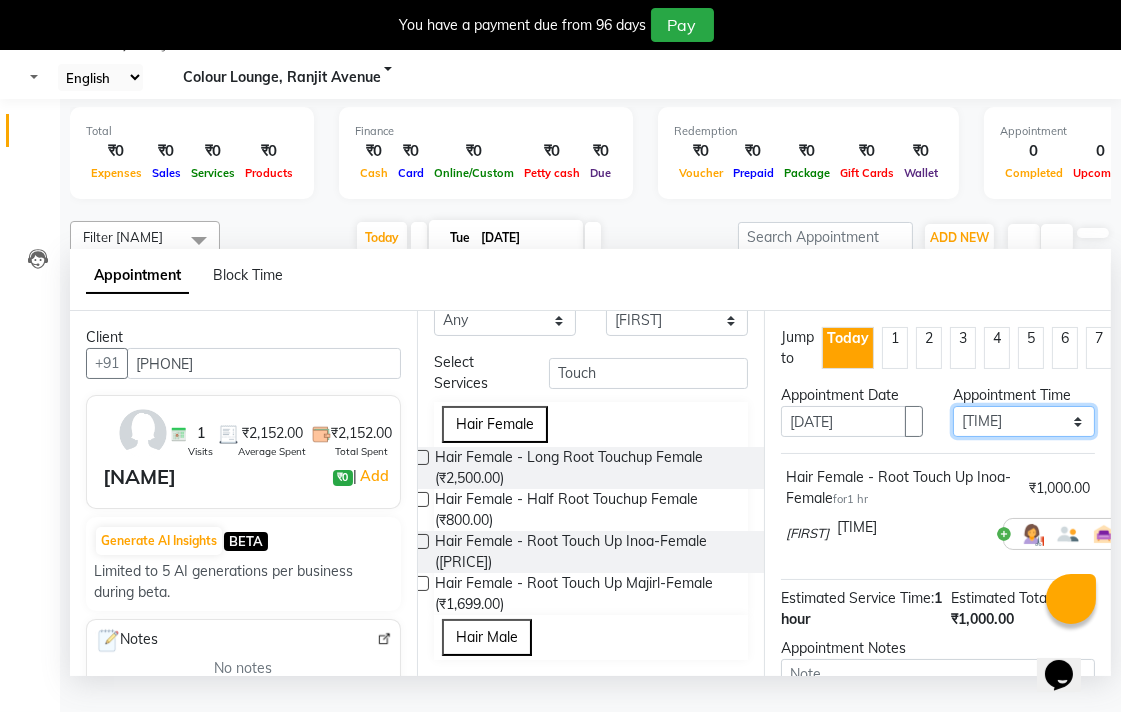 select on "690" 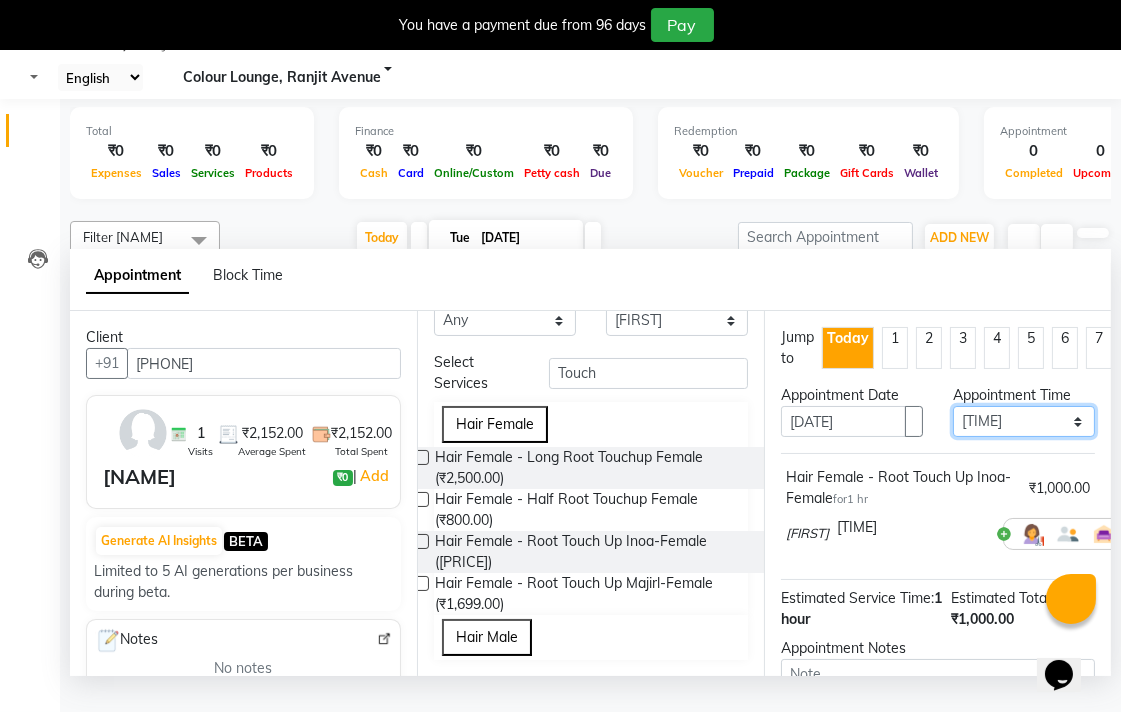 click on "Select 09:00 AM 09:15 AM 09:30 AM 09:45 AM 10:00 AM 10:15 AM 10:30 AM 10:45 AM 11:00 AM 11:15 AM 11:30 AM 11:45 AM 12:00 PM 12:15 PM 12:30 PM 12:45 PM 01:00 PM 01:15 PM 01:30 PM 01:45 PM 02:00 PM 02:15 PM 02:30 PM 02:45 PM 03:00 PM 03:15 PM 03:30 PM 03:45 PM 04:00 PM 04:15 PM 04:30 PM 04:45 PM 05:00 PM 05:15 PM 05:30 PM 05:45 PM 06:00 PM 06:15 PM 06:30 PM 06:45 PM 07:00 PM 07:15 PM 07:30 PM 07:45 PM 08:00 PM" at bounding box center (1024, 421) 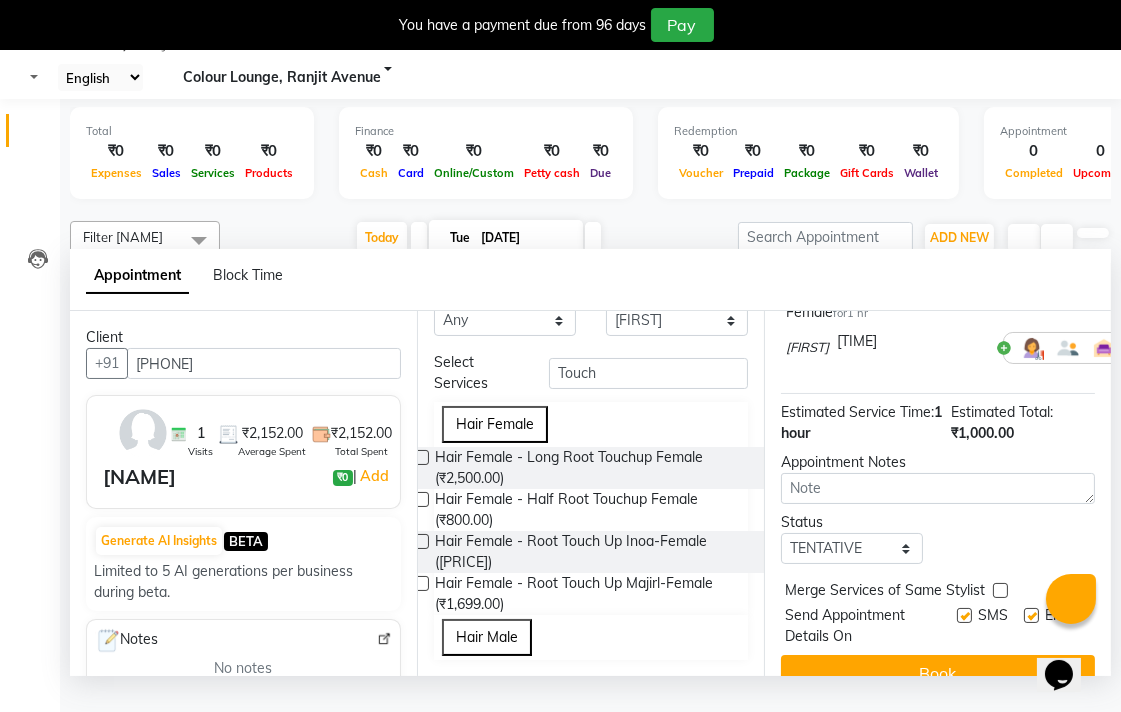 scroll, scrollTop: 236, scrollLeft: 0, axis: vertical 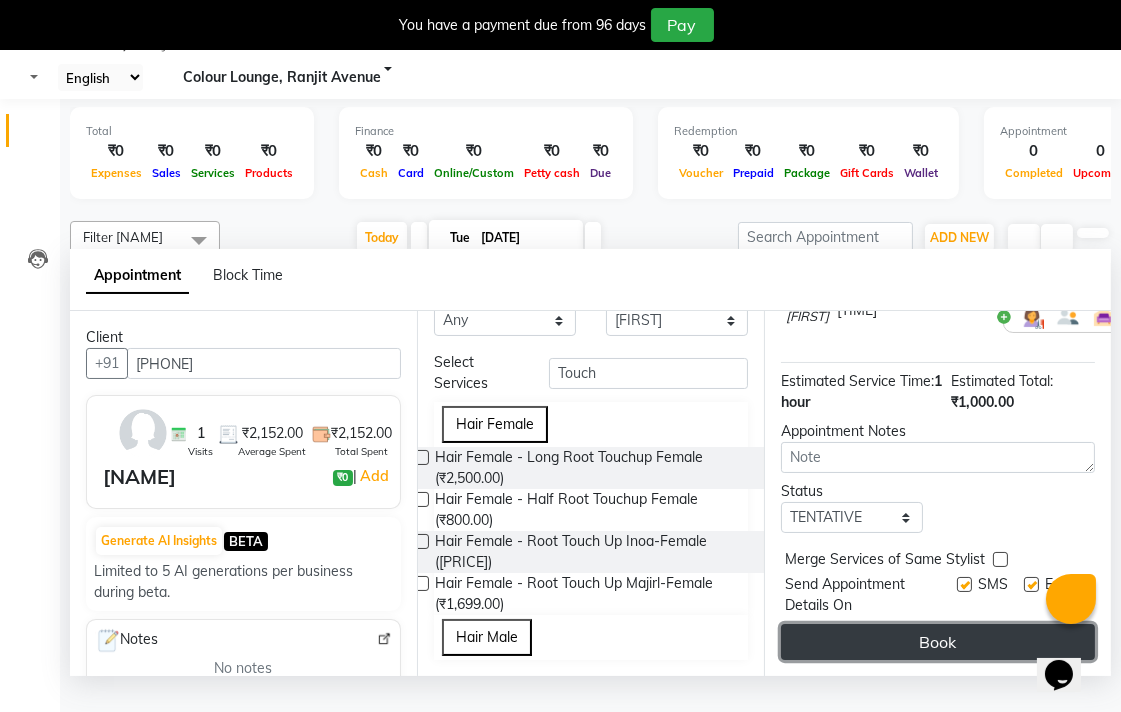 click on "Book" at bounding box center (938, 642) 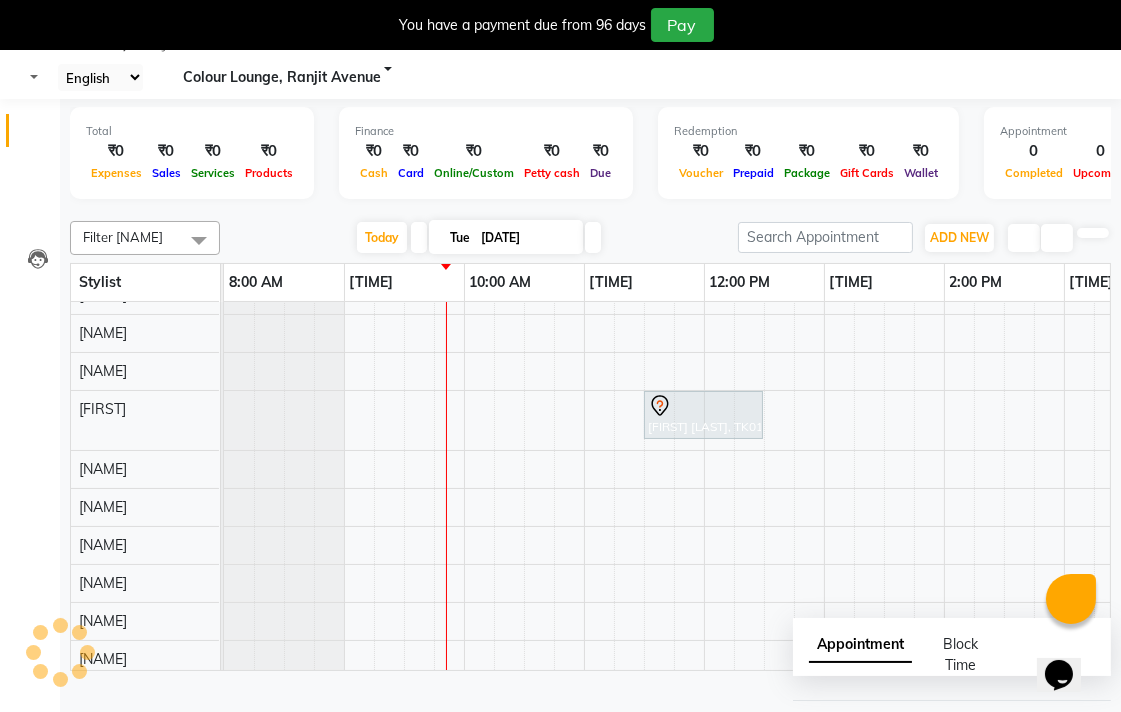 scroll, scrollTop: 0, scrollLeft: 0, axis: both 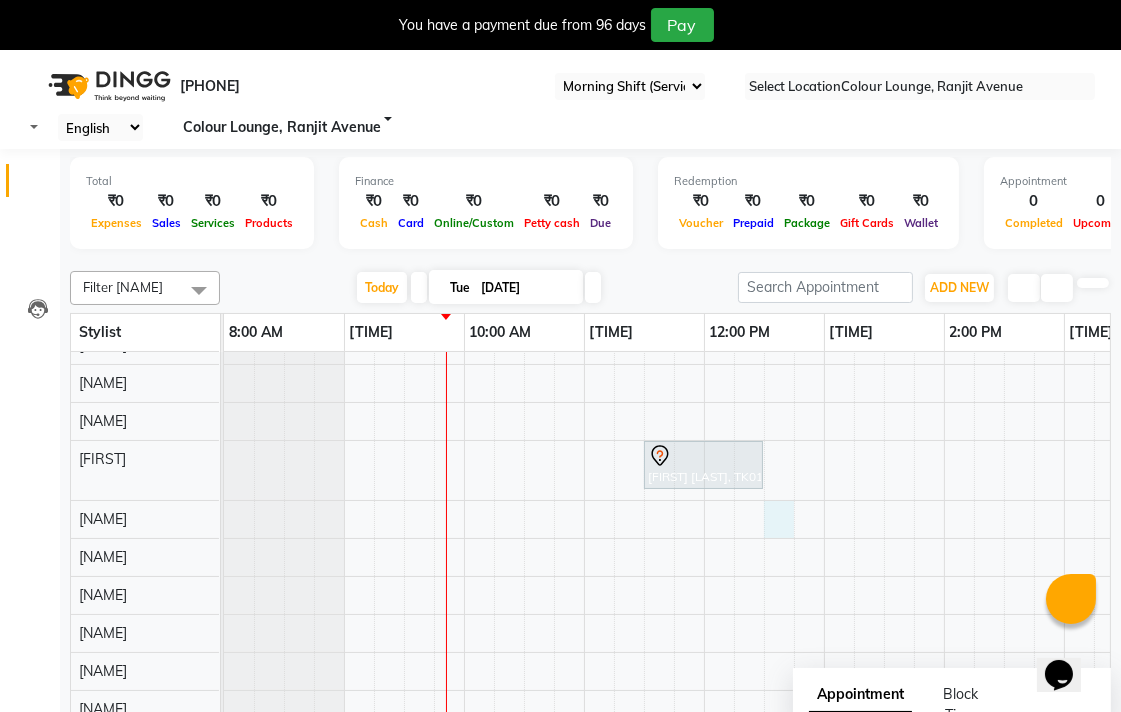 click at bounding box center (779, 519) 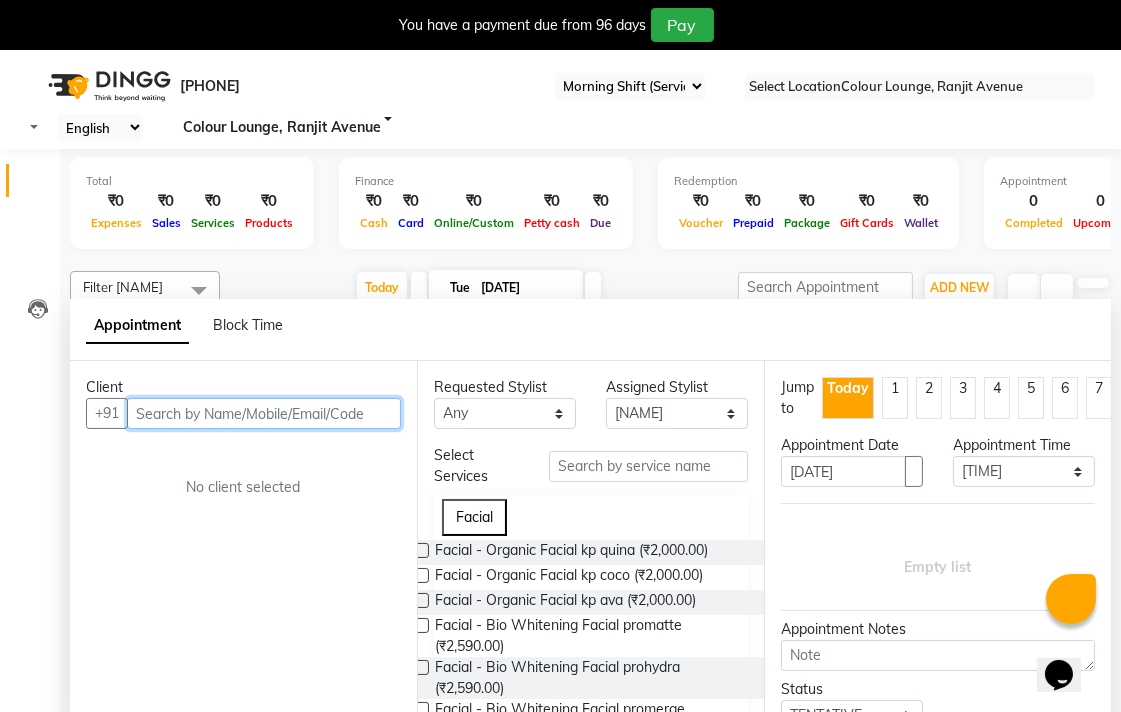 scroll, scrollTop: 50, scrollLeft: 0, axis: vertical 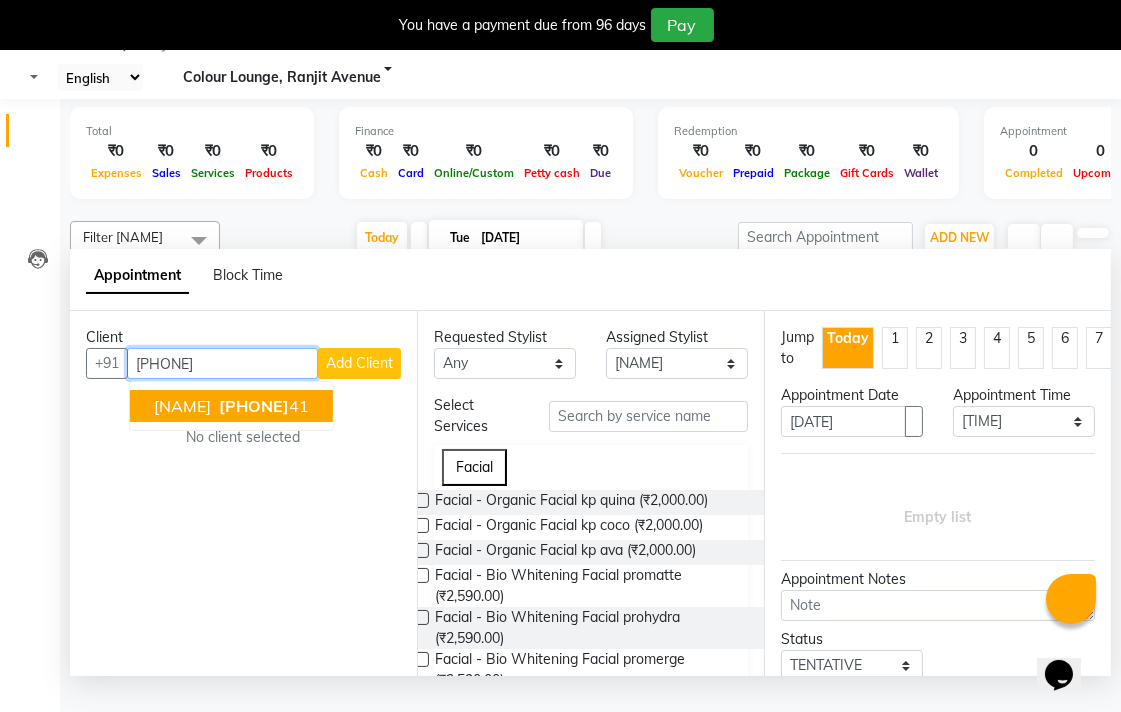 click on "[NAME] [PHONE]" at bounding box center [231, 406] 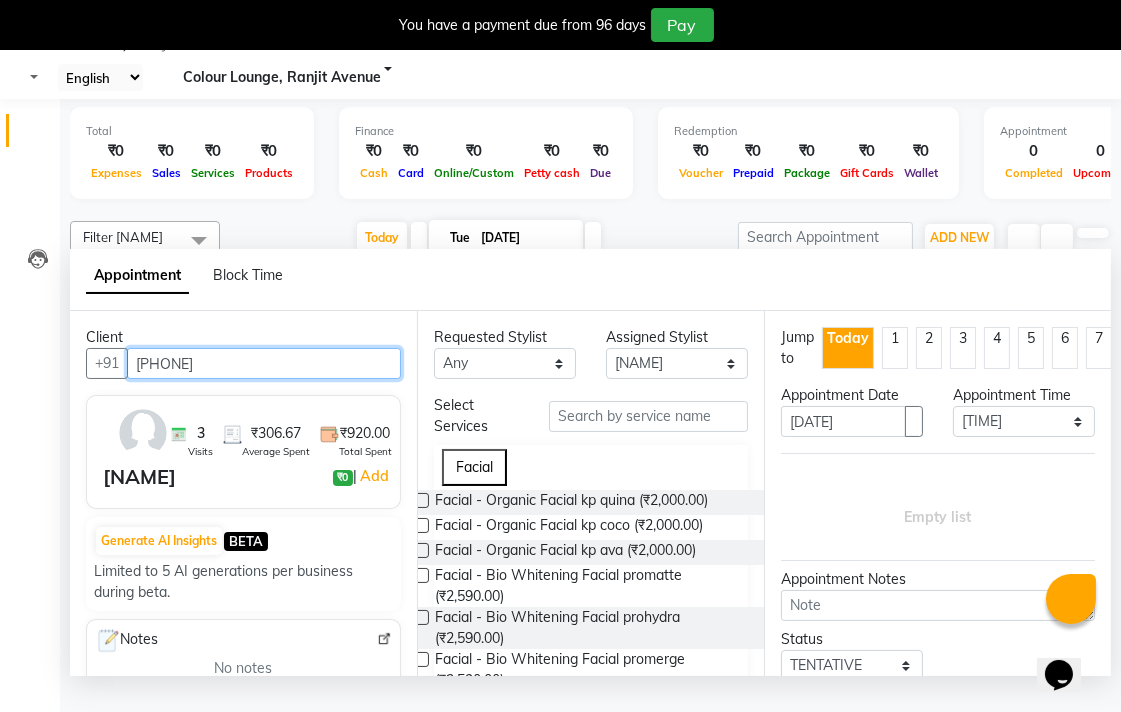 type on "[PHONE]" 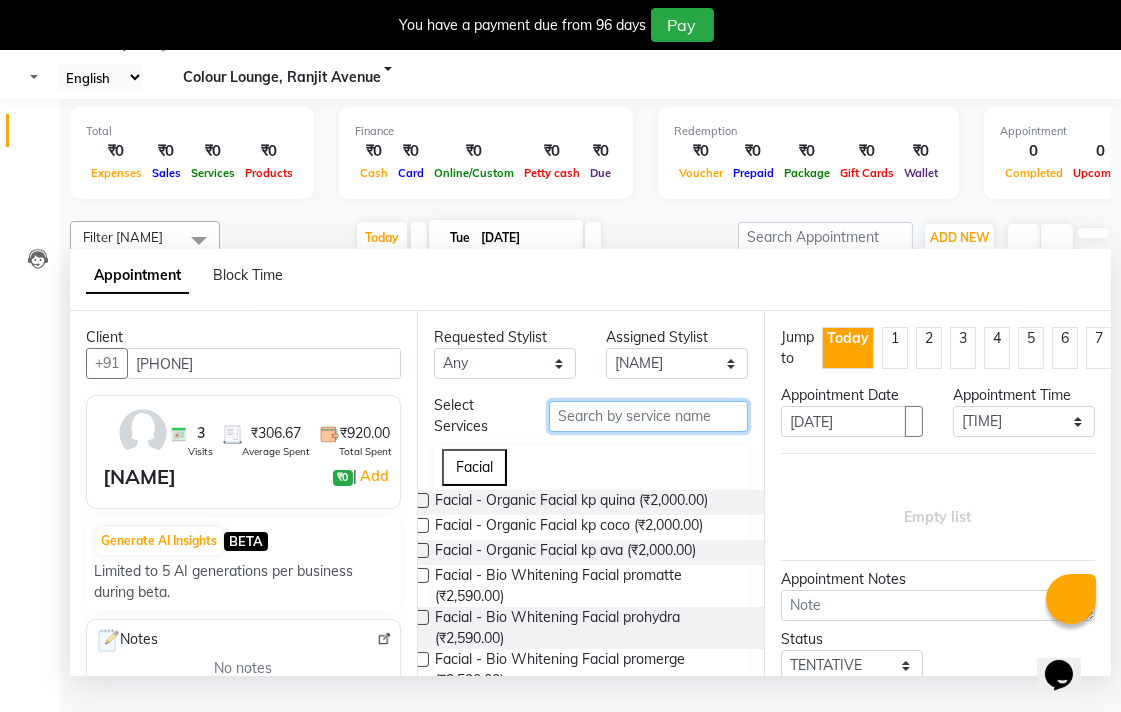 click at bounding box center [648, 416] 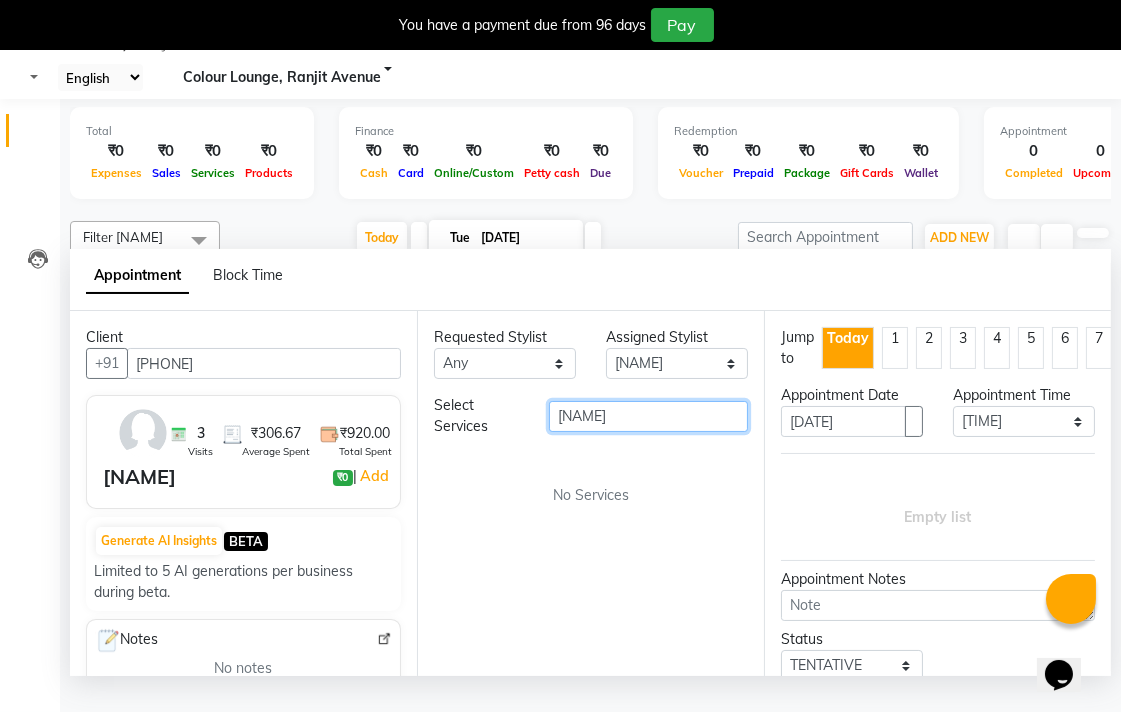 click on "Oedi" at bounding box center [648, 416] 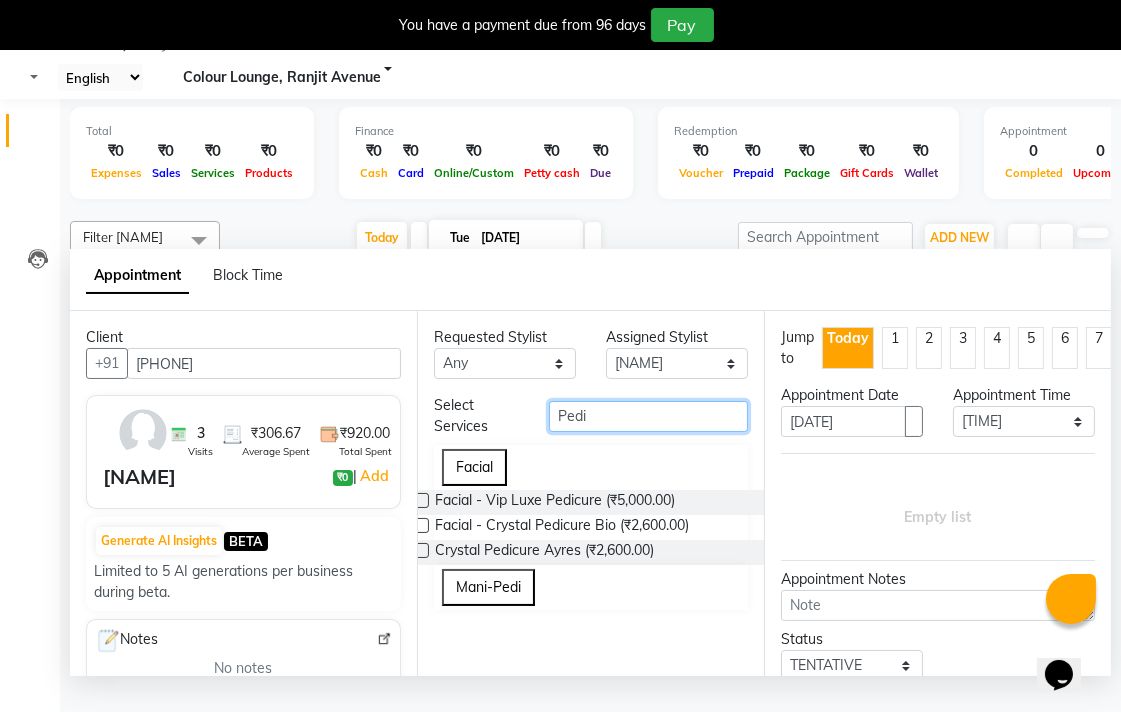 type on "Pedi" 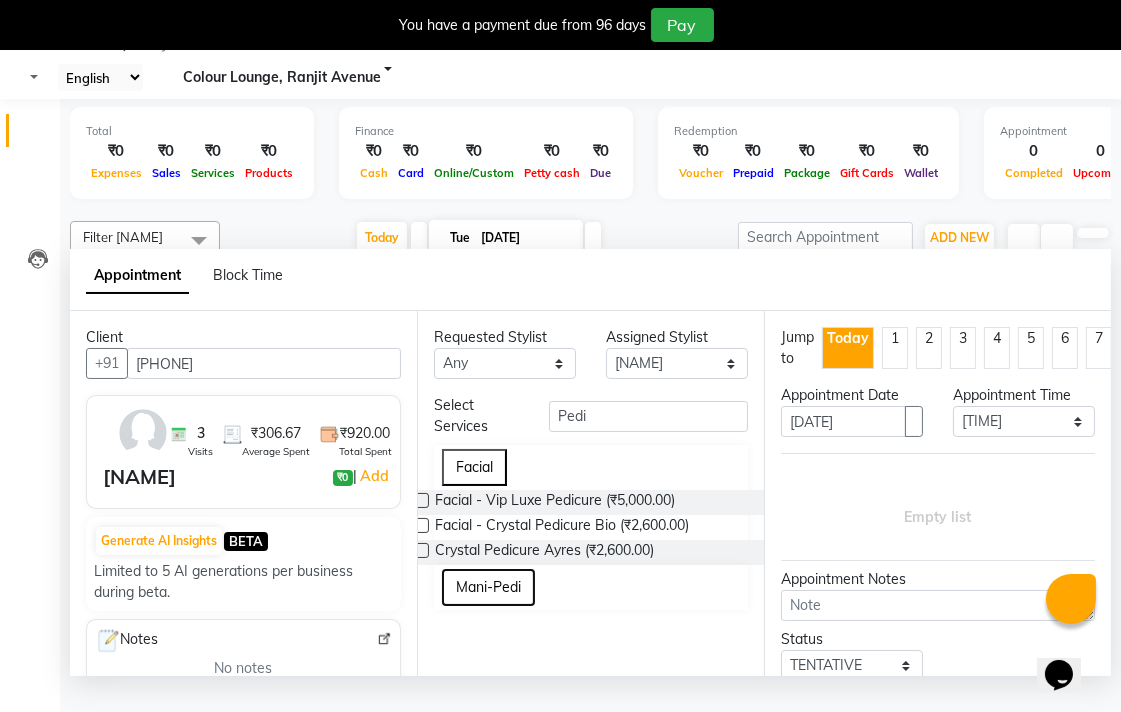 click on "Mani-Pedi" at bounding box center (488, 587) 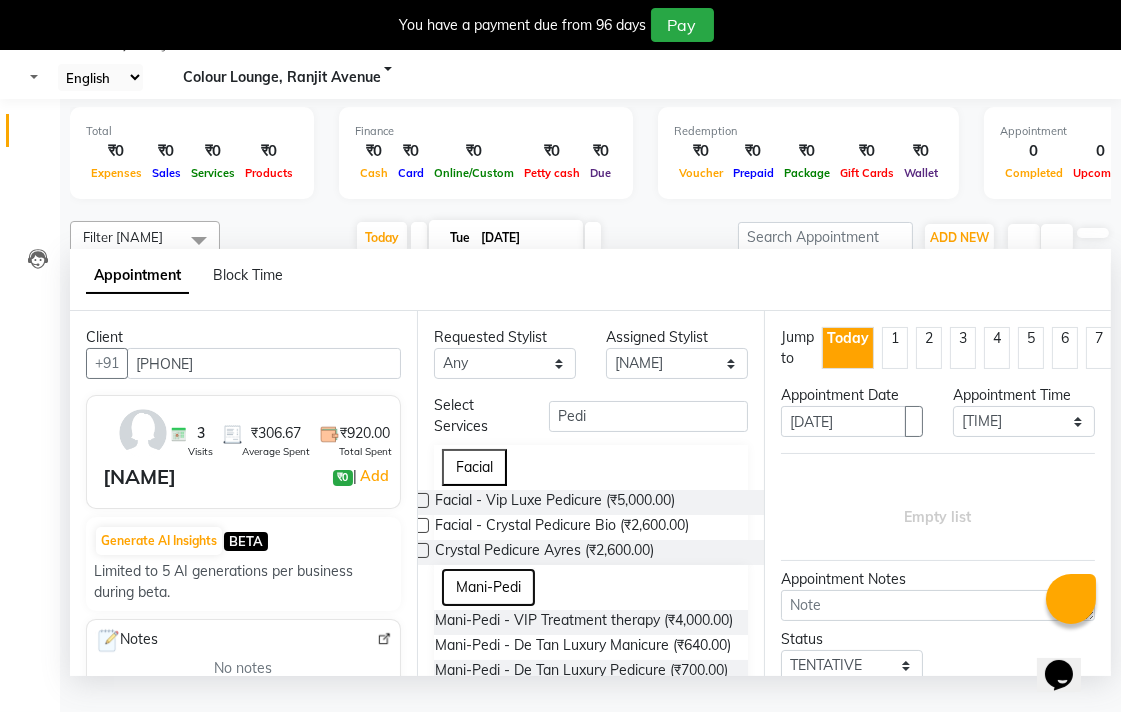 scroll, scrollTop: 147, scrollLeft: 0, axis: vertical 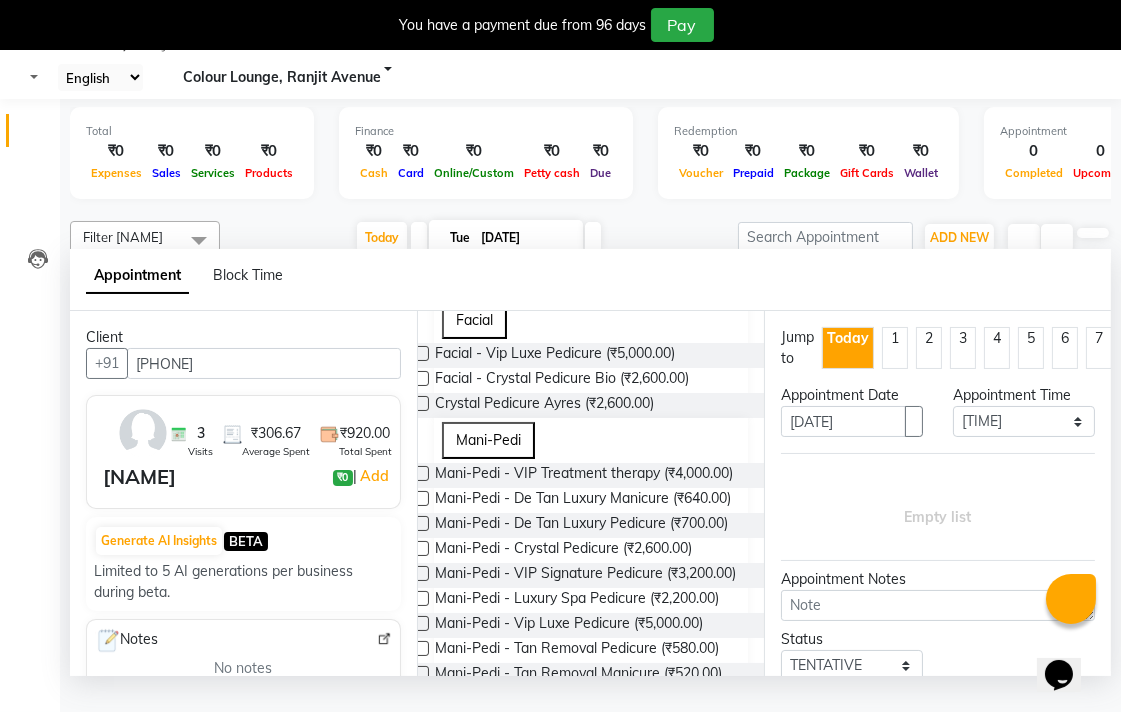 click at bounding box center [421, 523] 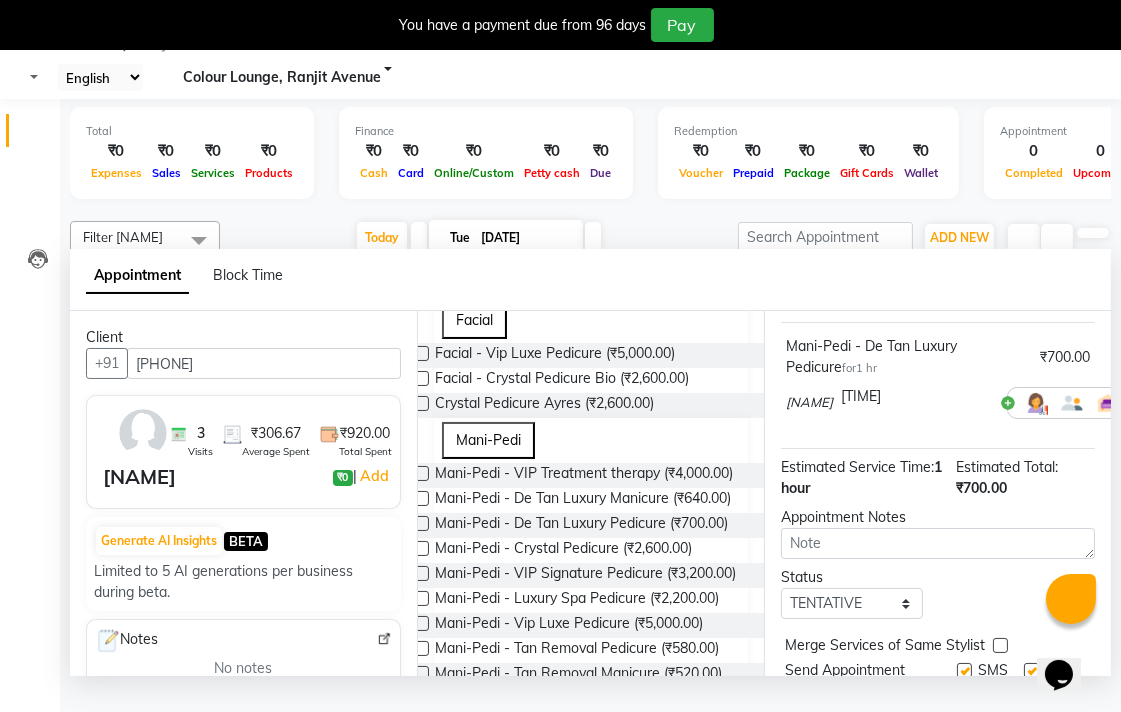 scroll, scrollTop: 258, scrollLeft: 0, axis: vertical 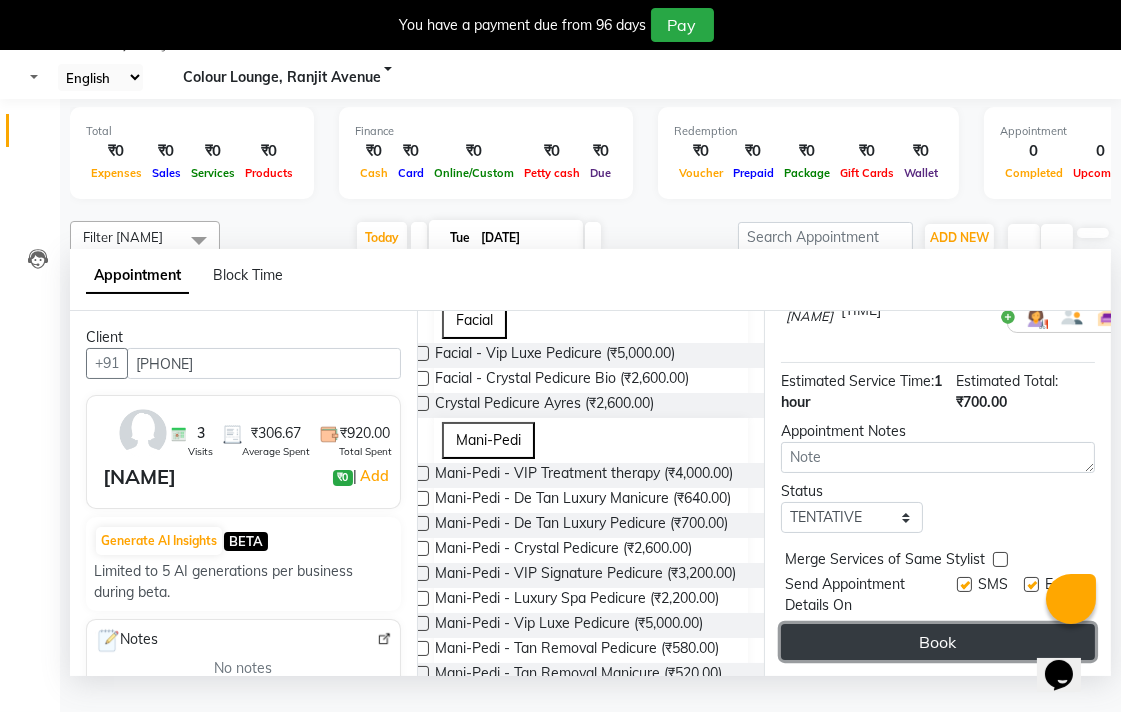 click on "Book" at bounding box center (938, 642) 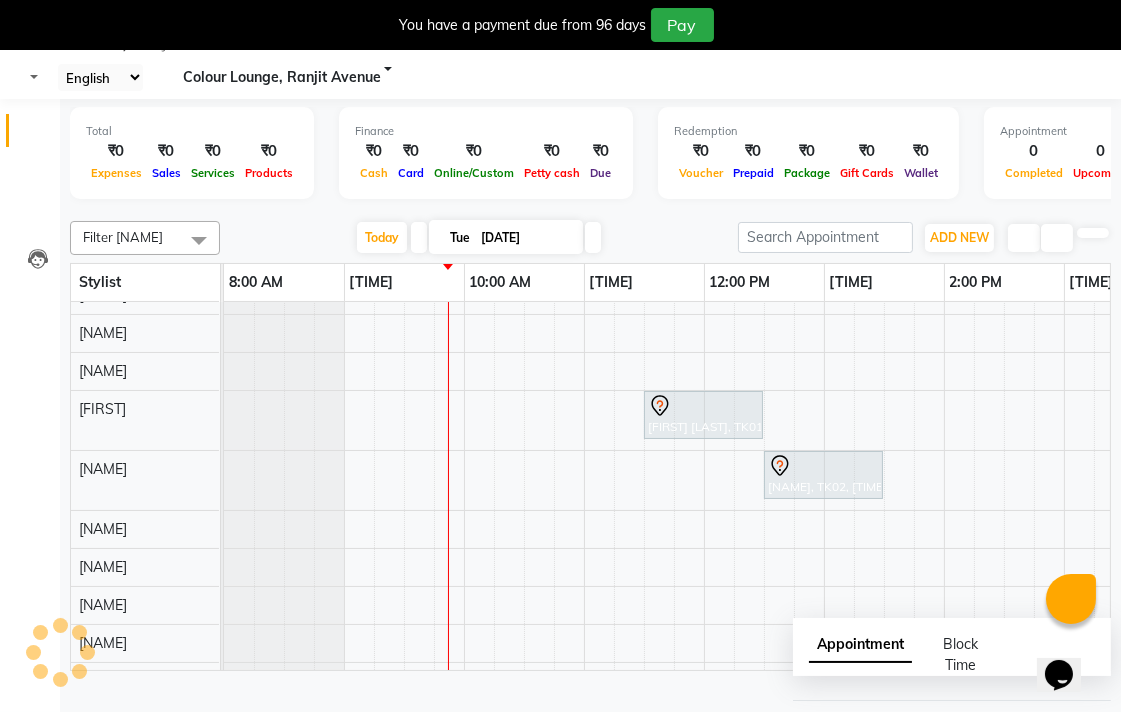 scroll, scrollTop: 0, scrollLeft: 0, axis: both 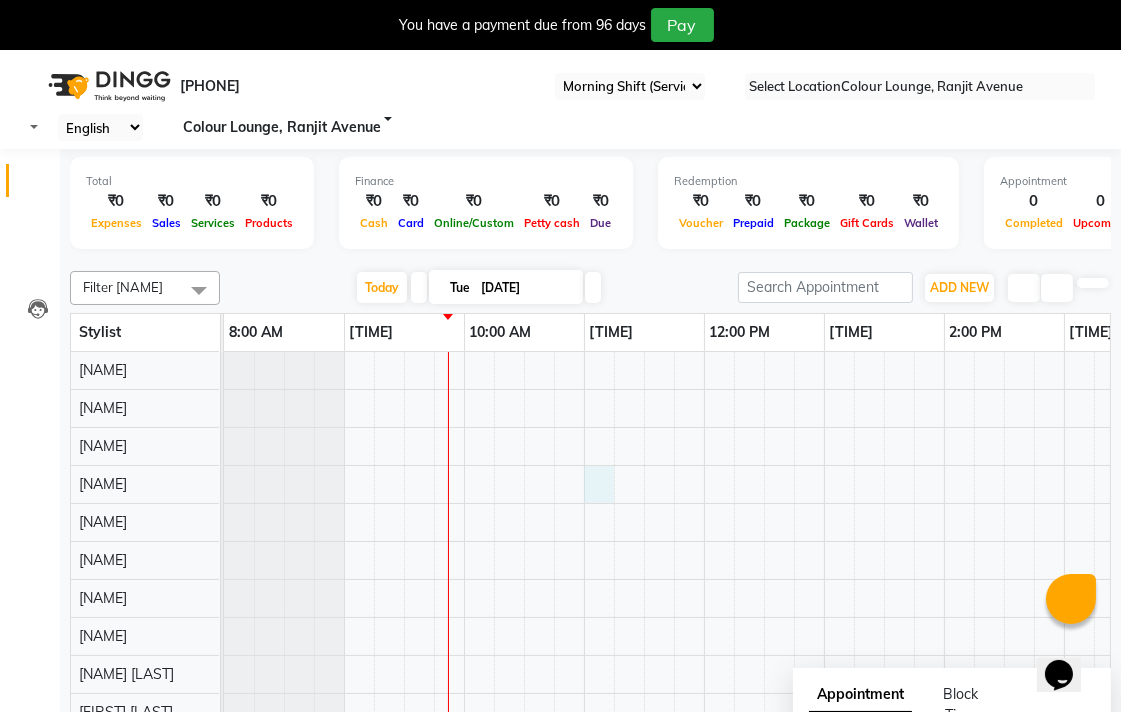 click at bounding box center (599, 484) 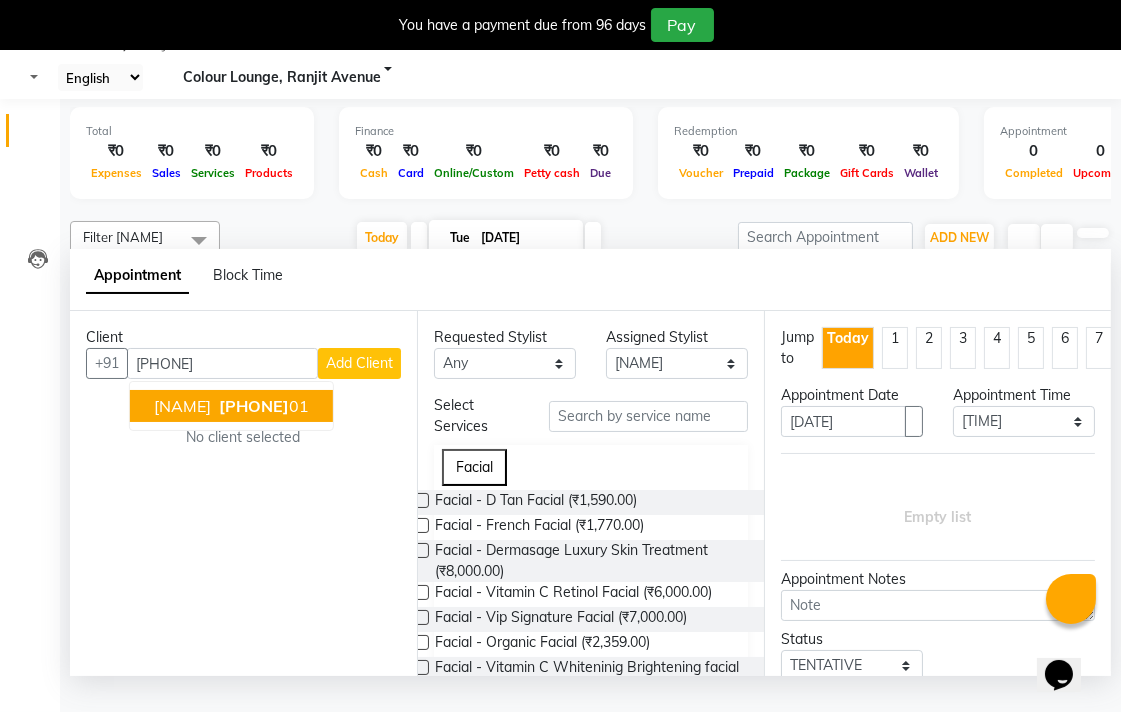 click on "Karan  Chanday   75088100 01" at bounding box center [231, 406] 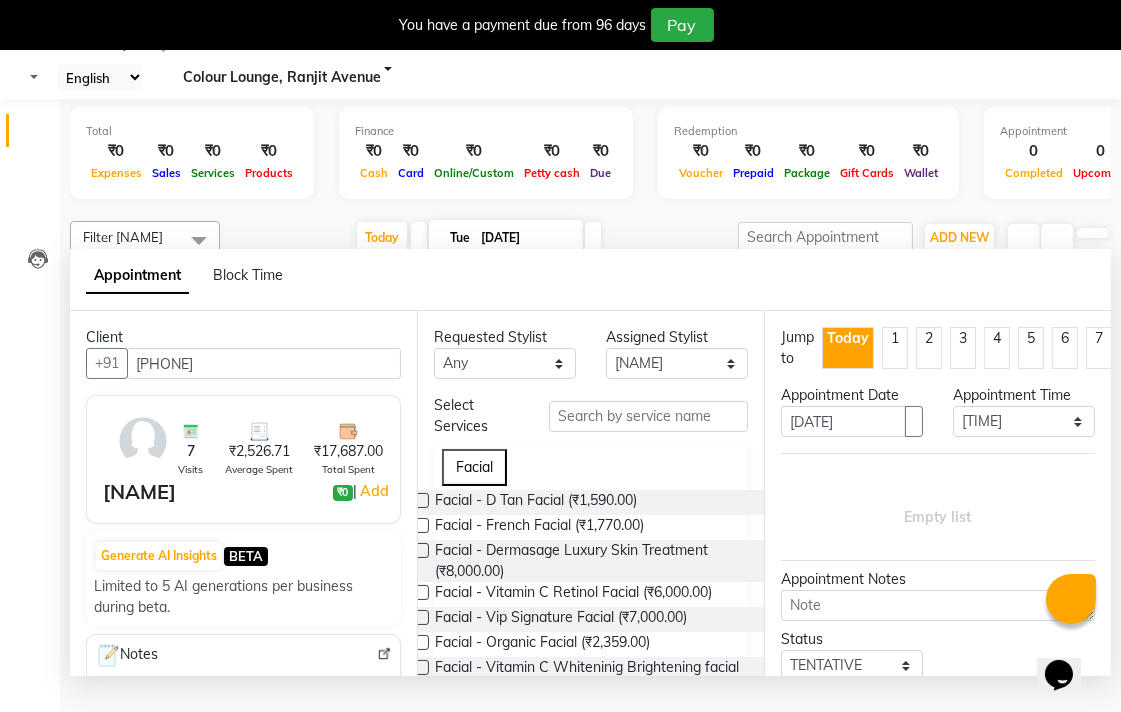 type on "7508810001" 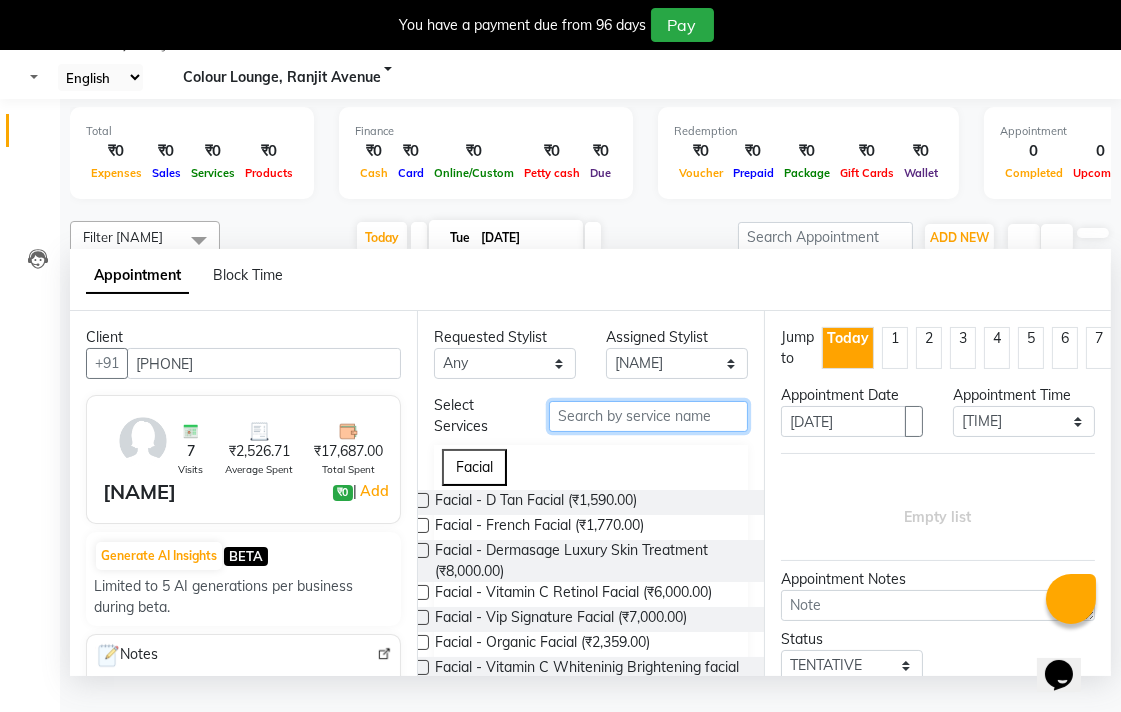 click at bounding box center (648, 416) 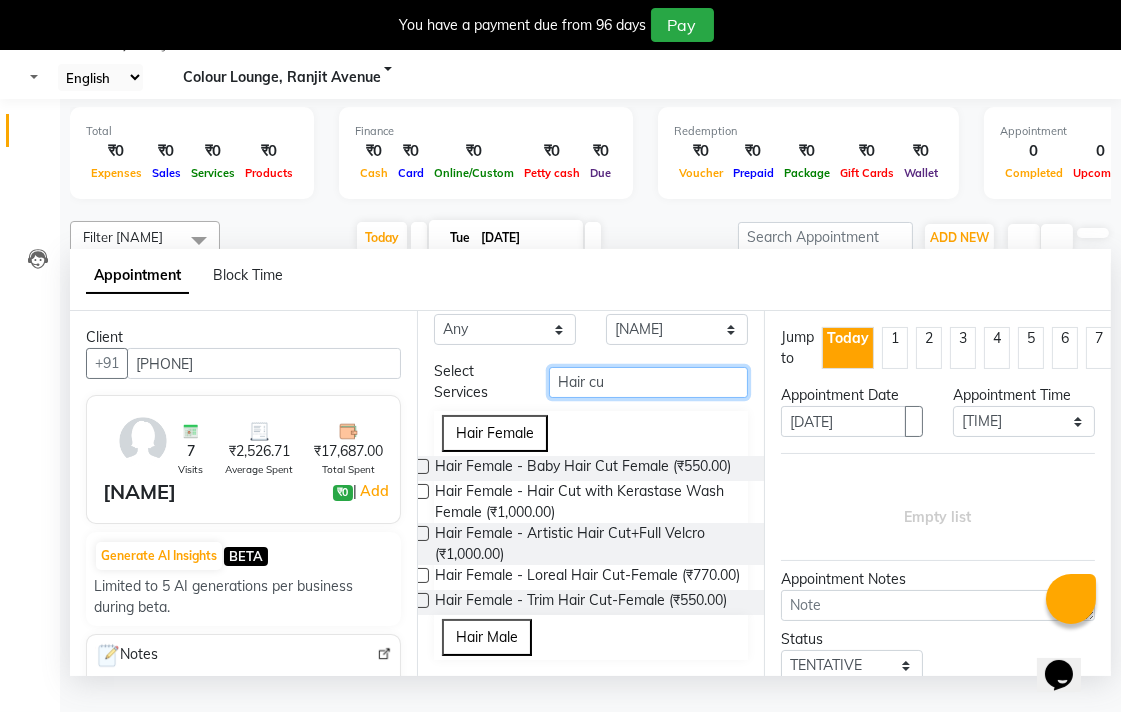 type on "Hair cu" 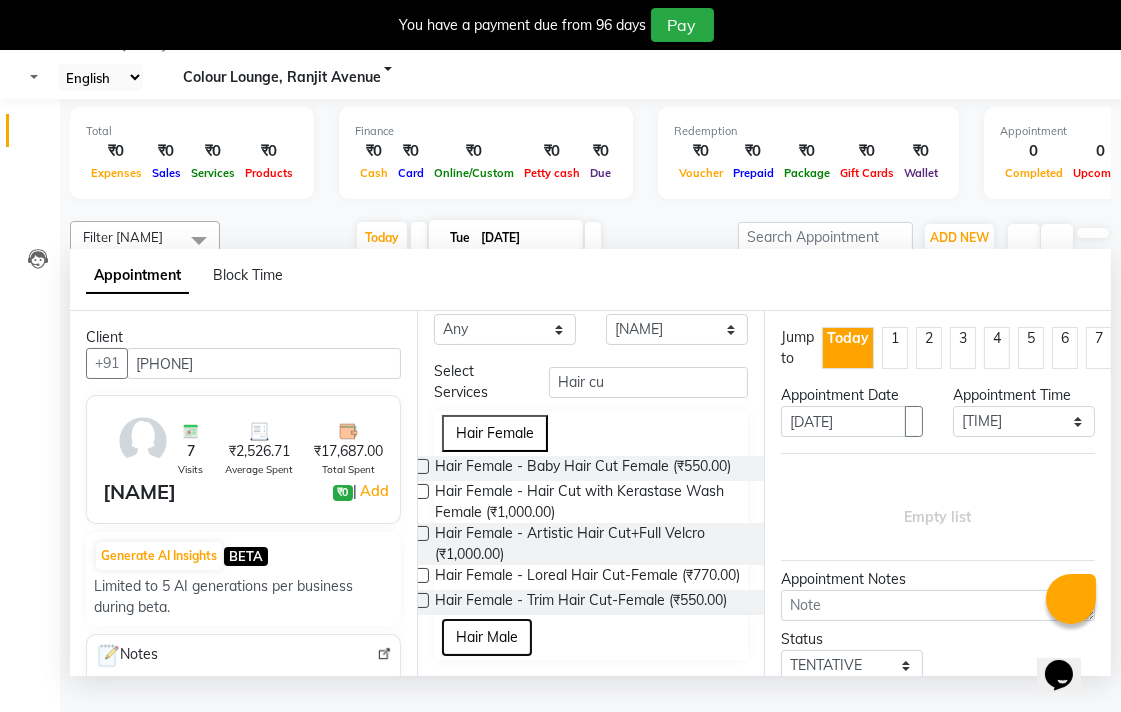 click on "Hair Male" at bounding box center [487, 637] 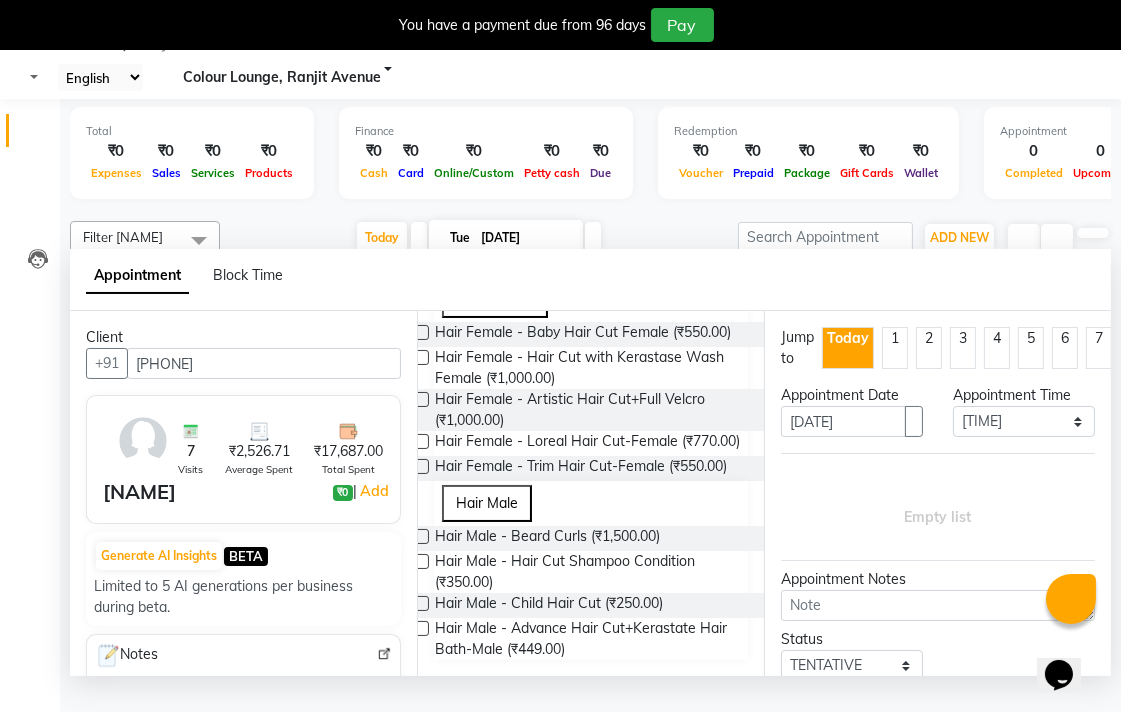click at bounding box center [421, 561] 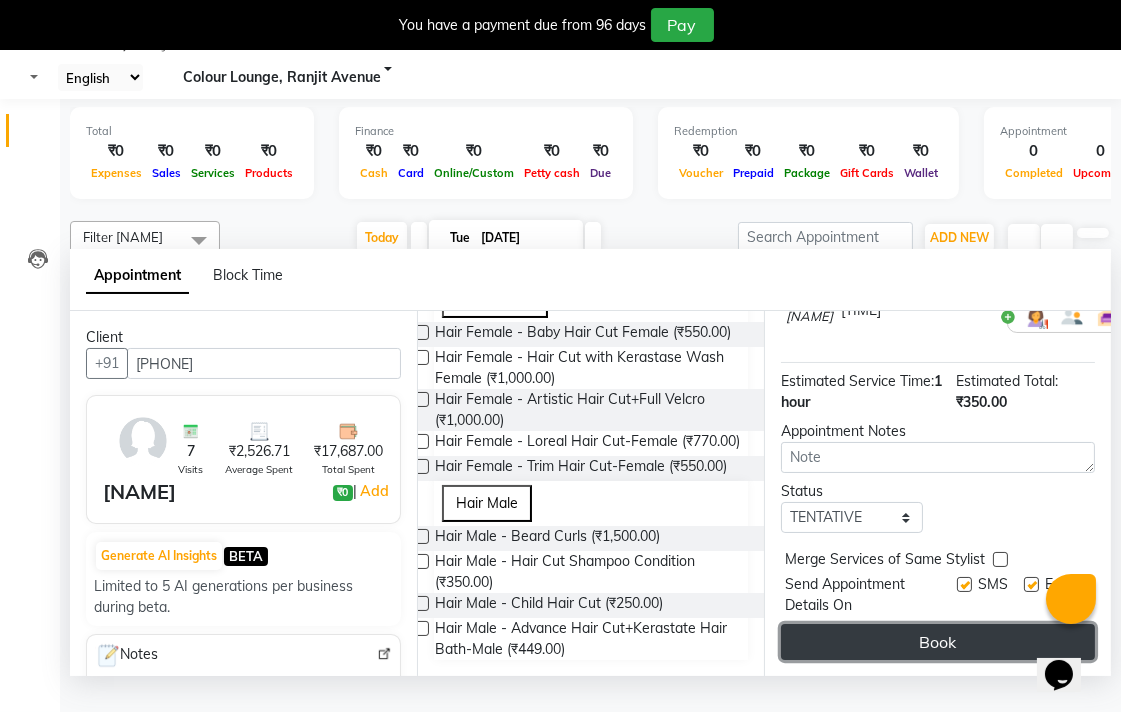click on "Book" at bounding box center (938, 642) 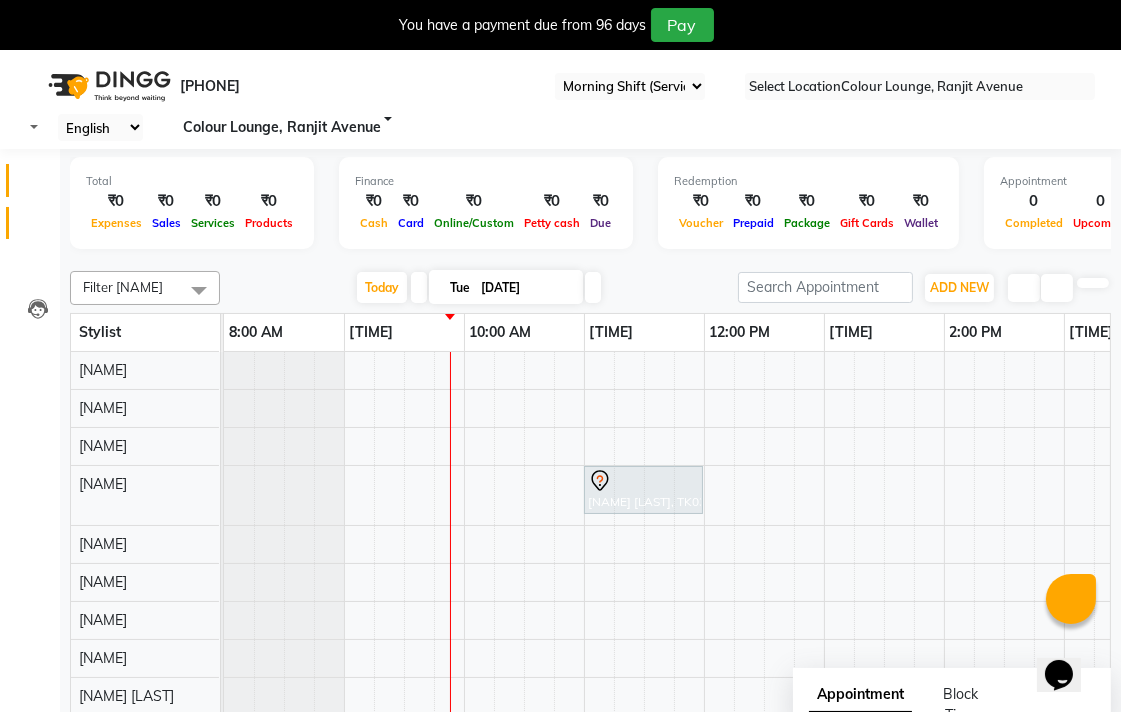 click at bounding box center [38, 228] 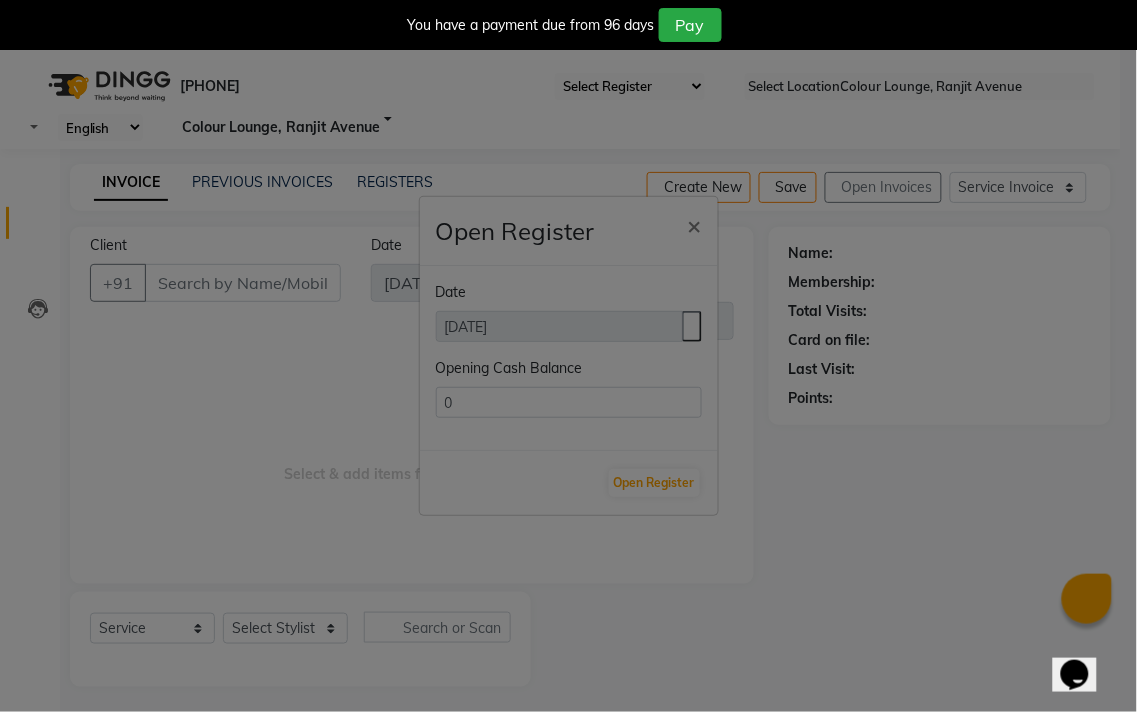 click on "Open Register × Date 01-07-2025 Opening Cash Balance 0  Open Register" at bounding box center [568, 356] 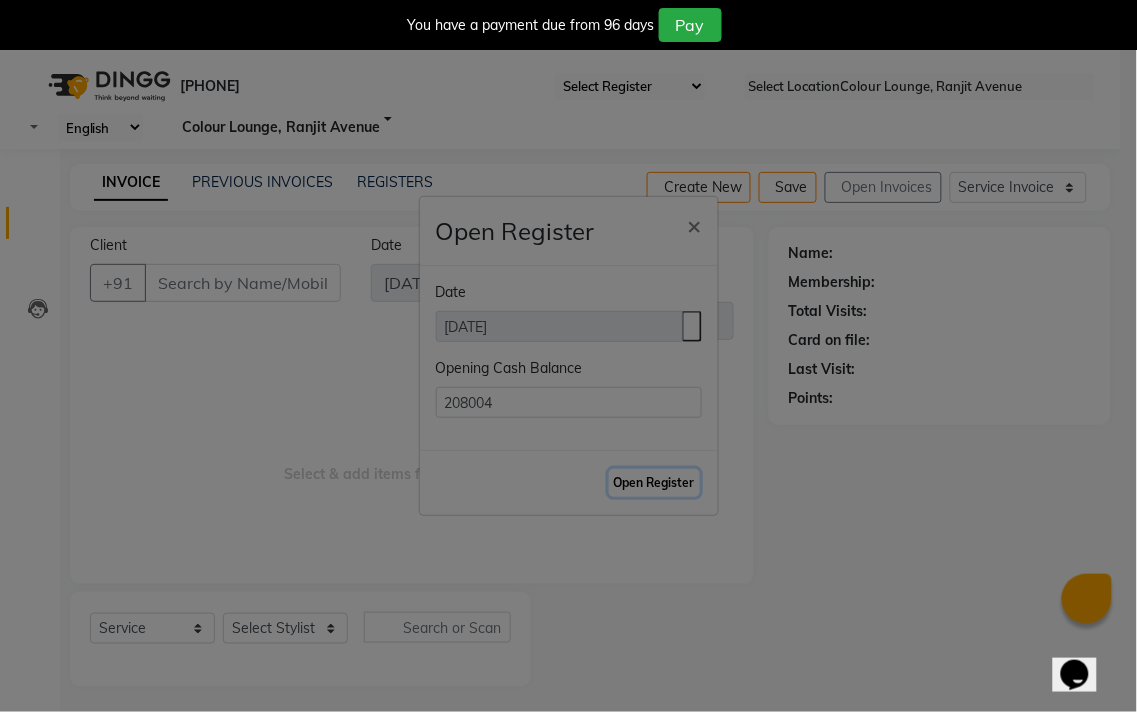 click on "Open Register" at bounding box center (654, 483) 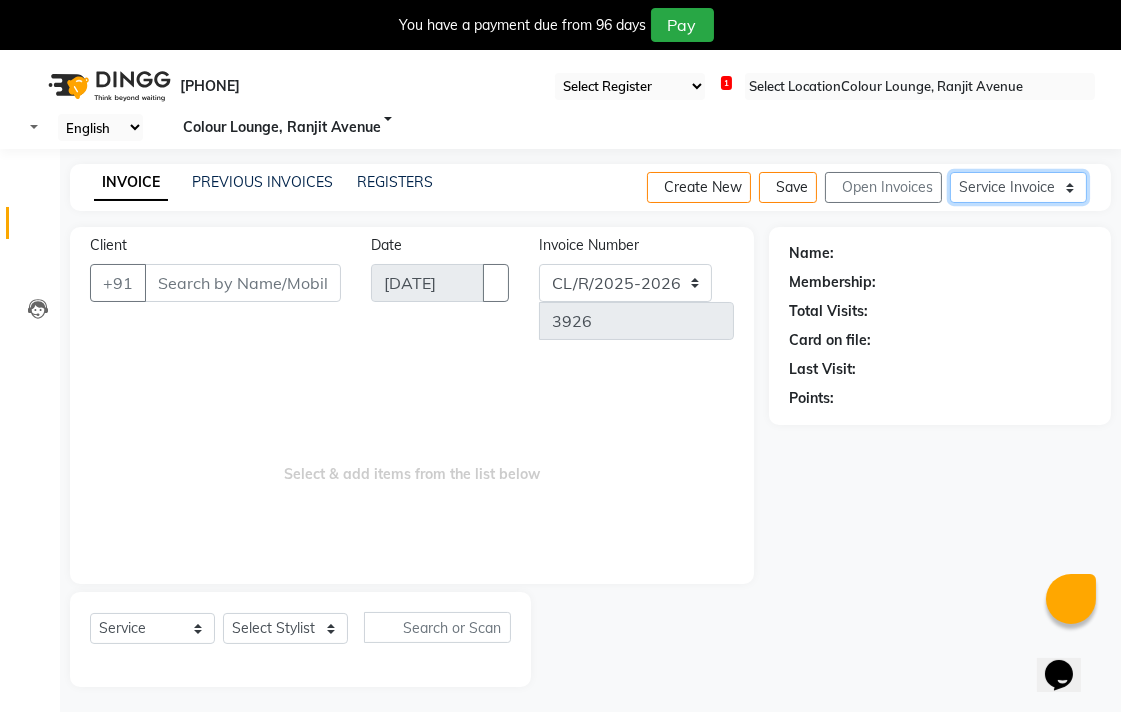 click on "Service Invoice Product Invoice" at bounding box center [1018, 187] 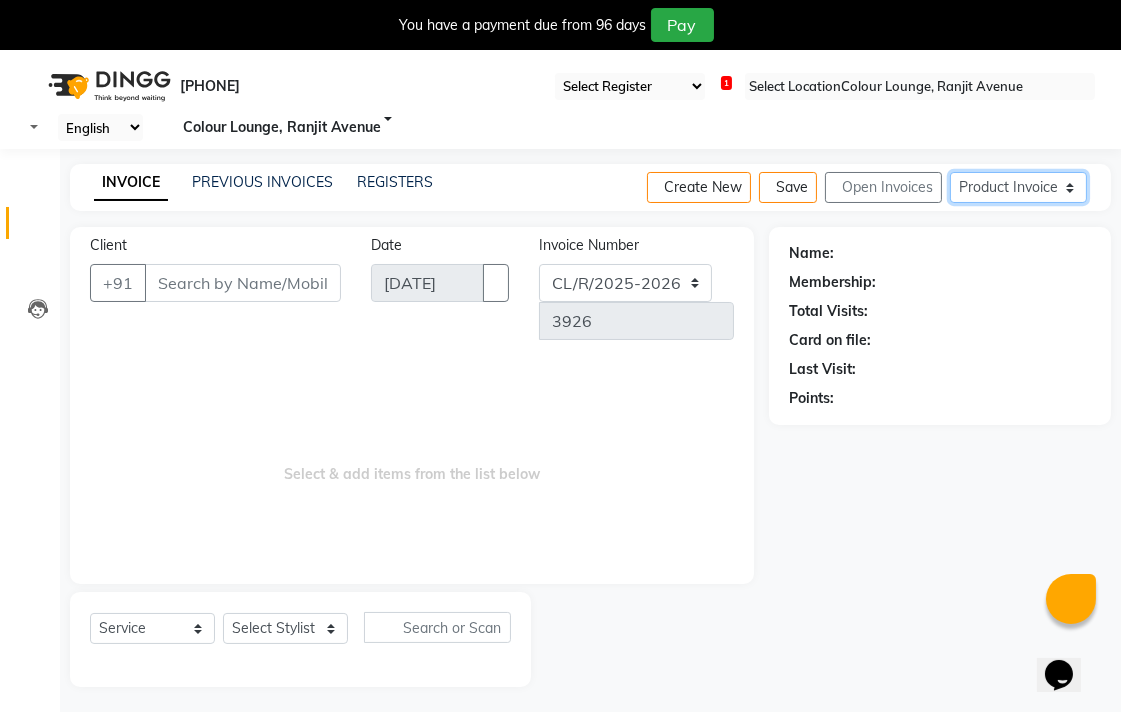 click on "Service Invoice Product Invoice" at bounding box center (1018, 187) 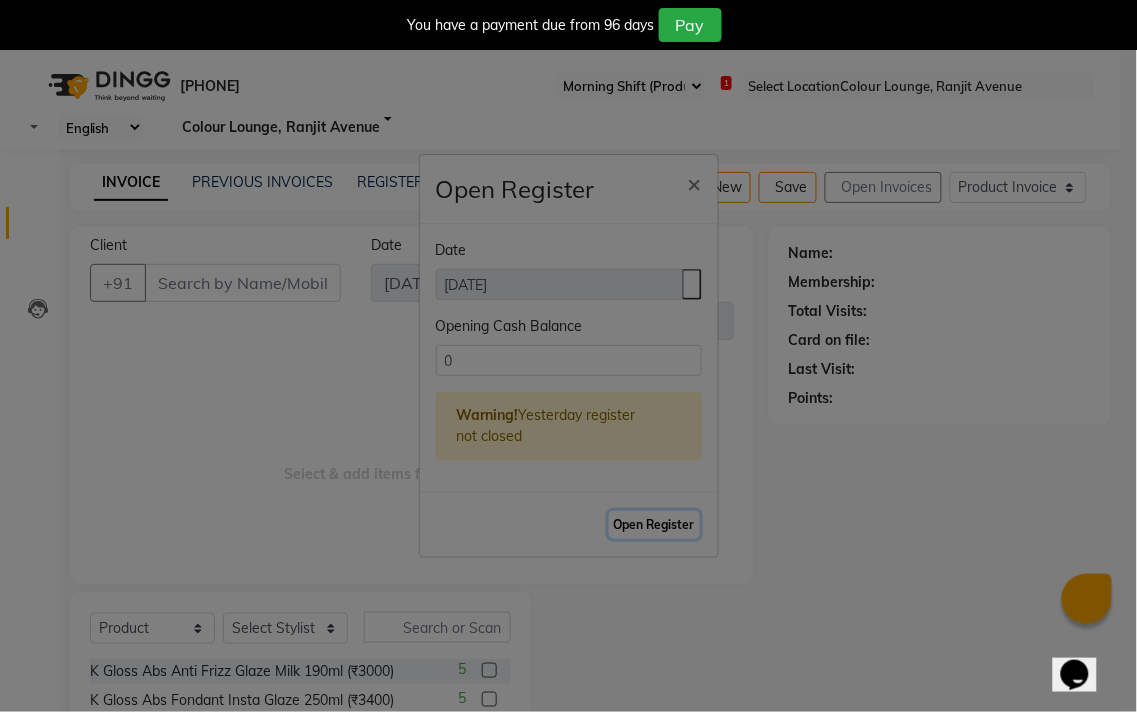 click on "Open Register" at bounding box center [654, 525] 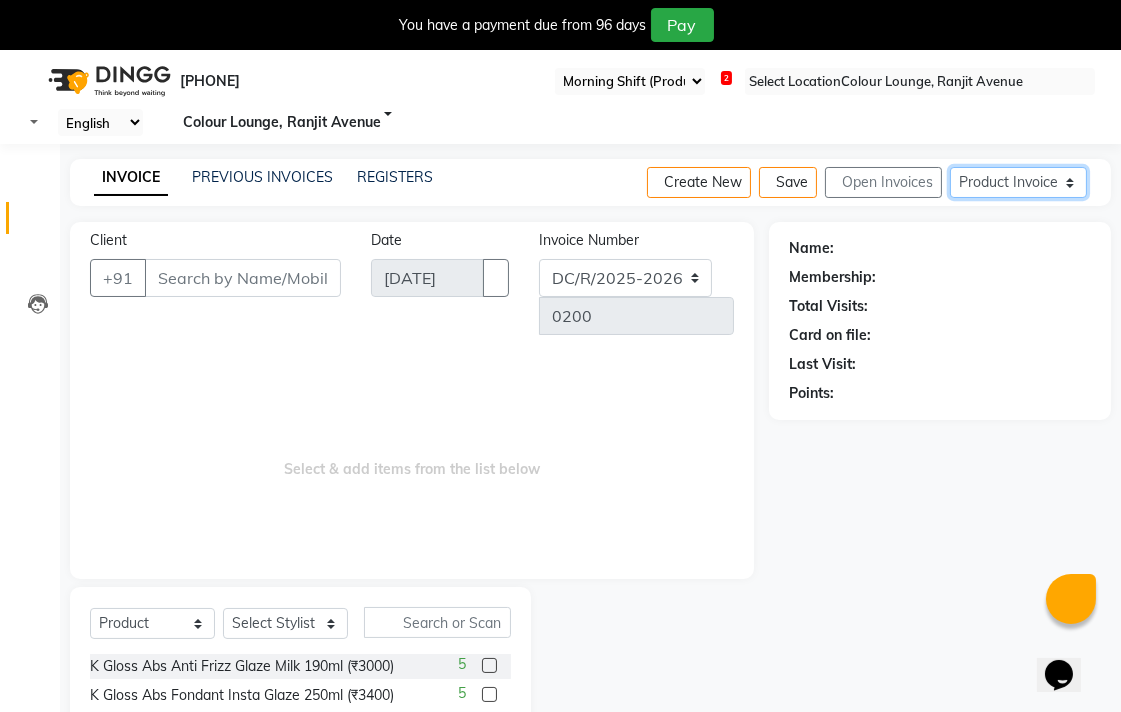scroll, scrollTop: 0, scrollLeft: 0, axis: both 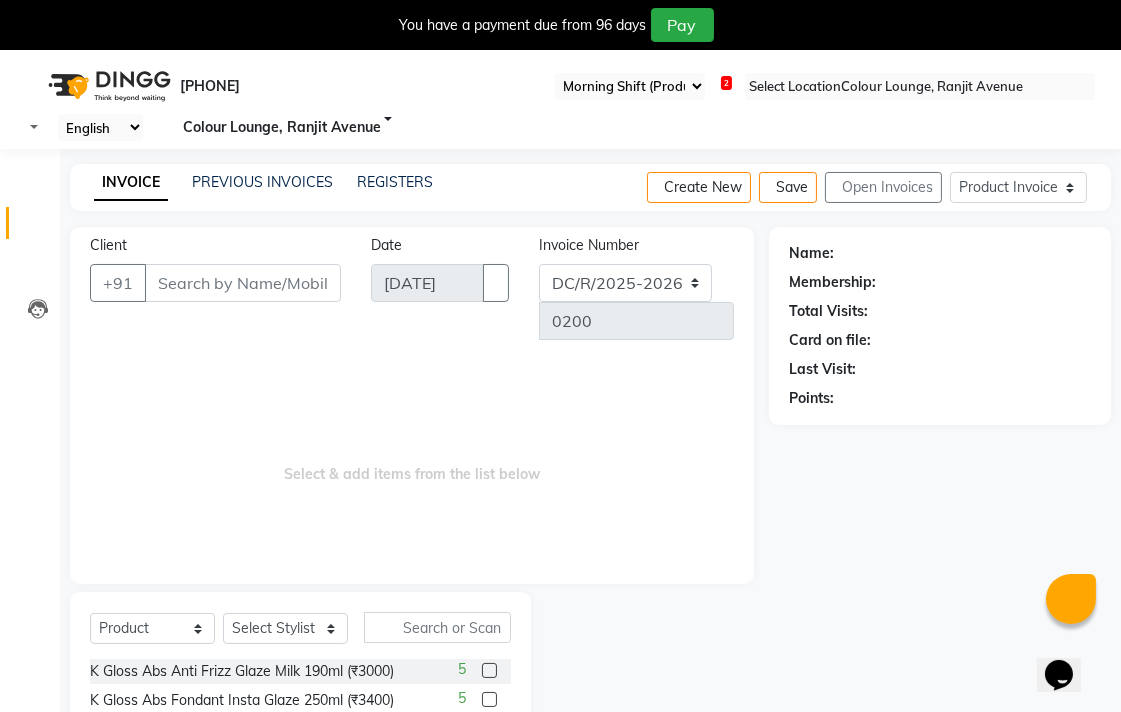 click at bounding box center (38, 228) 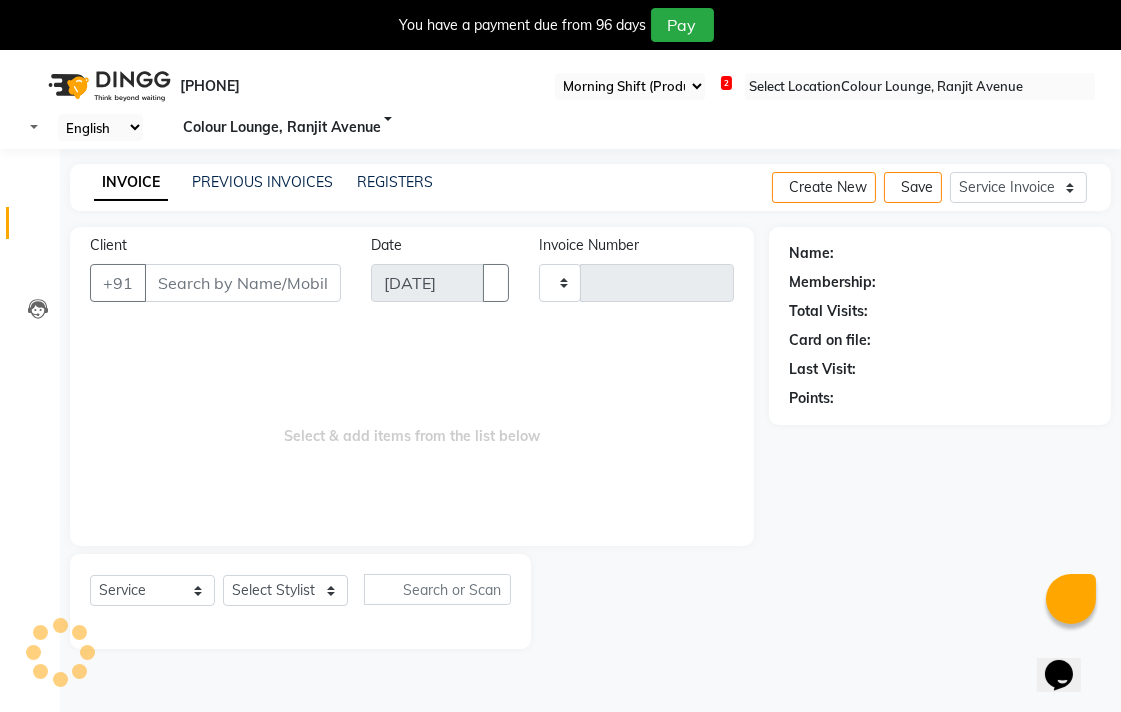 scroll, scrollTop: 50, scrollLeft: 0, axis: vertical 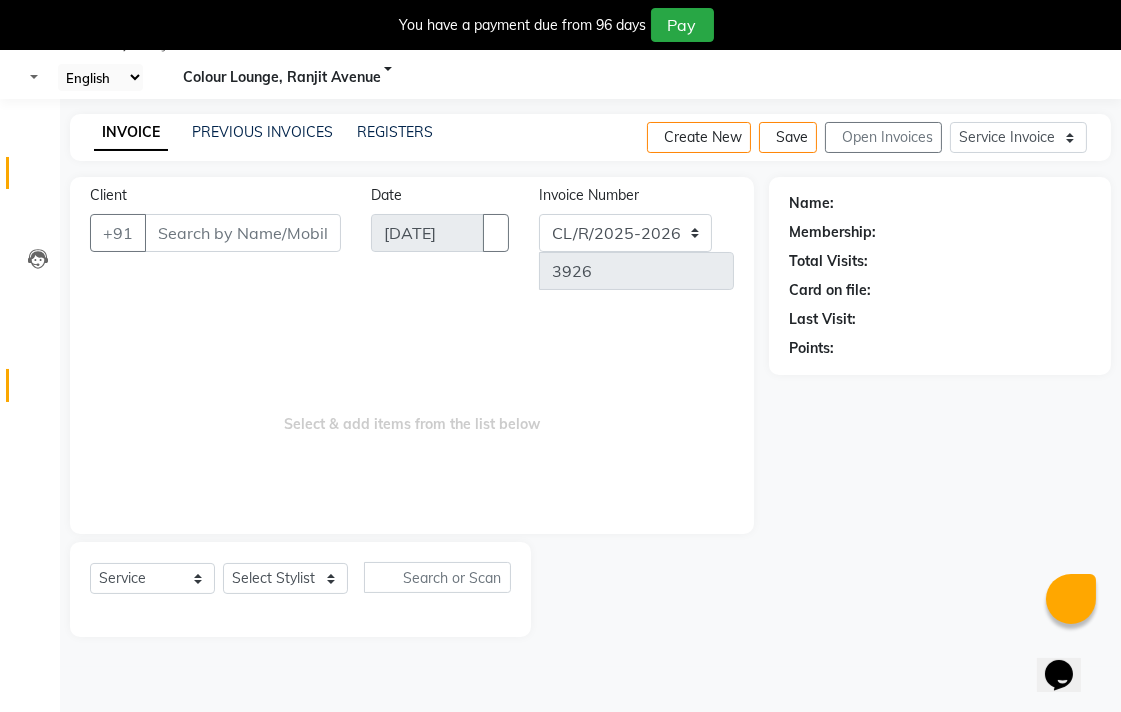 click at bounding box center (38, 390) 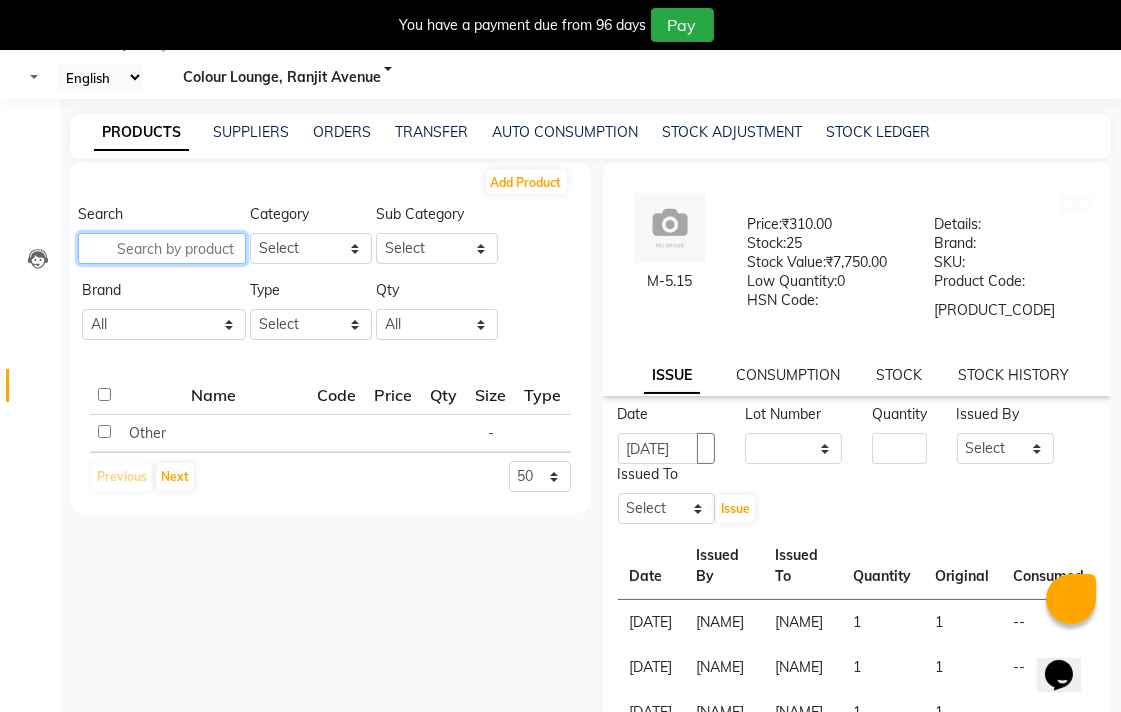 click at bounding box center [162, 248] 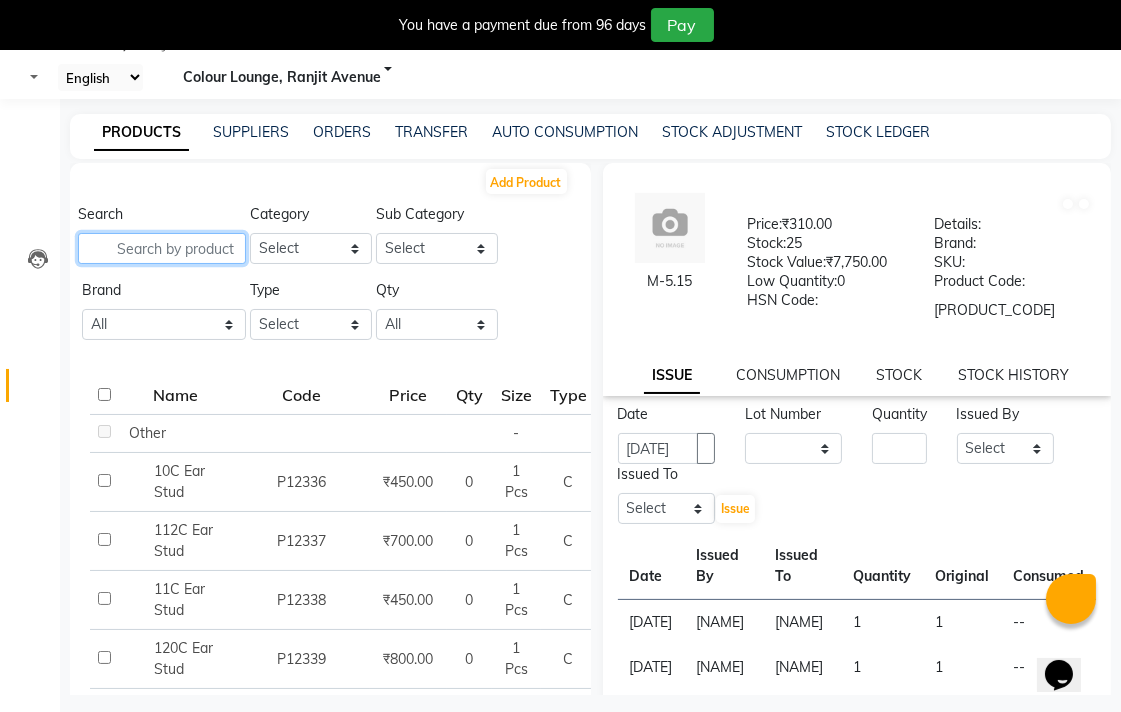 type on "3" 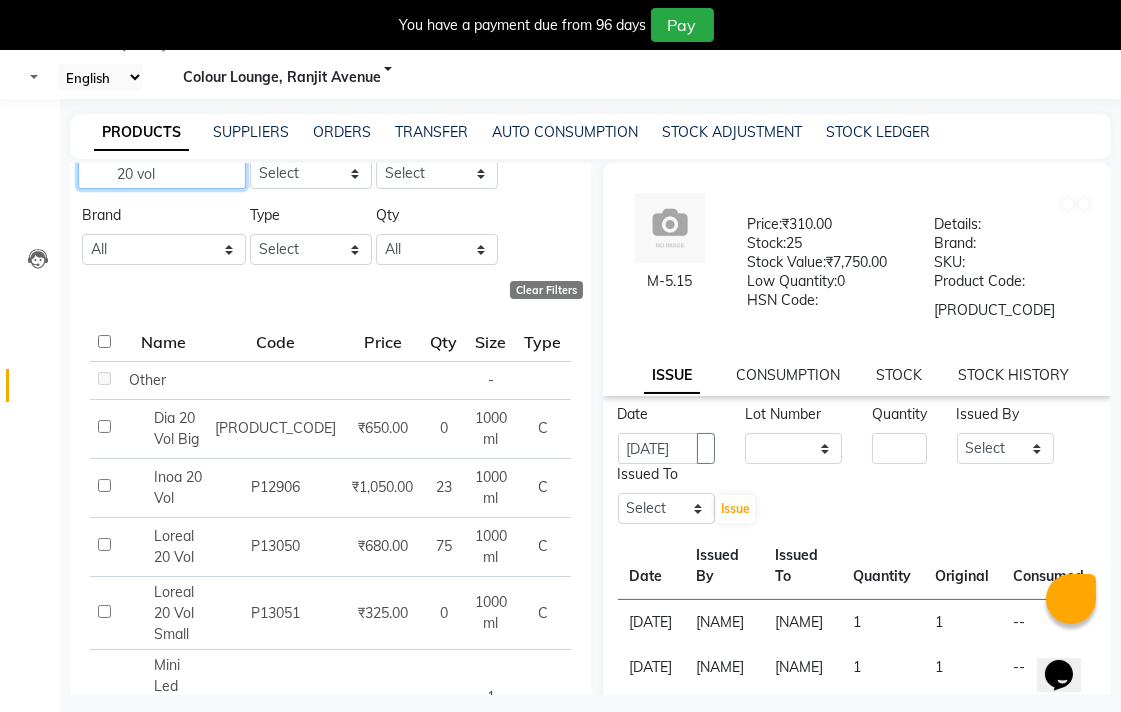 scroll, scrollTop: 148, scrollLeft: 0, axis: vertical 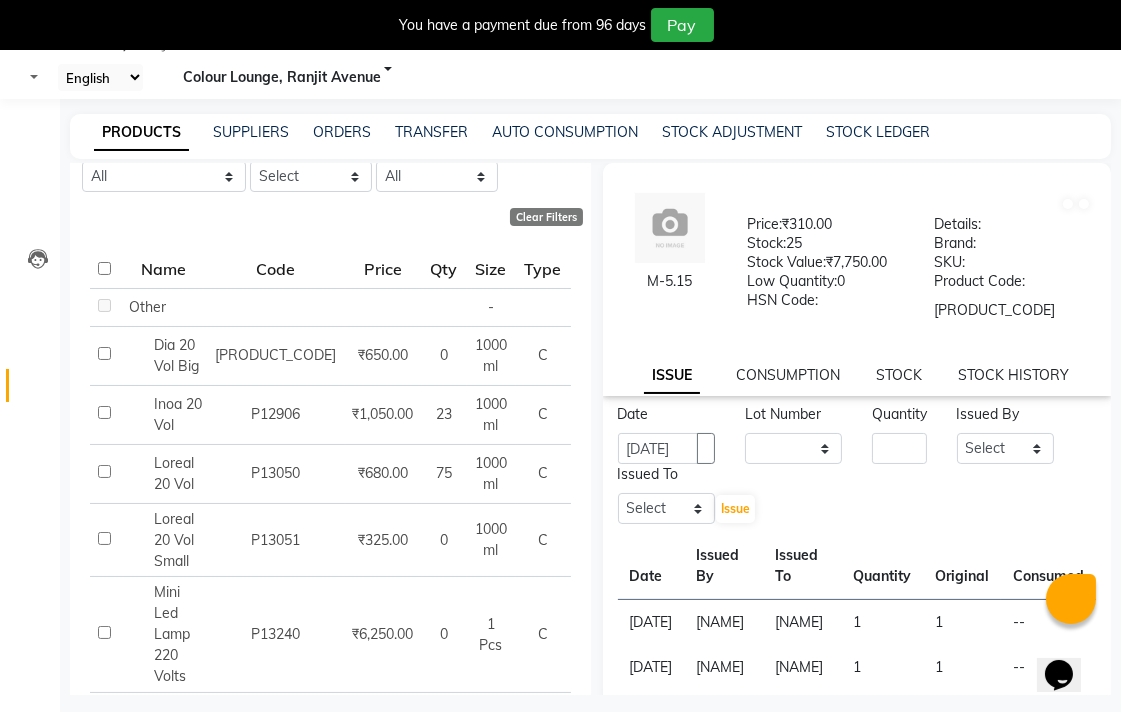 type on "20 vol" 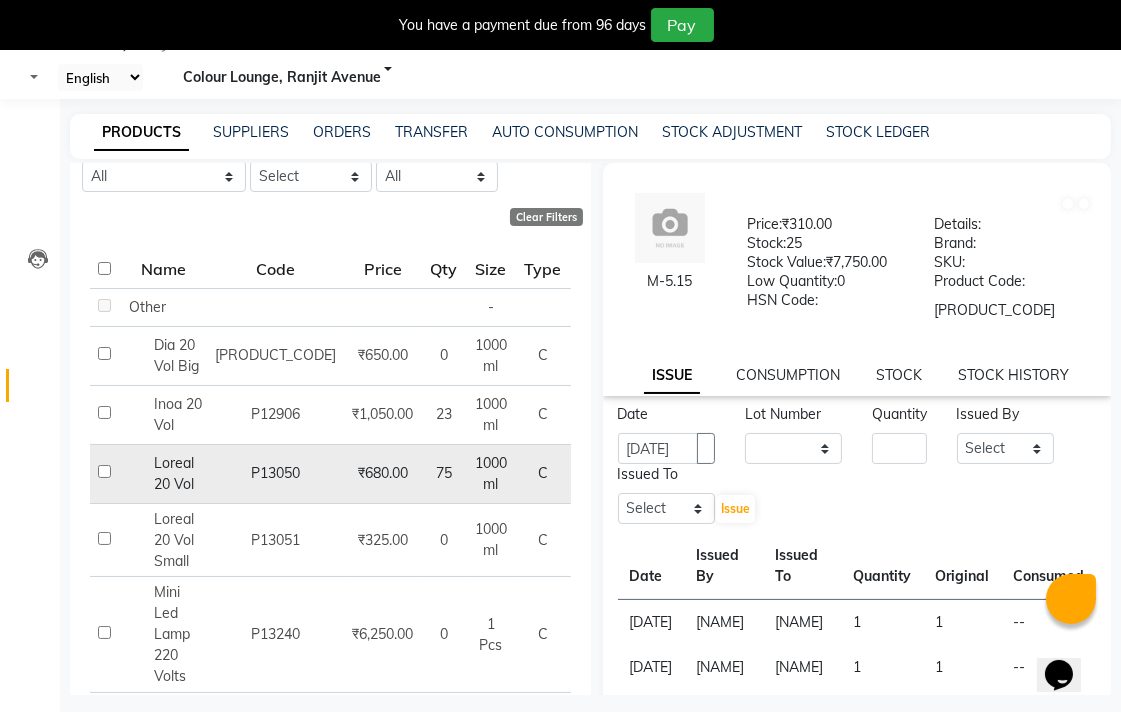 click on "Loreal 20 Vol" at bounding box center [163, 307] 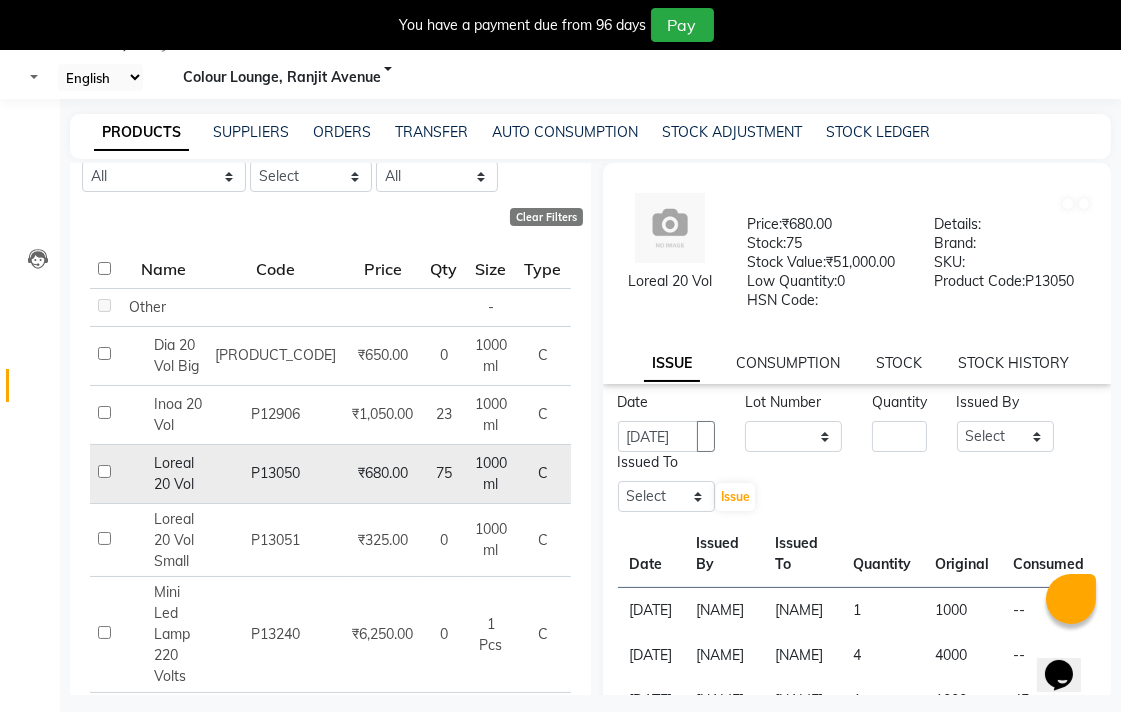click at bounding box center (104, 305) 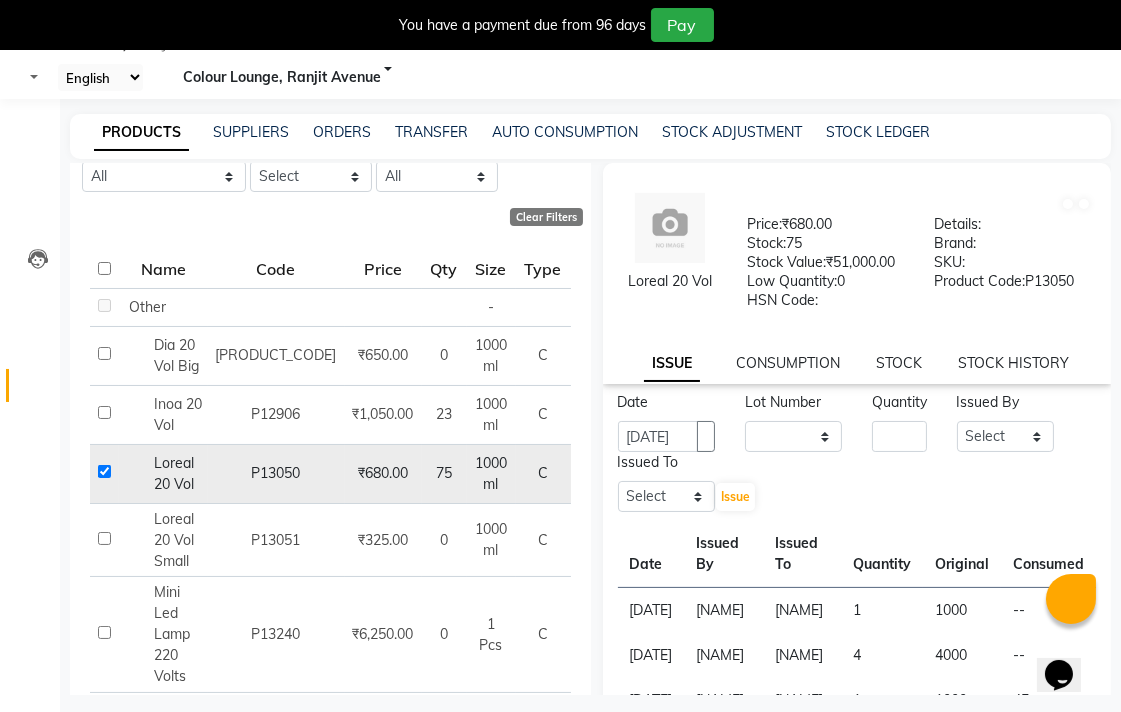 checkbox on "true" 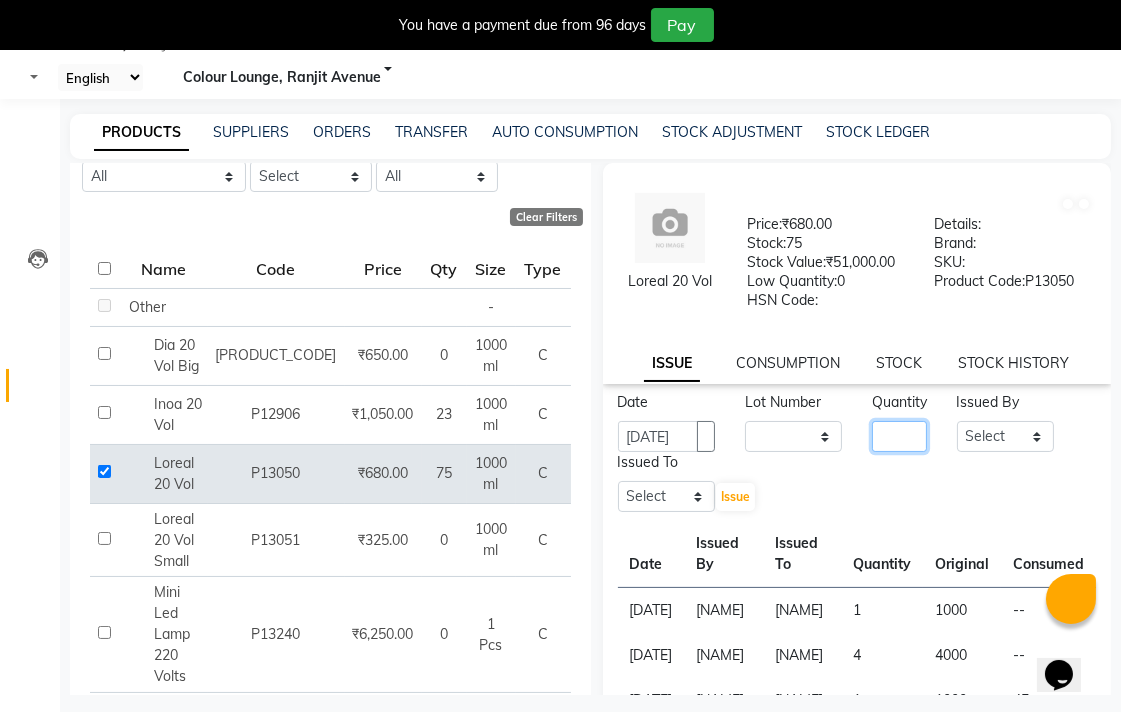click at bounding box center [899, 436] 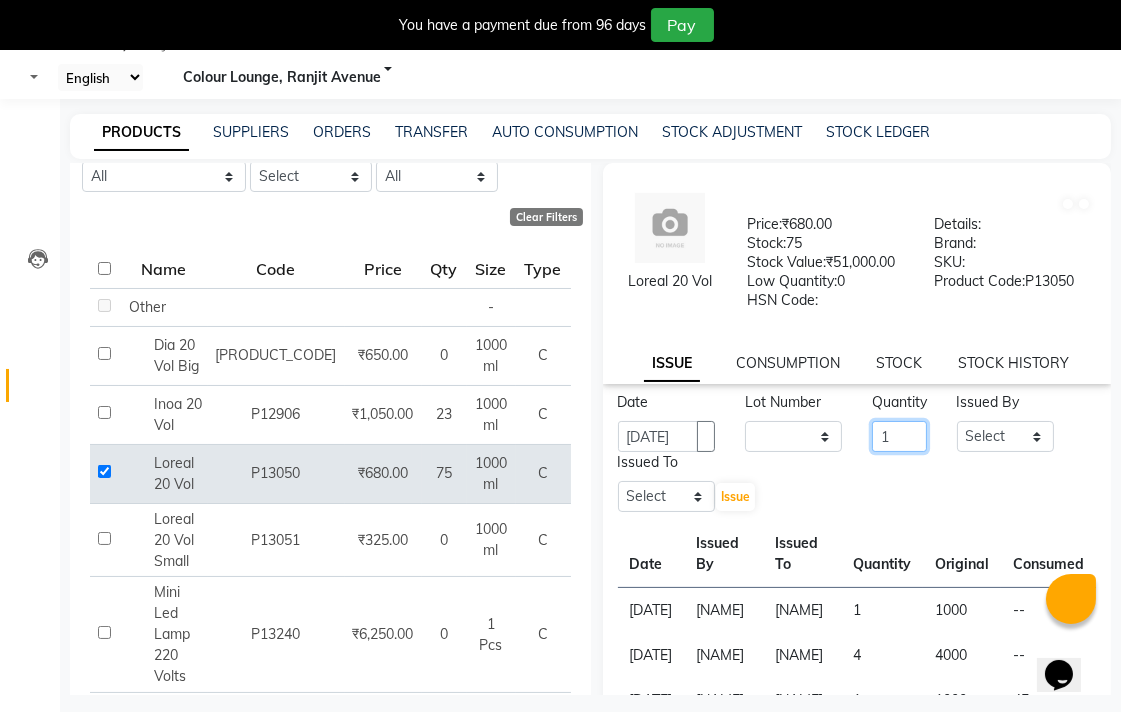 type on "1" 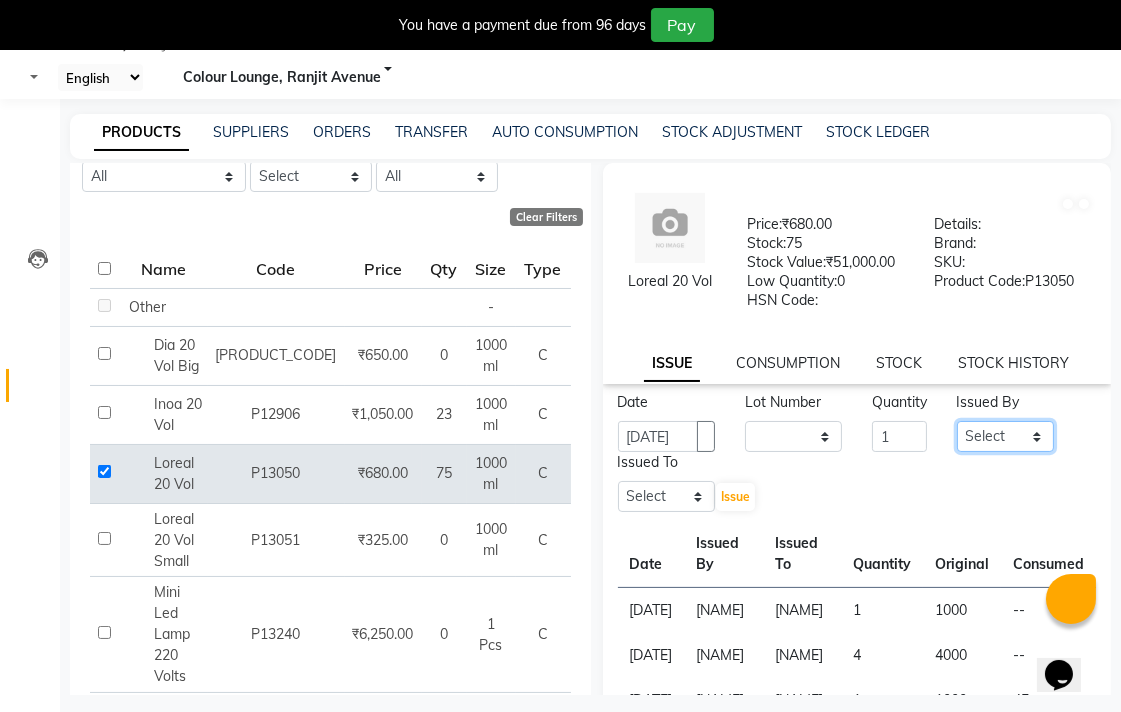 click on "Select Admin AMIT Birshika Colour Lounge, Ranjit Avenue Colour Lounge, Ranjit Avenue Digvijay JAGPREET SINGH KARAN JAFFAL KARAN KUMAR Komal mam LOVEPREET MAIBAM SURJIT SINGH MANDEEP MOHIT Nandani PARAS POOJA DEVNATH Pooja Negi PREM KOHLI RADHIKA Rahul guard Reema mehra Riya Sahil SAJAN SAMEER SANIA SANJAY SIMRAN Sonia Sunita TANUJ VISHAL Vishal singh" at bounding box center [1005, 436] 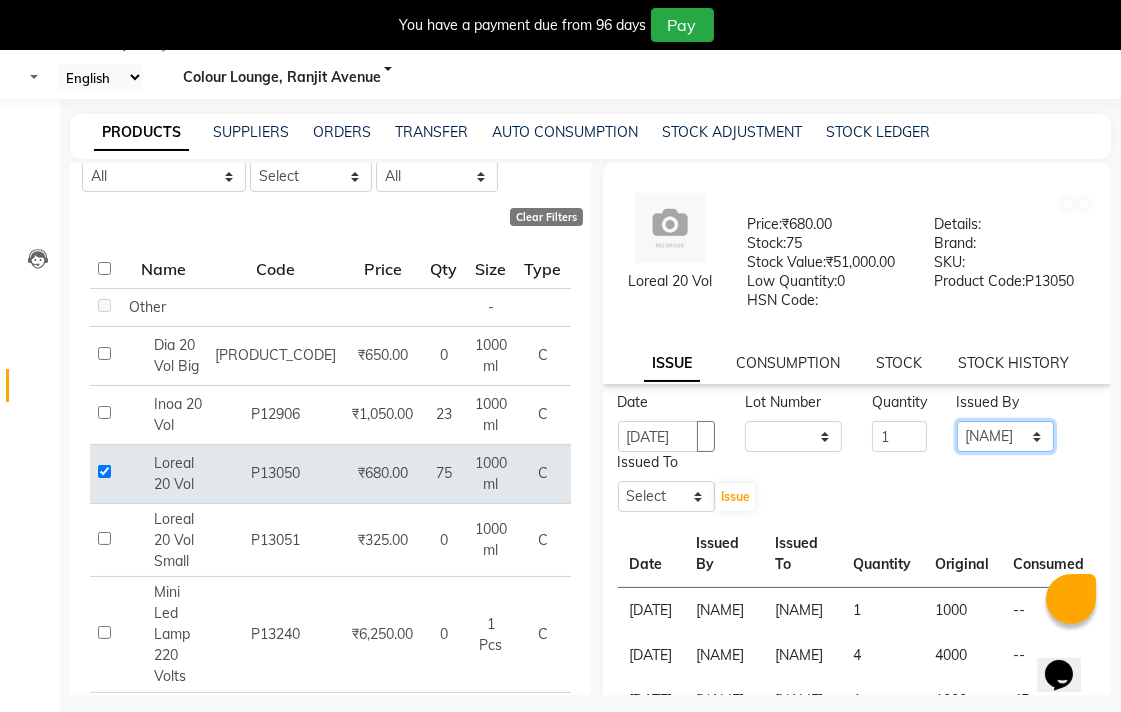 click on "Select Admin AMIT Birshika Colour Lounge, Ranjit Avenue Colour Lounge, Ranjit Avenue Digvijay JAGPREET SINGH KARAN JAFFAL KARAN KUMAR Komal mam LOVEPREET MAIBAM SURJIT SINGH MANDEEP MOHIT Nandani PARAS POOJA DEVNATH Pooja Negi PREM KOHLI RADHIKA Rahul guard Reema mehra Riya Sahil SAJAN SAMEER SANIA SANJAY SIMRAN Sonia Sunita TANUJ VISHAL Vishal singh" at bounding box center (1005, 436) 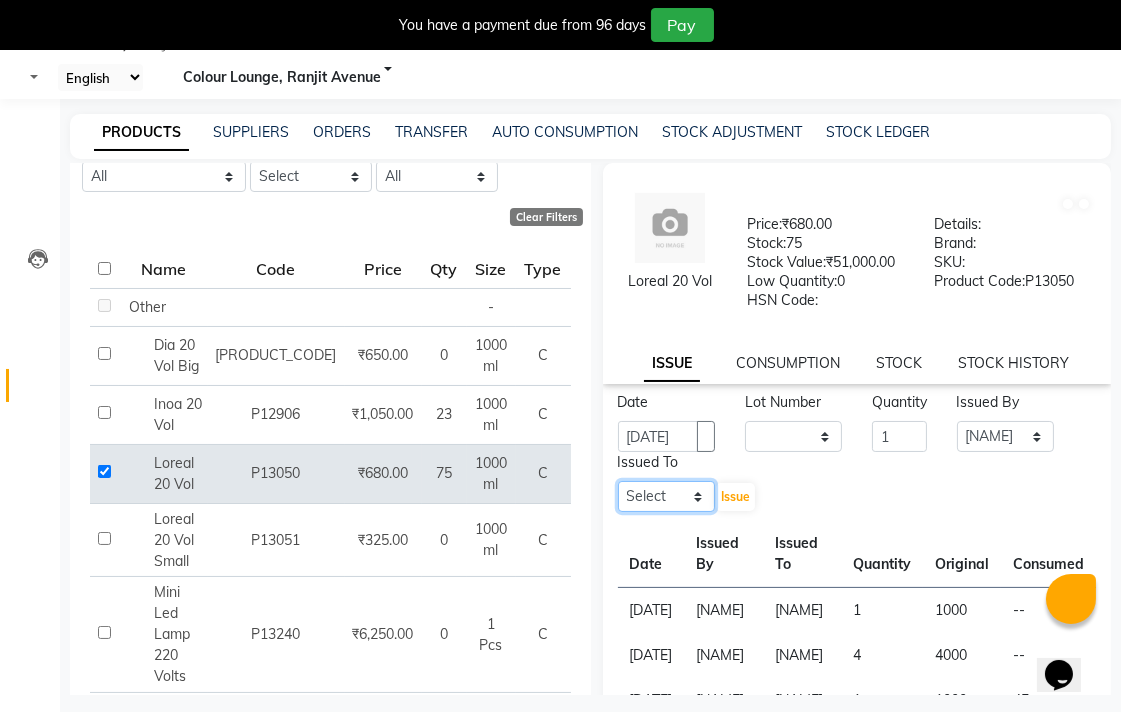 click on "Select Admin AMIT Birshika Colour Lounge, Ranjit Avenue Colour Lounge, Ranjit Avenue Digvijay JAGPREET SINGH KARAN JAFFAL KARAN KUMAR Komal mam LOVEPREET MAIBAM SURJIT SINGH MANDEEP MOHIT Nandani PARAS POOJA DEVNATH Pooja Negi PREM KOHLI RADHIKA Rahul guard Reema mehra Riya Sahil SAJAN SAMEER SANIA SANJAY SIMRAN Sonia Sunita TANUJ VISHAL Vishal singh" at bounding box center [666, 496] 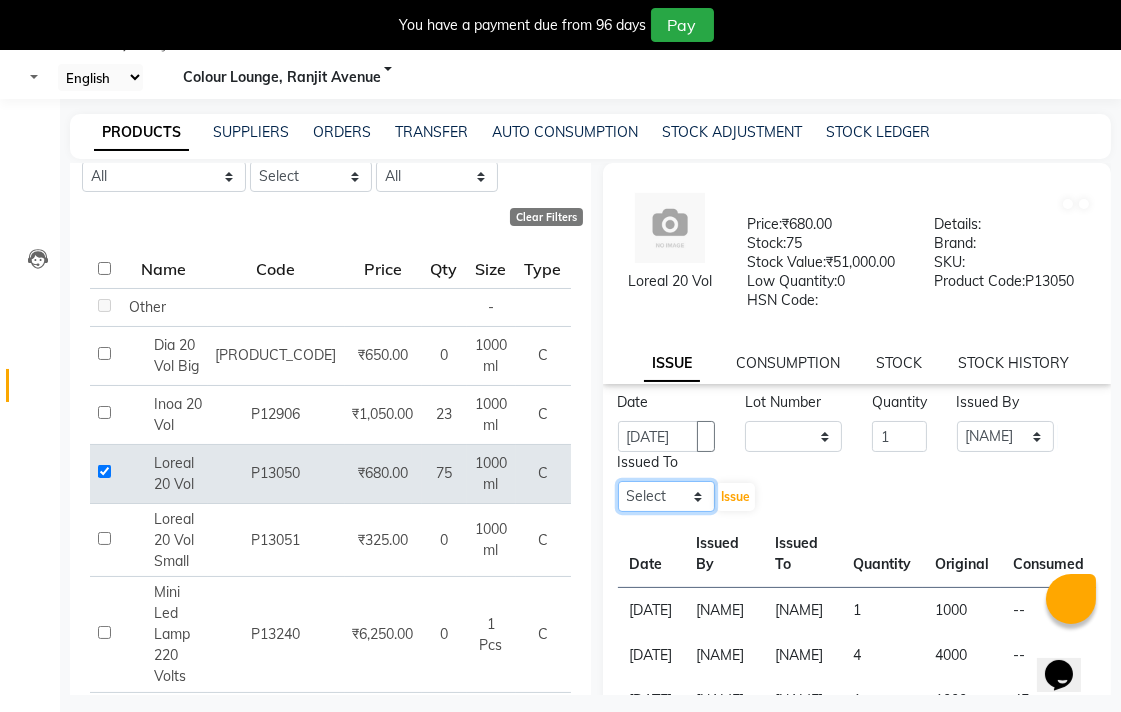 select on "70150" 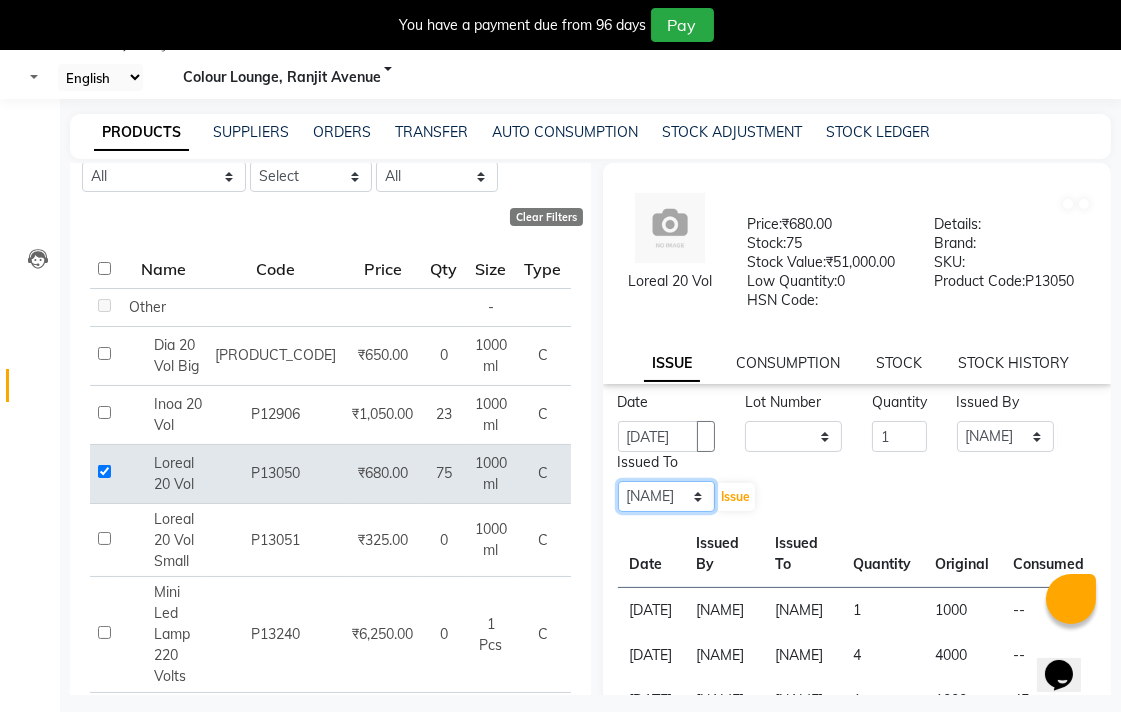 click on "Select Admin AMIT Birshika Colour Lounge, Ranjit Avenue Colour Lounge, Ranjit Avenue Digvijay JAGPREET SINGH KARAN JAFFAL KARAN KUMAR Komal mam LOVEPREET MAIBAM SURJIT SINGH MANDEEP MOHIT Nandani PARAS POOJA DEVNATH Pooja Negi PREM KOHLI RADHIKA Rahul guard Reema mehra Riya Sahil SAJAN SAMEER SANIA SANJAY SIMRAN Sonia Sunita TANUJ VISHAL Vishal singh" at bounding box center (666, 496) 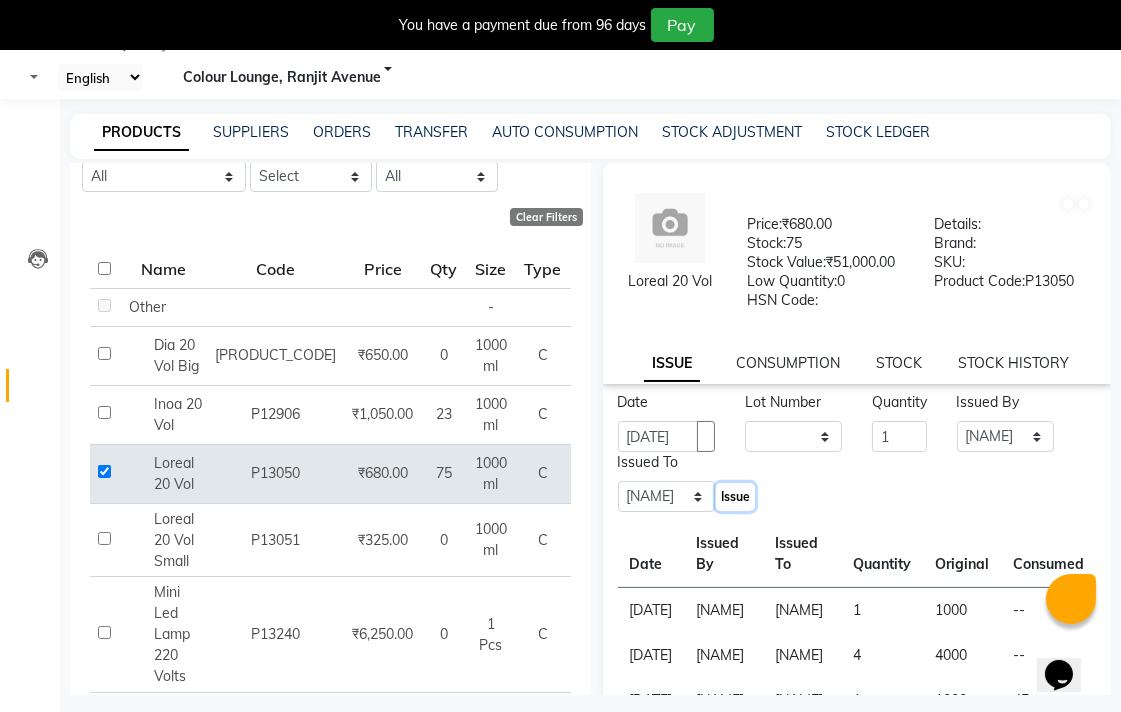 click on "Issue" at bounding box center [735, 496] 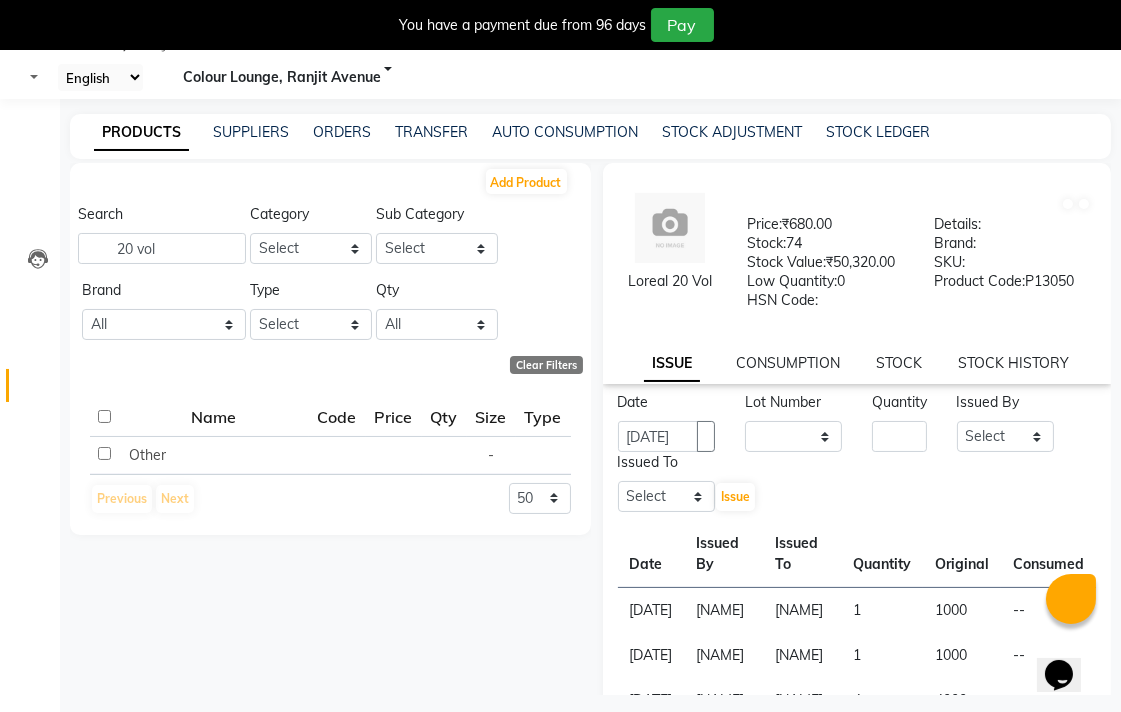 scroll, scrollTop: 0, scrollLeft: 0, axis: both 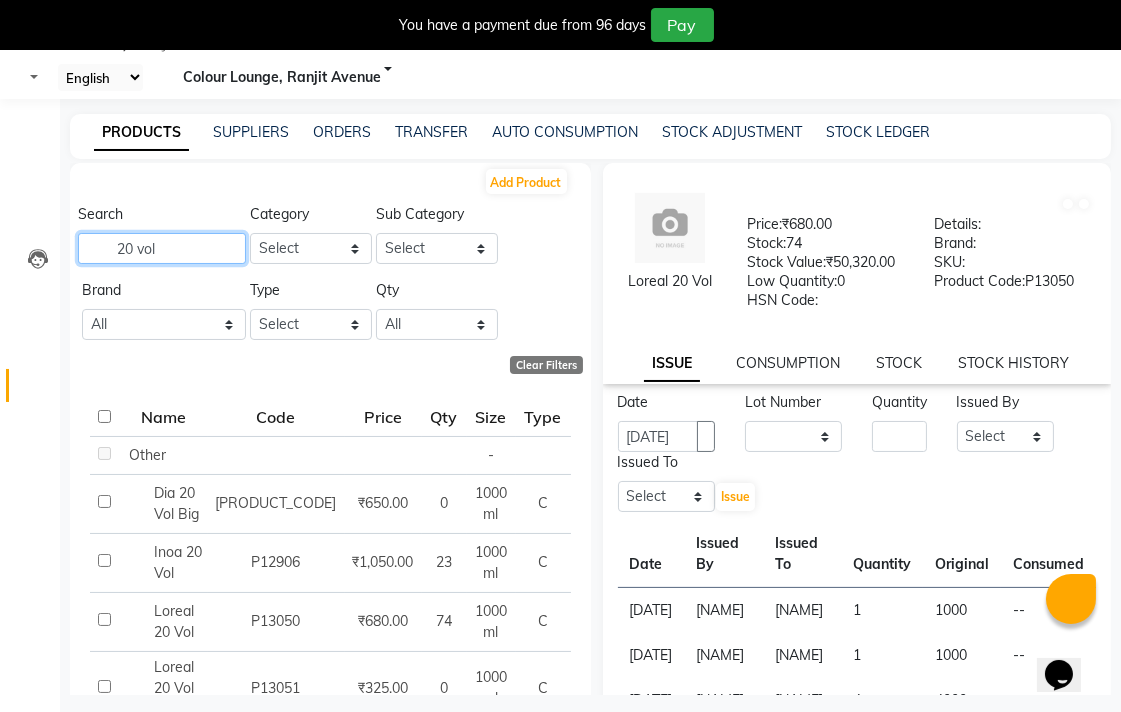 click on "20 vol" at bounding box center (162, 248) 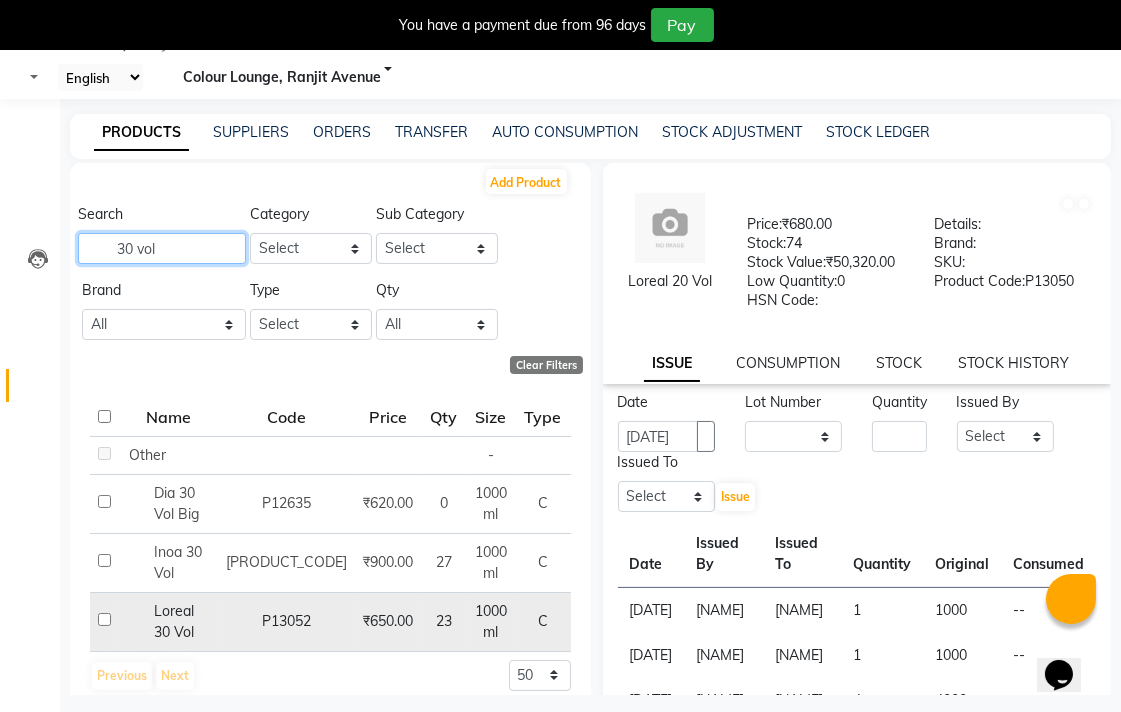 type on "30 vol" 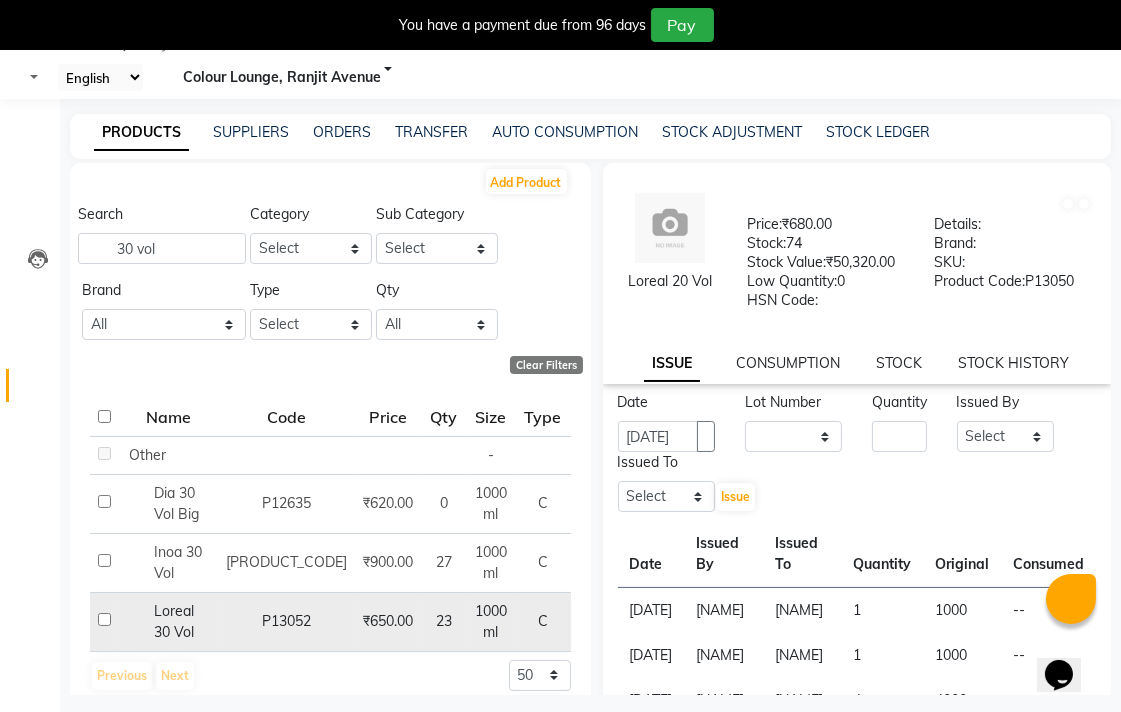 click at bounding box center (104, 453) 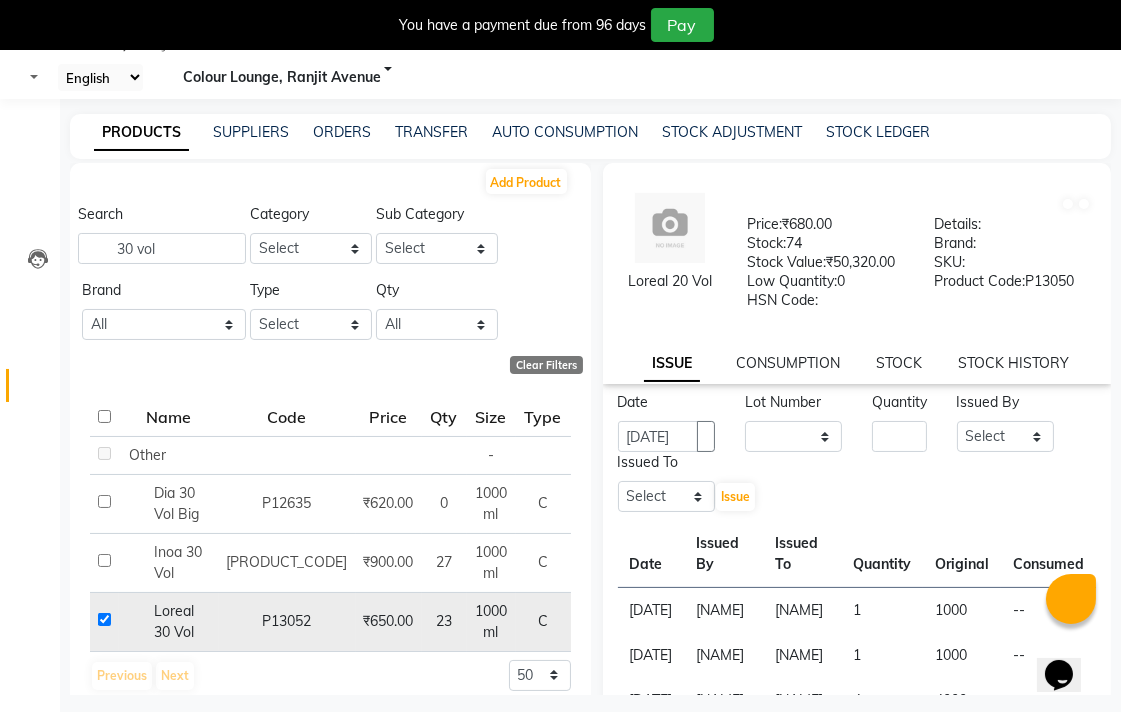 checkbox on "true" 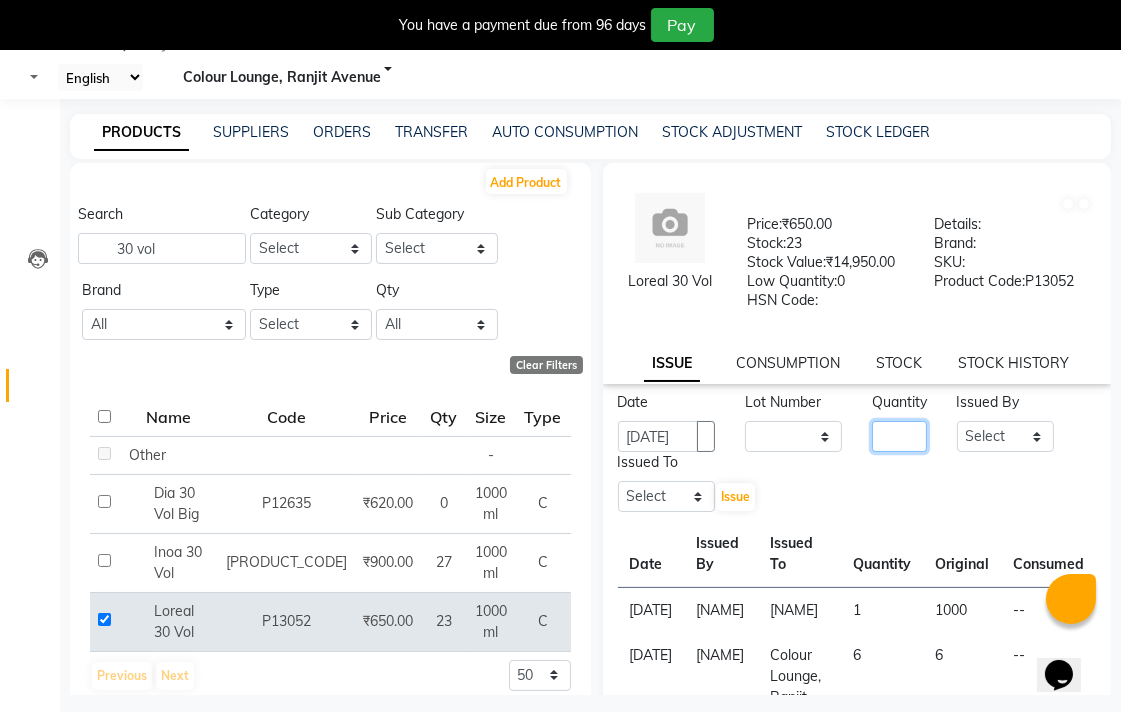 click at bounding box center [899, 436] 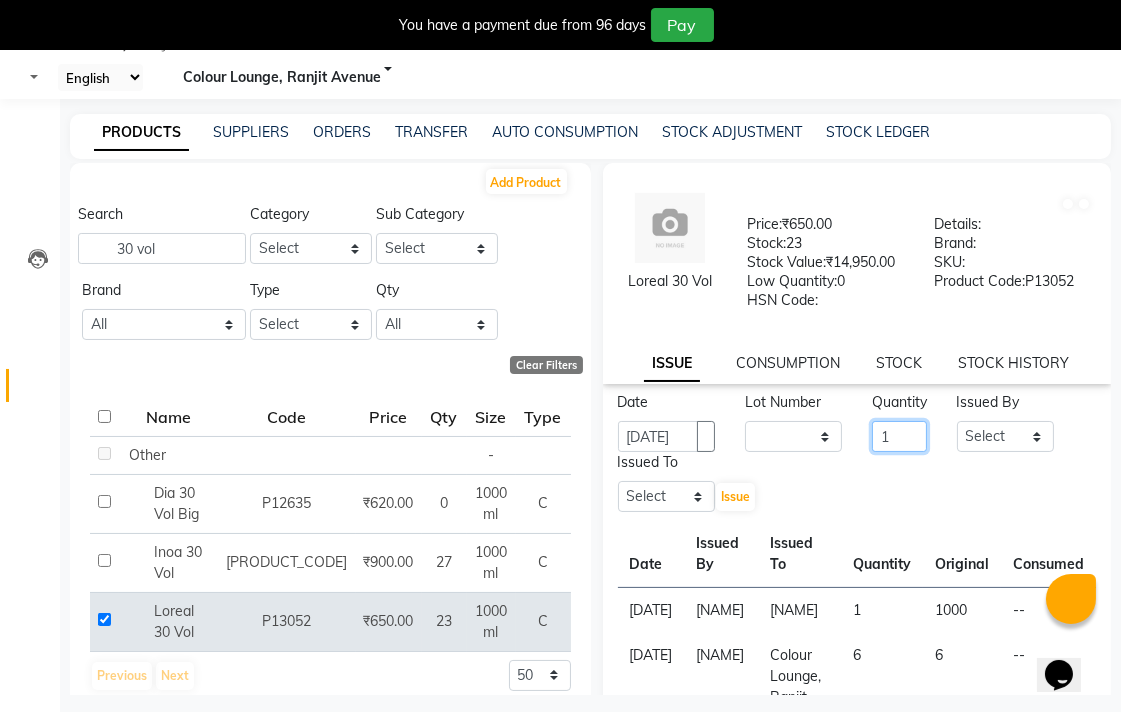 type on "1" 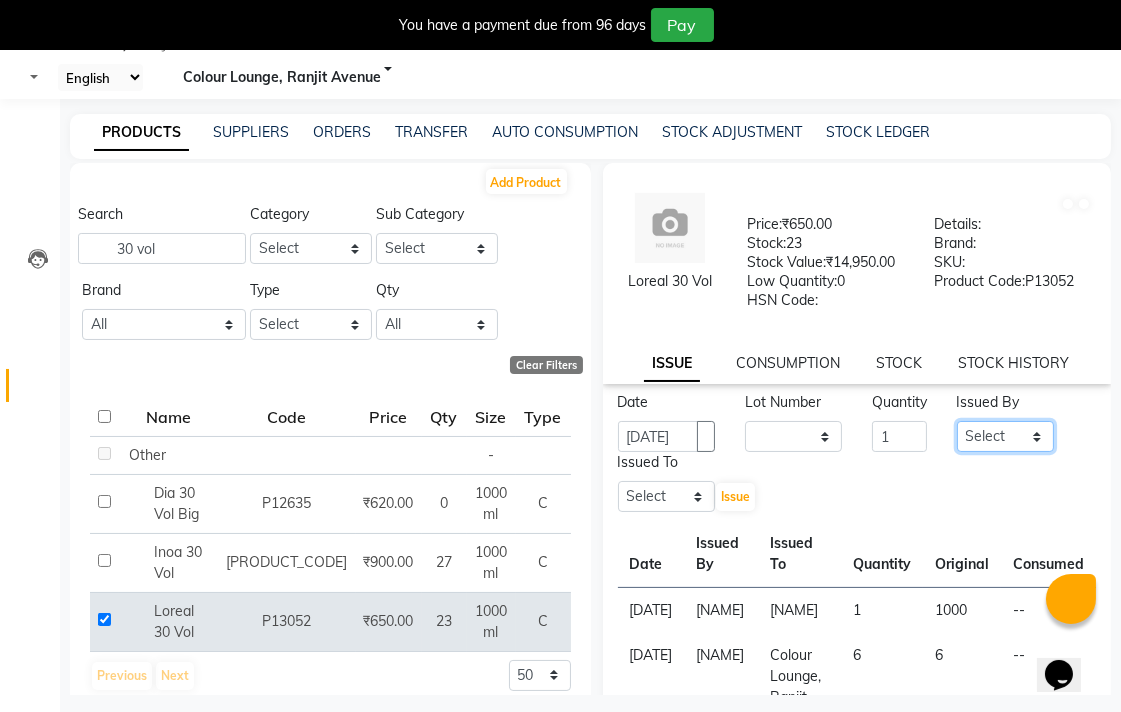 click on "Select Admin AMIT Birshika Colour Lounge, Ranjit Avenue Colour Lounge, Ranjit Avenue Digvijay JAGPREET SINGH KARAN JAFFAL KARAN KUMAR Komal mam LOVEPREET MAIBAM SURJIT SINGH MANDEEP MOHIT Nandani PARAS POOJA DEVNATH Pooja Negi PREM KOHLI RADHIKA Rahul guard Reema mehra Riya Sahil SAJAN SAMEER SANIA SANJAY SIMRAN Sonia Sunita TANUJ VISHAL Vishal singh" at bounding box center (1005, 436) 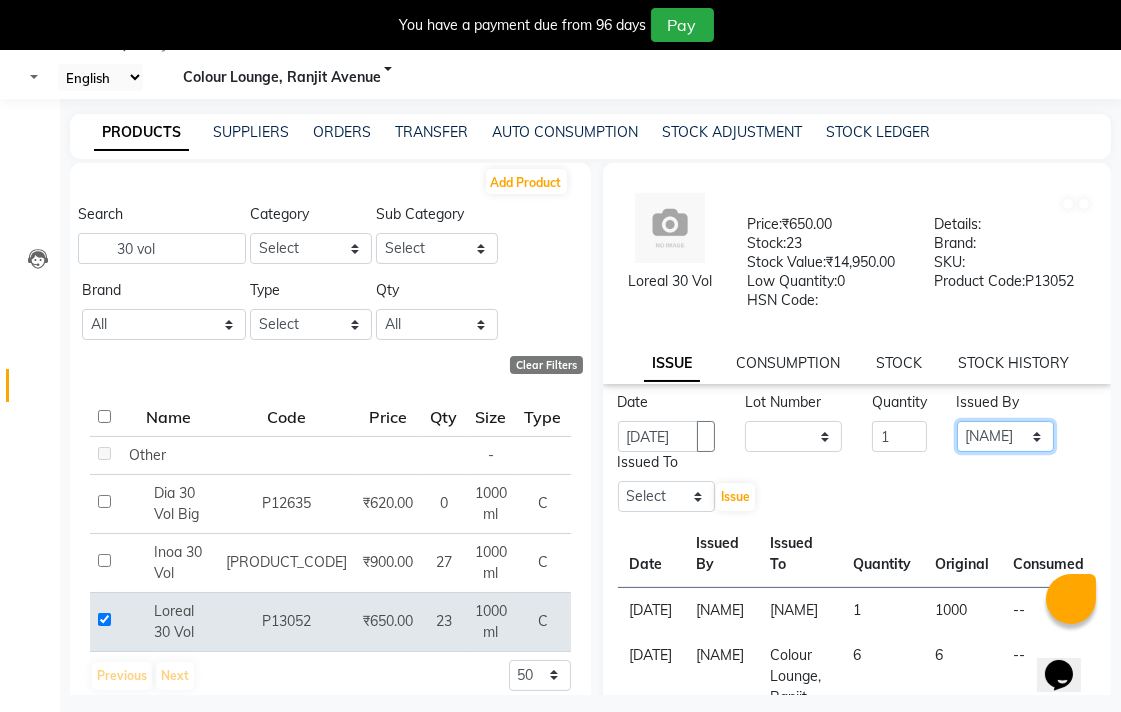 click on "Select Admin AMIT Birshika Colour Lounge, Ranjit Avenue Colour Lounge, Ranjit Avenue Digvijay JAGPREET SINGH KARAN JAFFAL KARAN KUMAR Komal mam LOVEPREET MAIBAM SURJIT SINGH MANDEEP MOHIT Nandani PARAS POOJA DEVNATH Pooja Negi PREM KOHLI RADHIKA Rahul guard Reema mehra Riya Sahil SAJAN SAMEER SANIA SANJAY SIMRAN Sonia Sunita TANUJ VISHAL Vishal singh" at bounding box center [1005, 436] 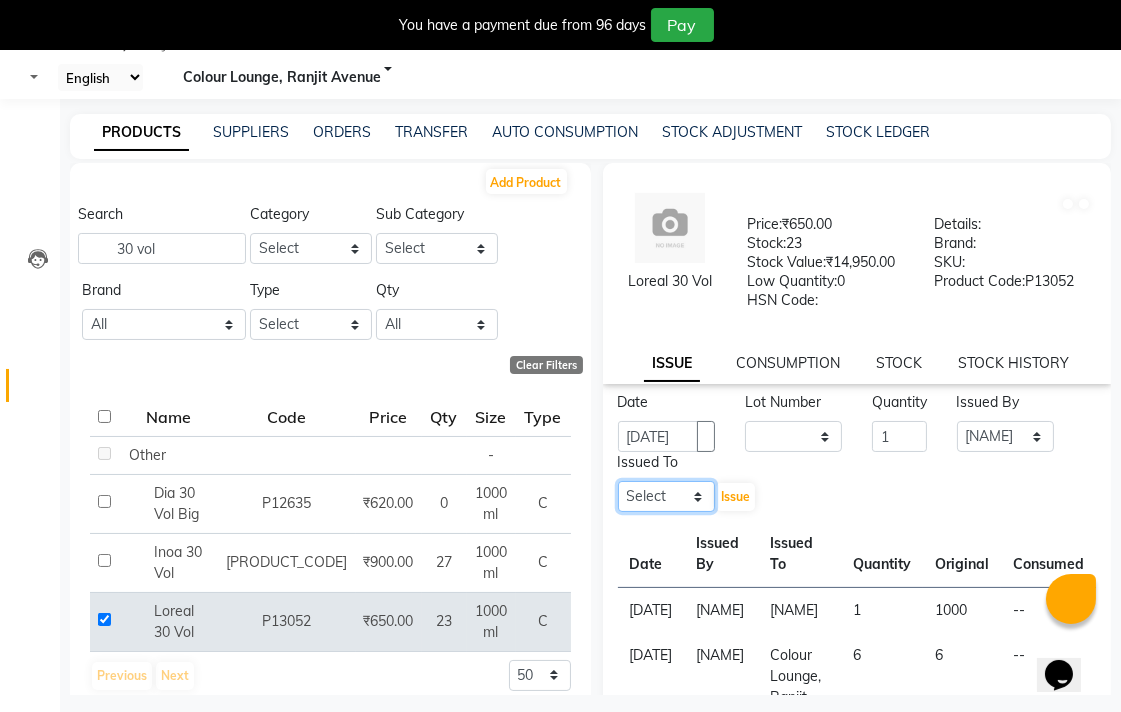 click on "Select Admin AMIT Birshika Colour Lounge, Ranjit Avenue Colour Lounge, Ranjit Avenue Digvijay JAGPREET SINGH KARAN JAFFAL KARAN KUMAR Komal mam LOVEPREET MAIBAM SURJIT SINGH MANDEEP MOHIT Nandani PARAS POOJA DEVNATH Pooja Negi PREM KOHLI RADHIKA Rahul guard Reema mehra Riya Sahil SAJAN SAMEER SANIA SANJAY SIMRAN Sonia Sunita TANUJ VISHAL Vishal singh" at bounding box center (666, 496) 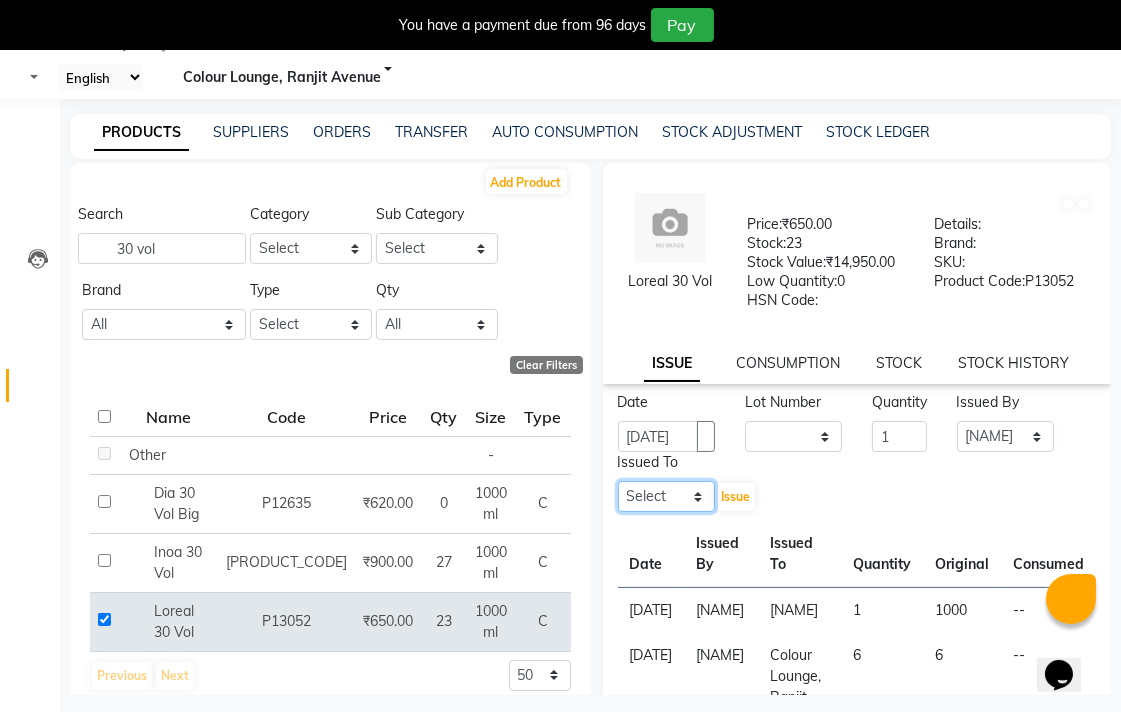 select on "70150" 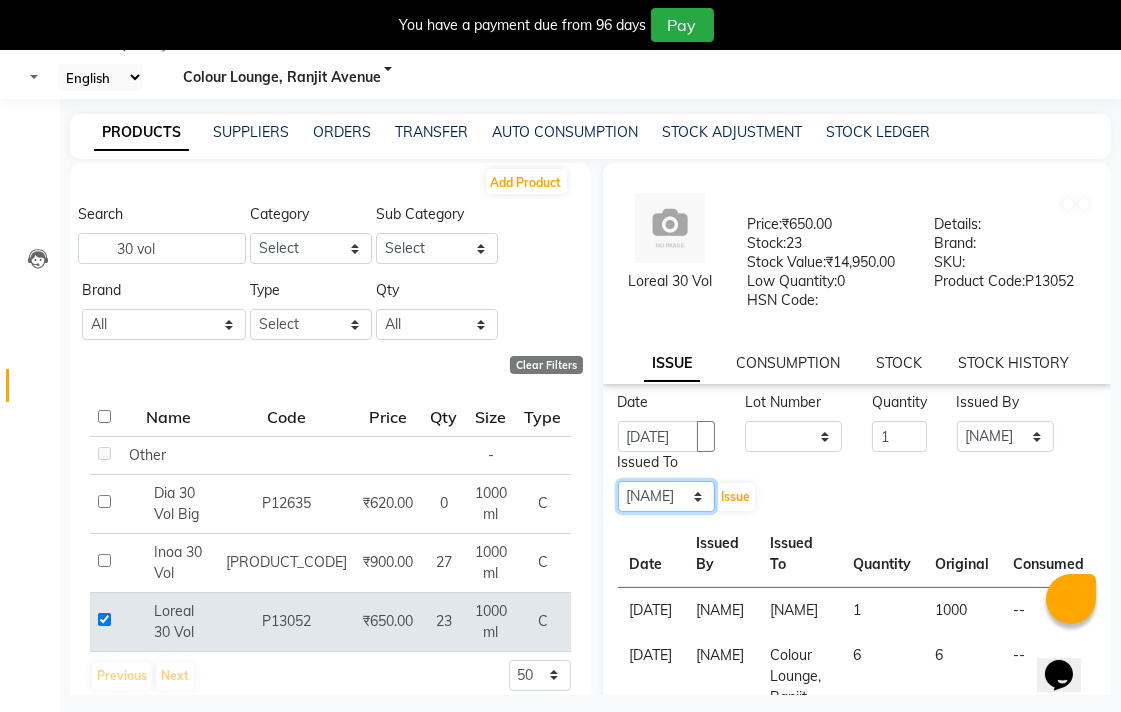 click on "Select Admin AMIT Birshika Colour Lounge, Ranjit Avenue Colour Lounge, Ranjit Avenue Digvijay JAGPREET SINGH KARAN JAFFAL KARAN KUMAR Komal mam LOVEPREET MAIBAM SURJIT SINGH MANDEEP MOHIT Nandani PARAS POOJA DEVNATH Pooja Negi PREM KOHLI RADHIKA Rahul guard Reema mehra Riya Sahil SAJAN SAMEER SANIA SANJAY SIMRAN Sonia Sunita TANUJ VISHAL Vishal singh" at bounding box center (666, 496) 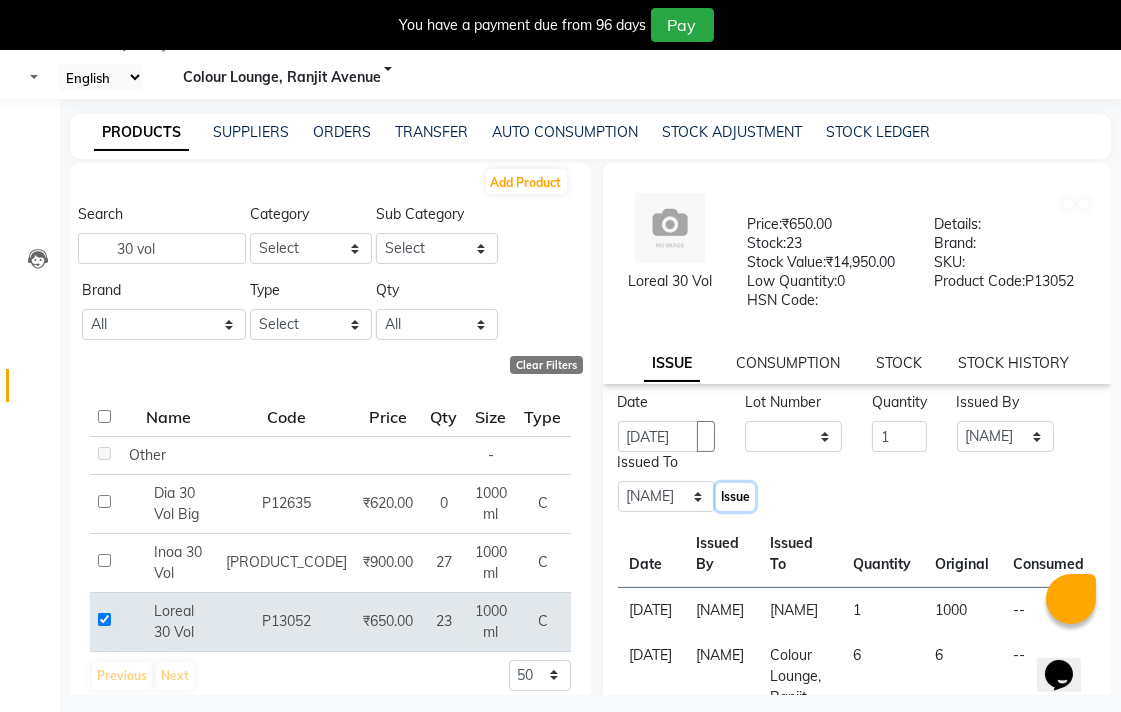 click on "Issue" at bounding box center [735, 496] 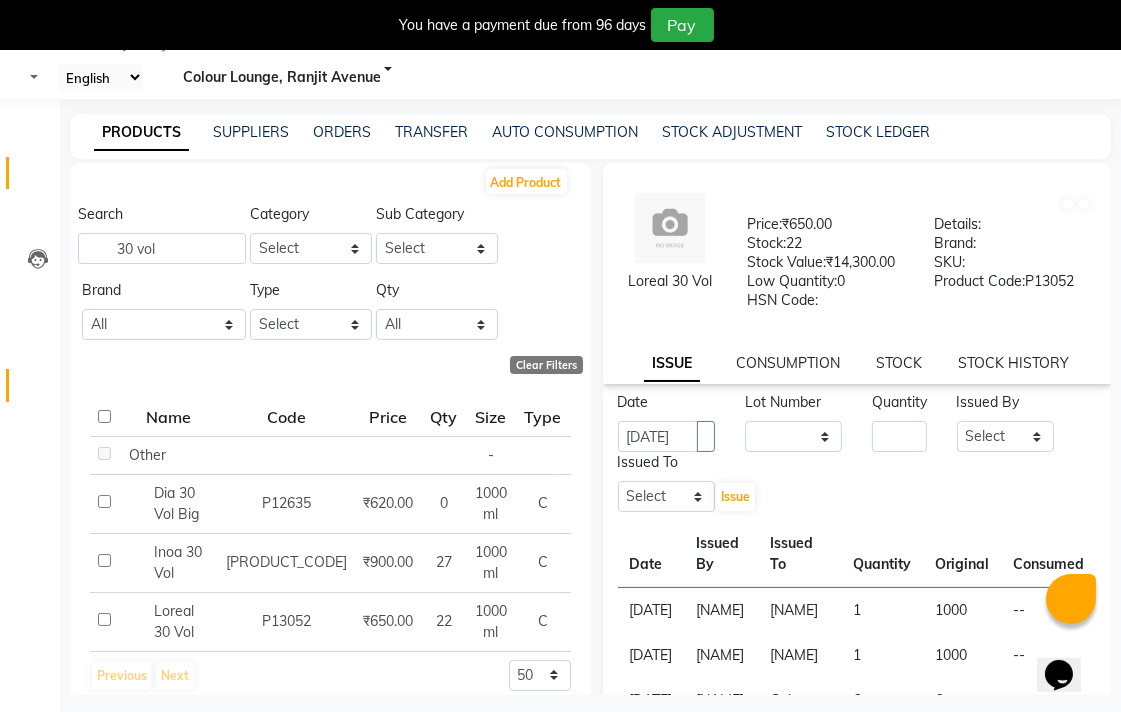 click at bounding box center [37, 178] 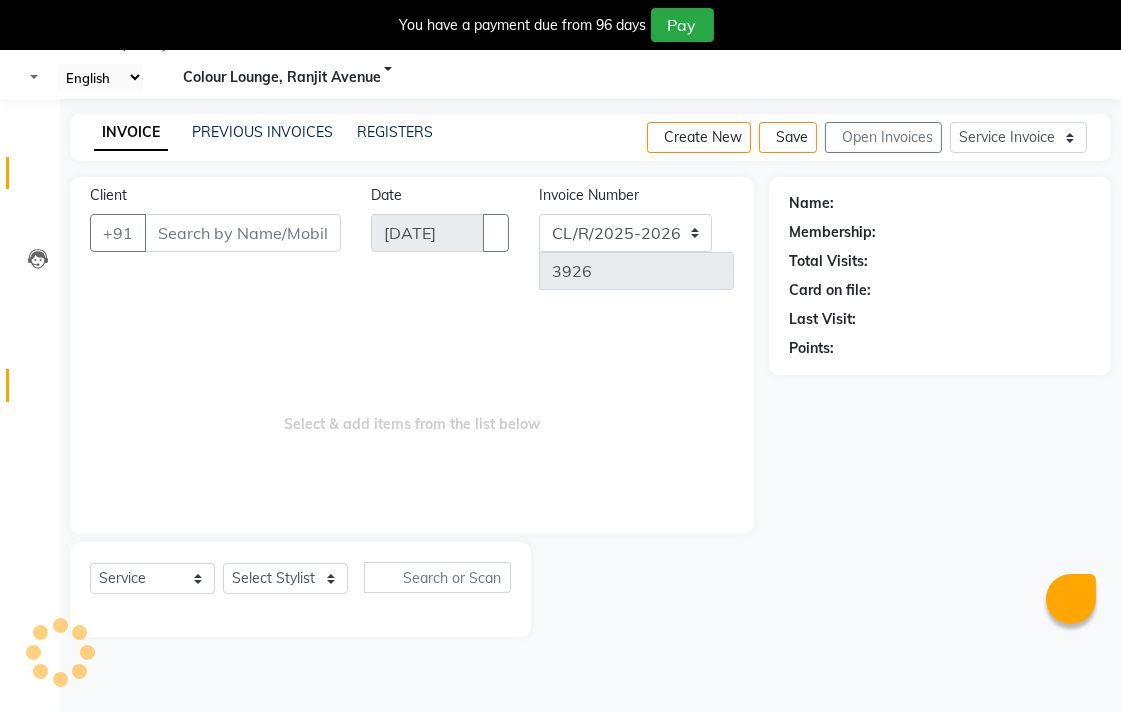 click at bounding box center [37, 390] 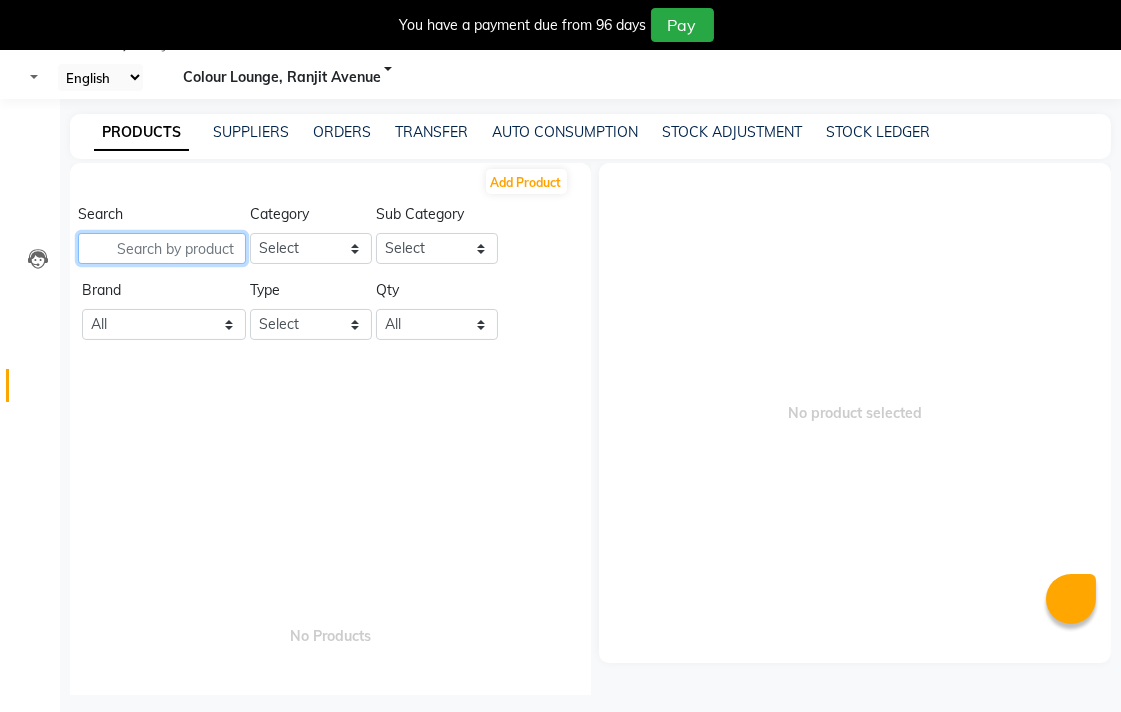 click at bounding box center [162, 248] 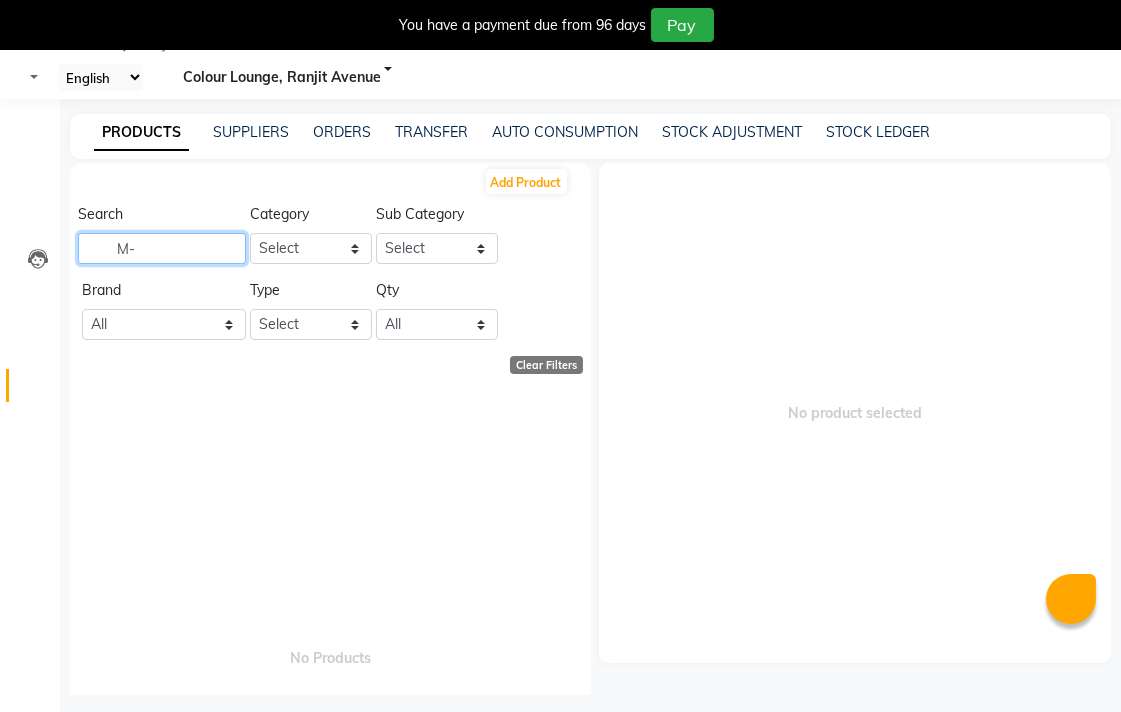 type on "M" 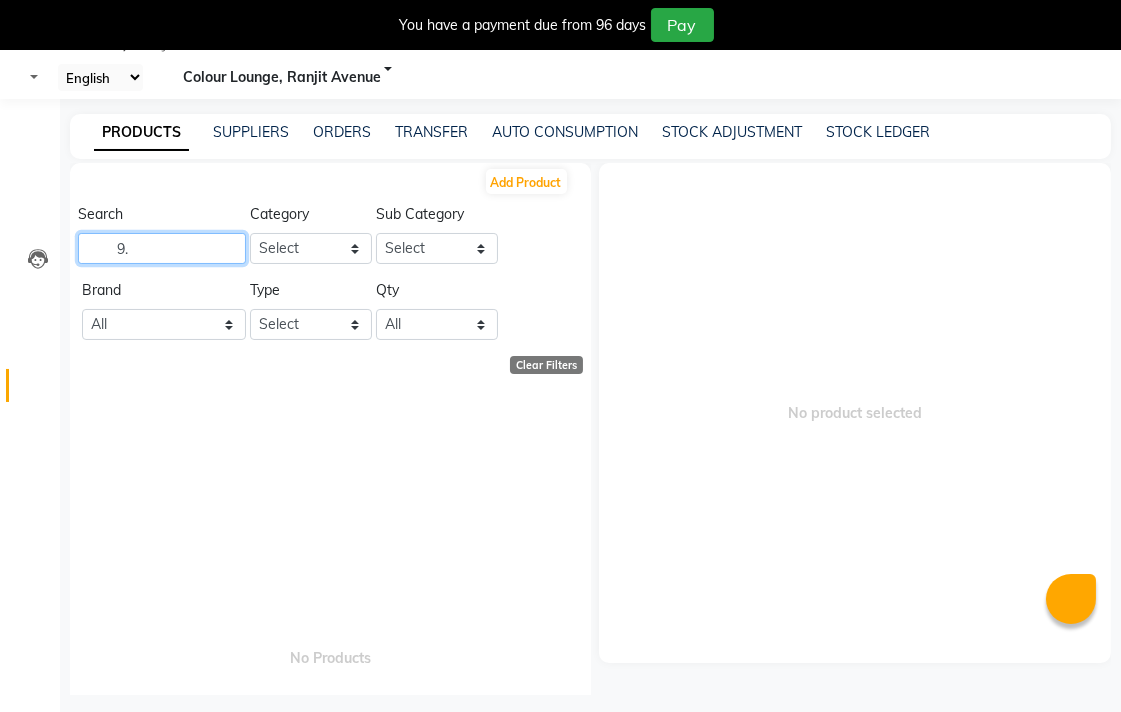 type on "9" 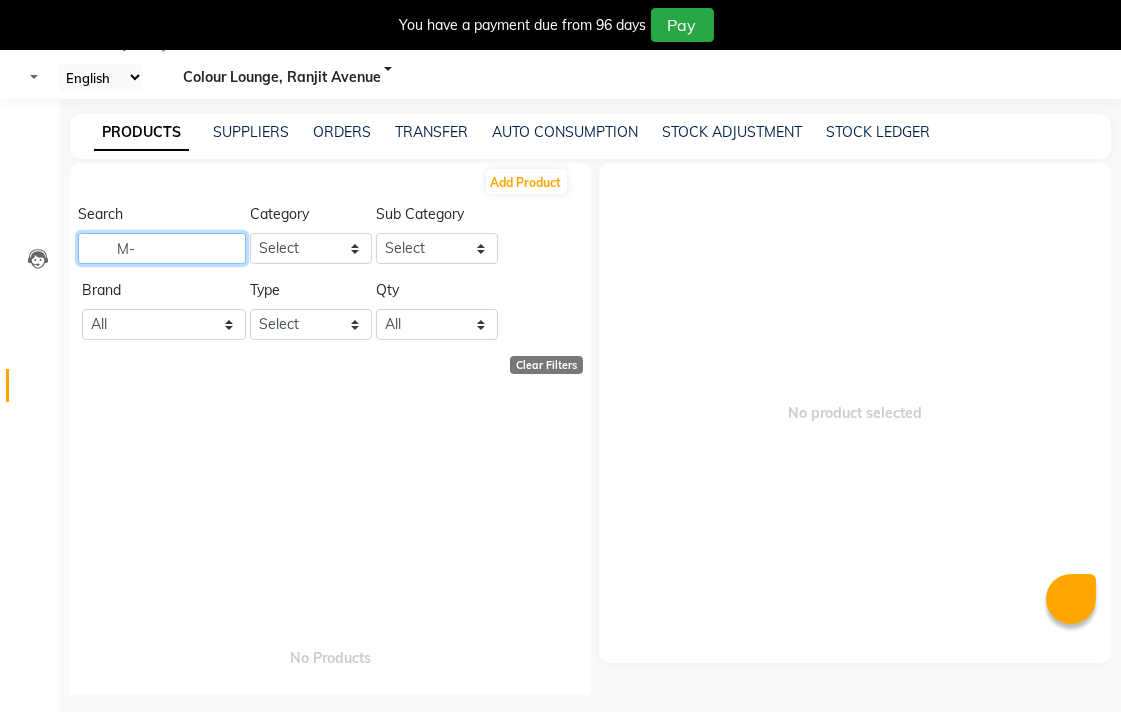 type on "M" 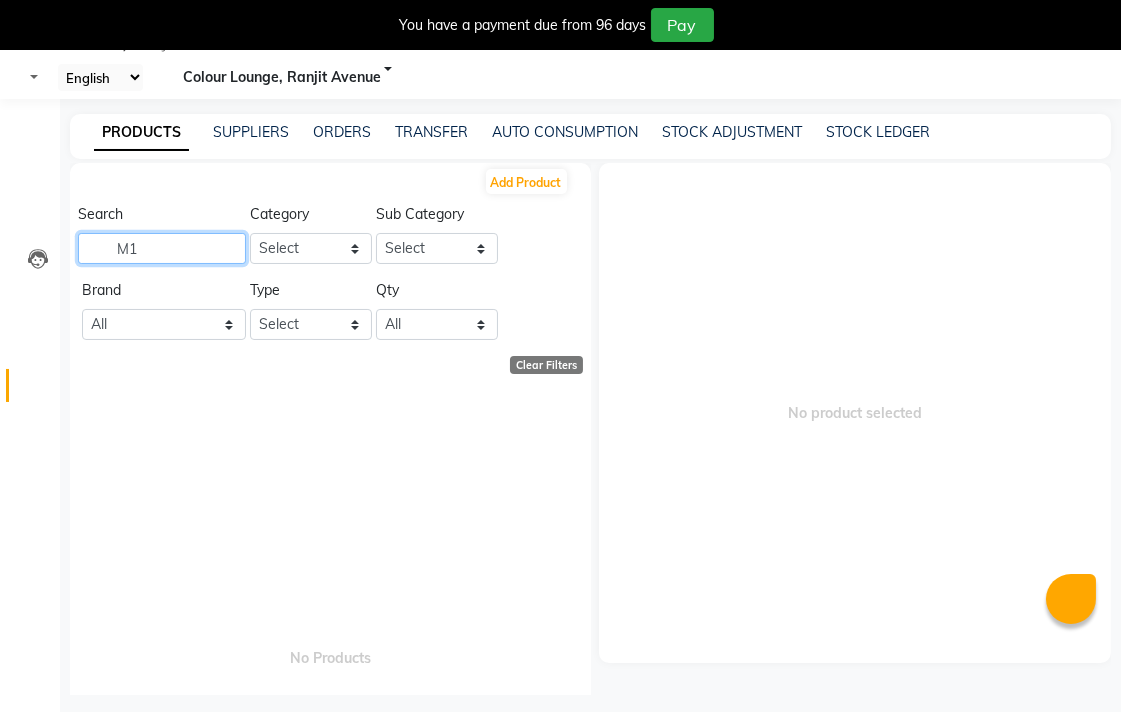 type on "M" 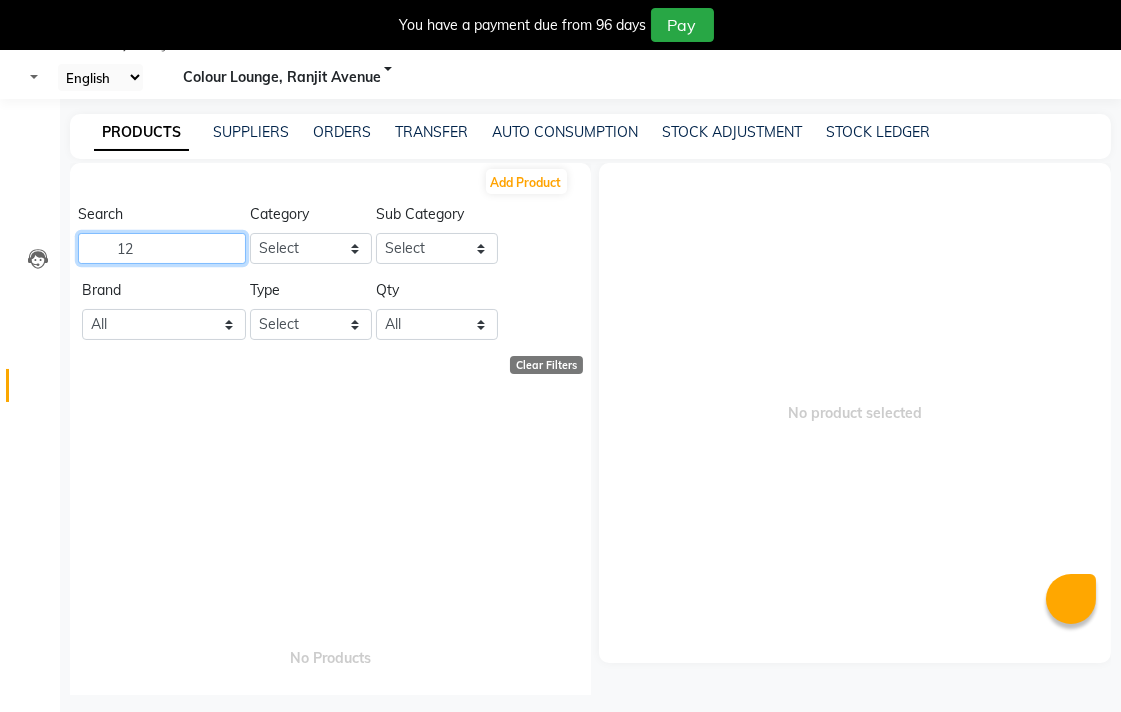 type on "1" 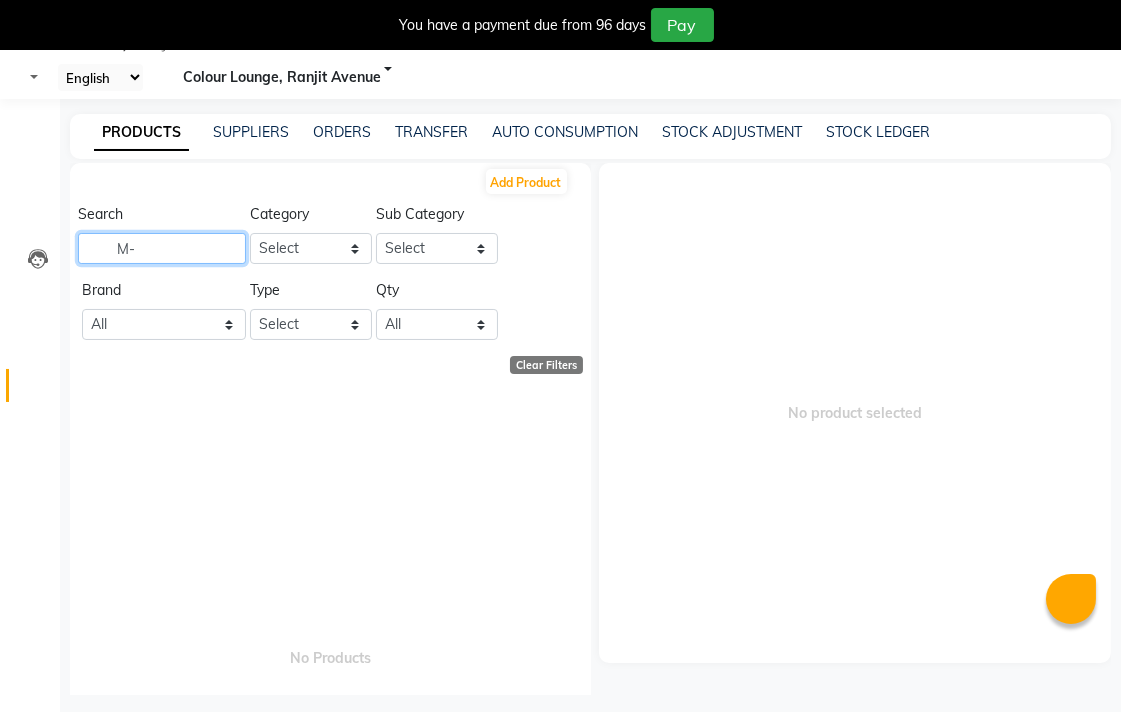 type on "M" 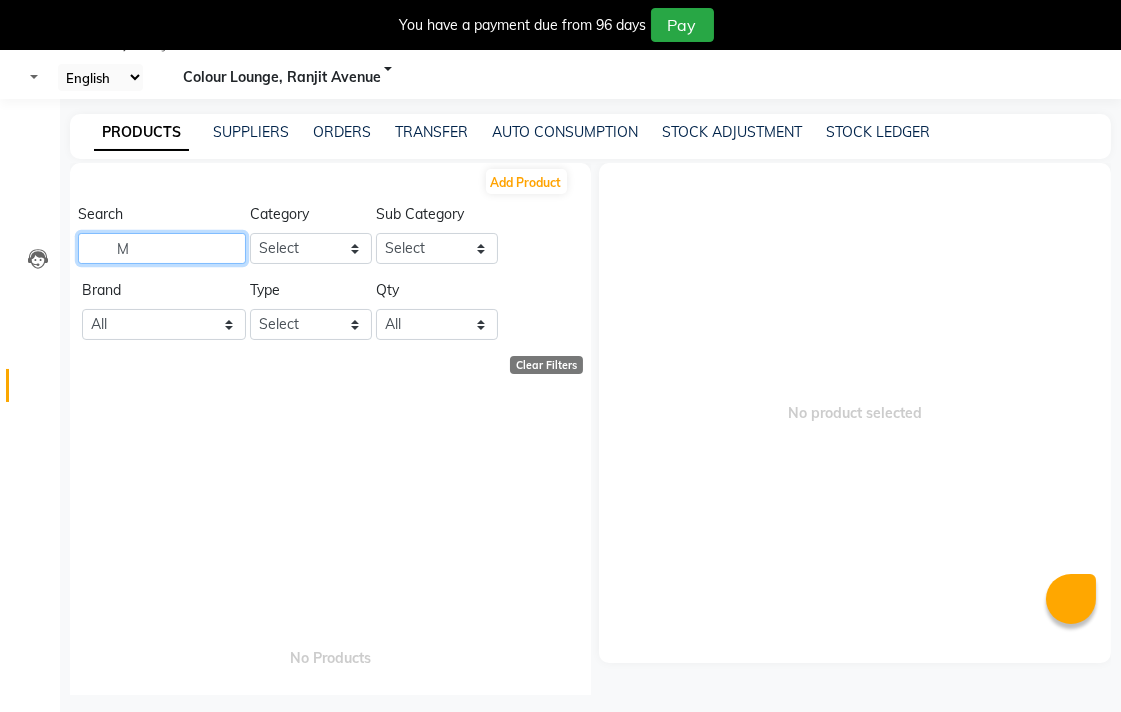 type 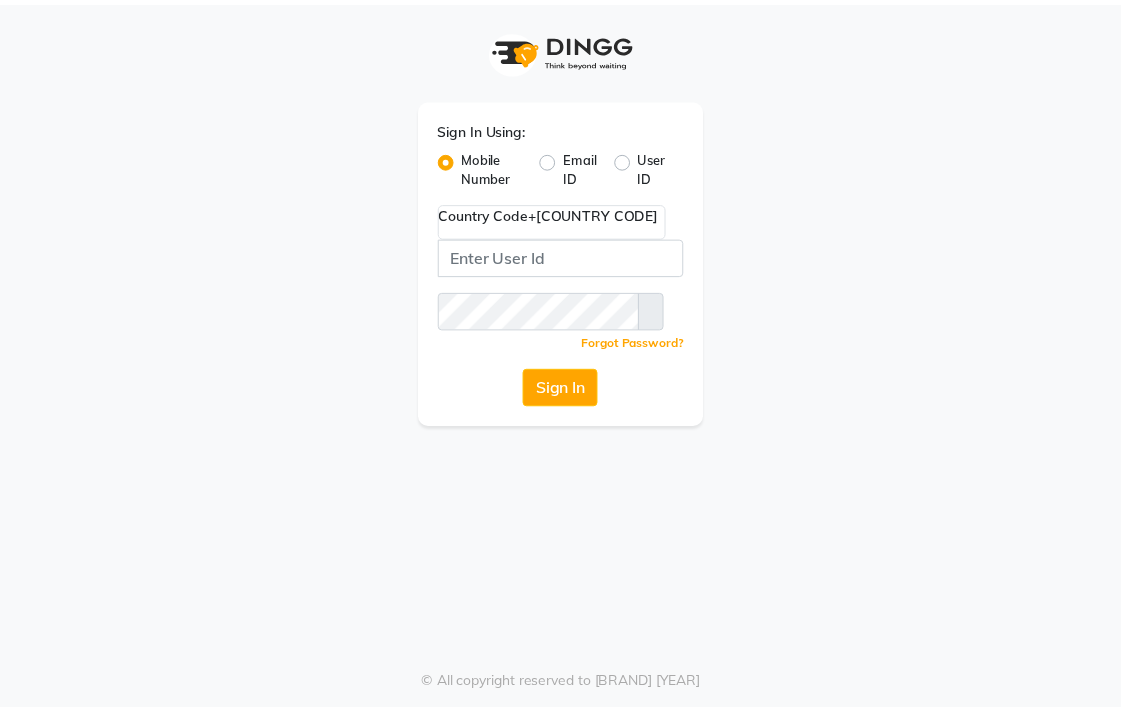 scroll, scrollTop: 0, scrollLeft: 0, axis: both 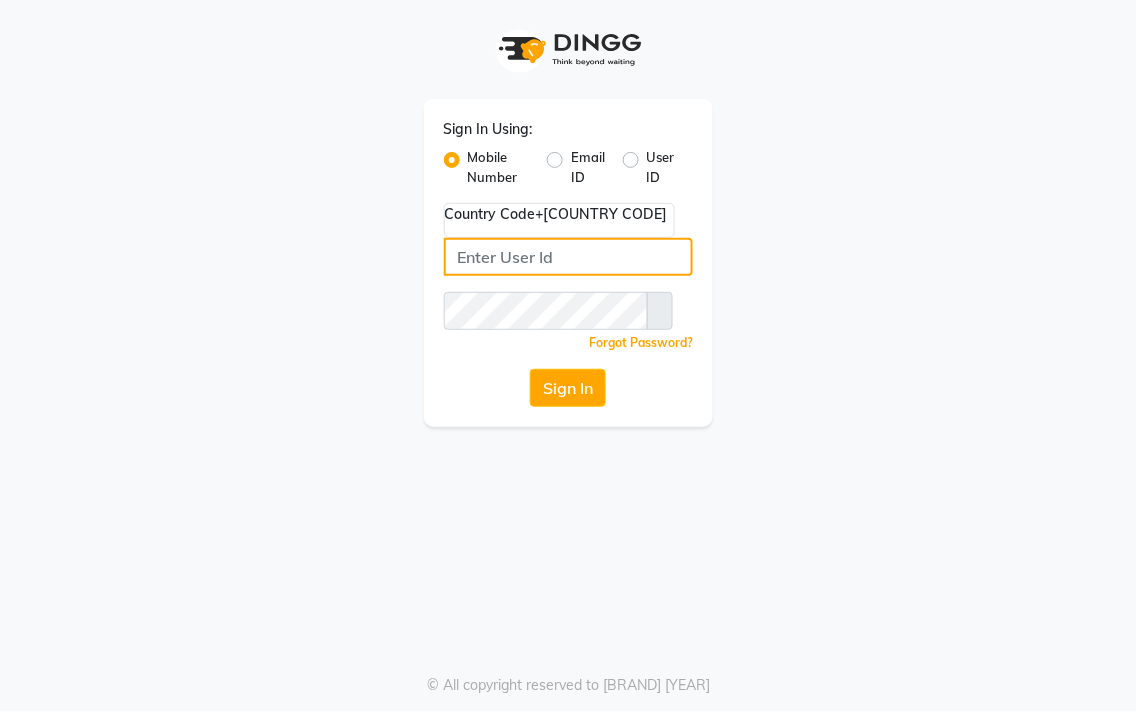 type on "[PHONE]" 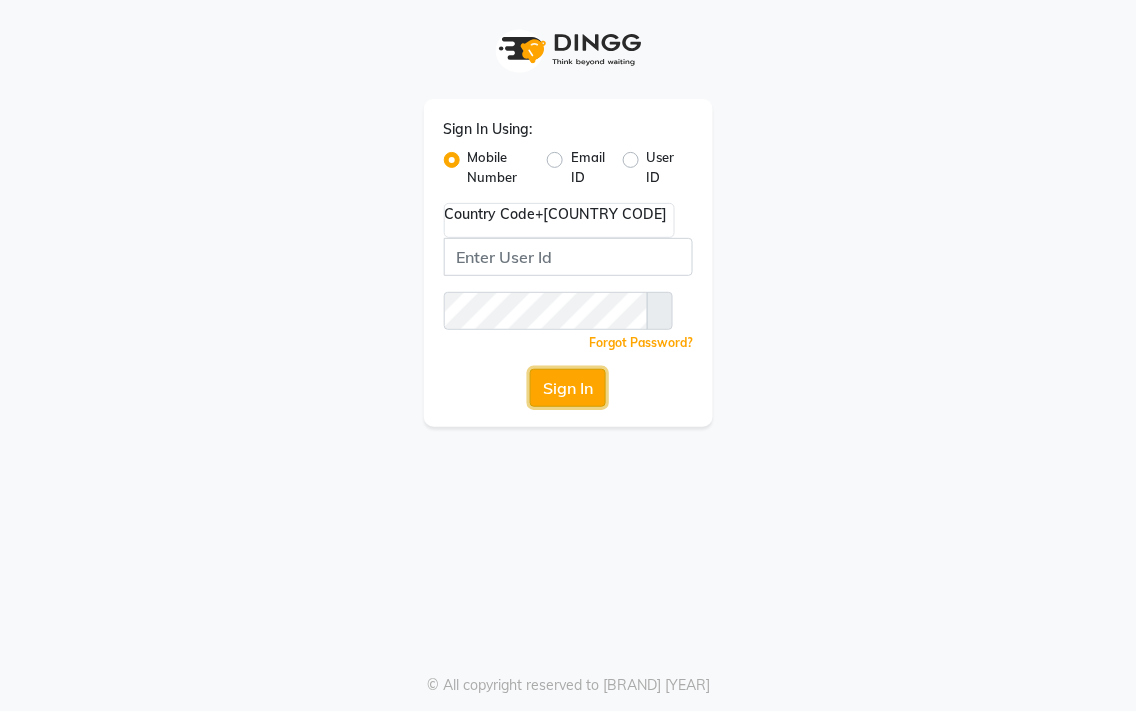 click on "Sign In" at bounding box center [568, 388] 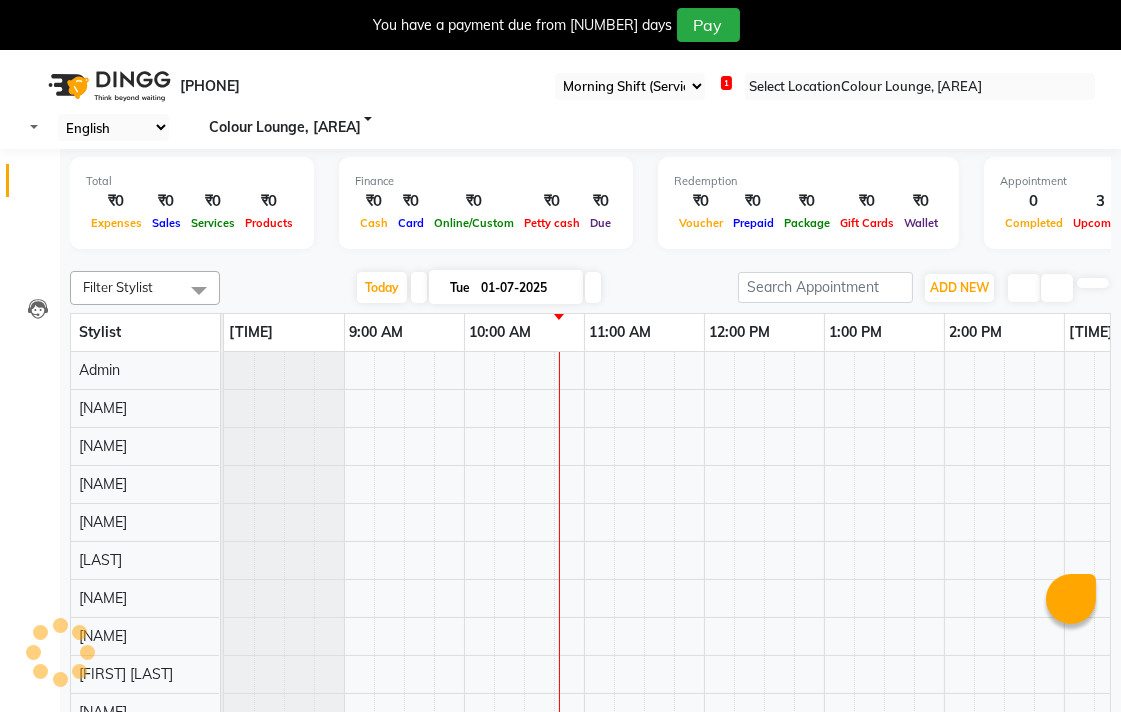 scroll, scrollTop: 0, scrollLeft: 0, axis: both 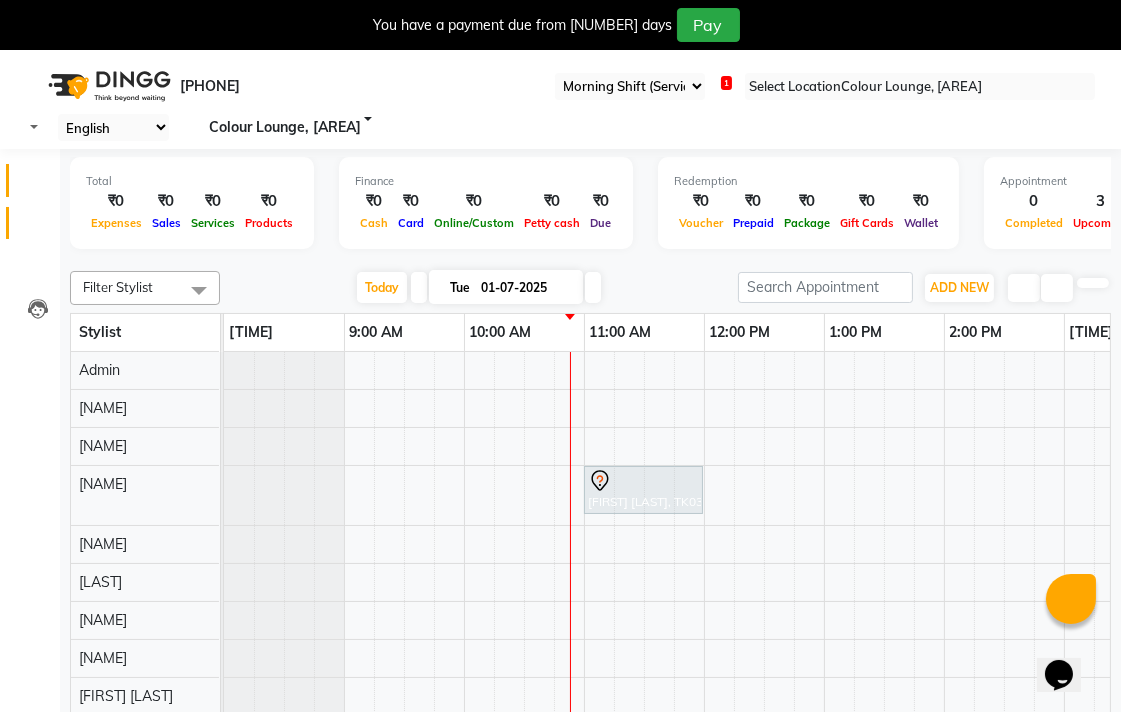 click at bounding box center [38, 228] 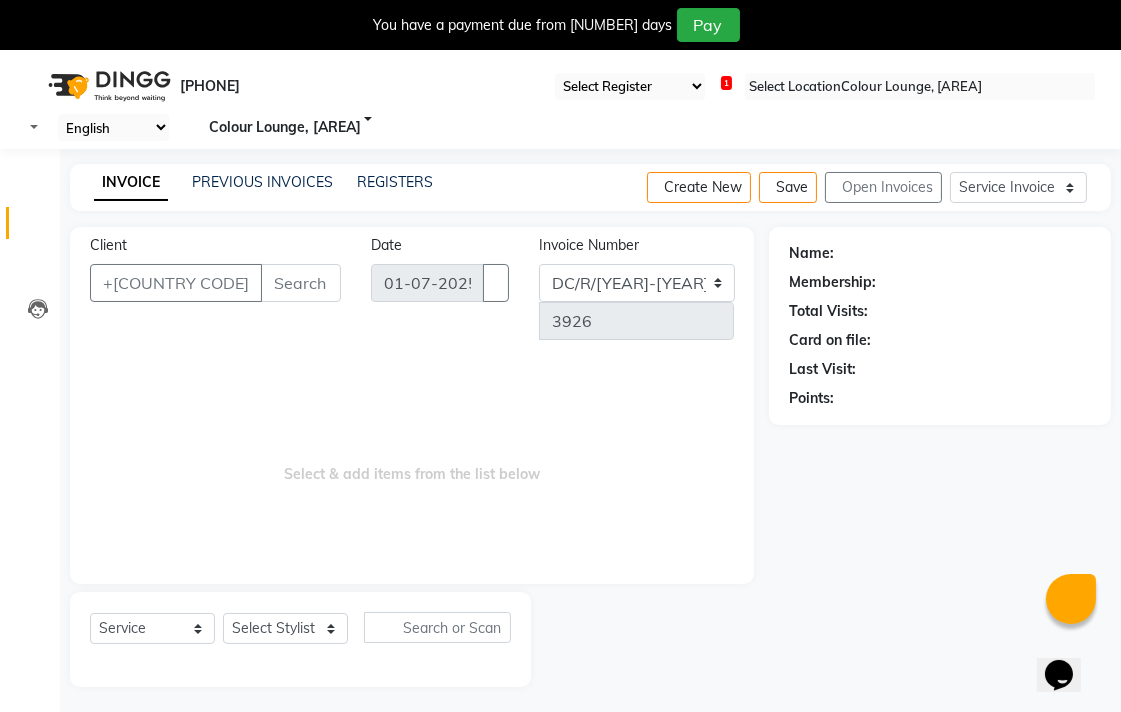 click at bounding box center [920, 87] 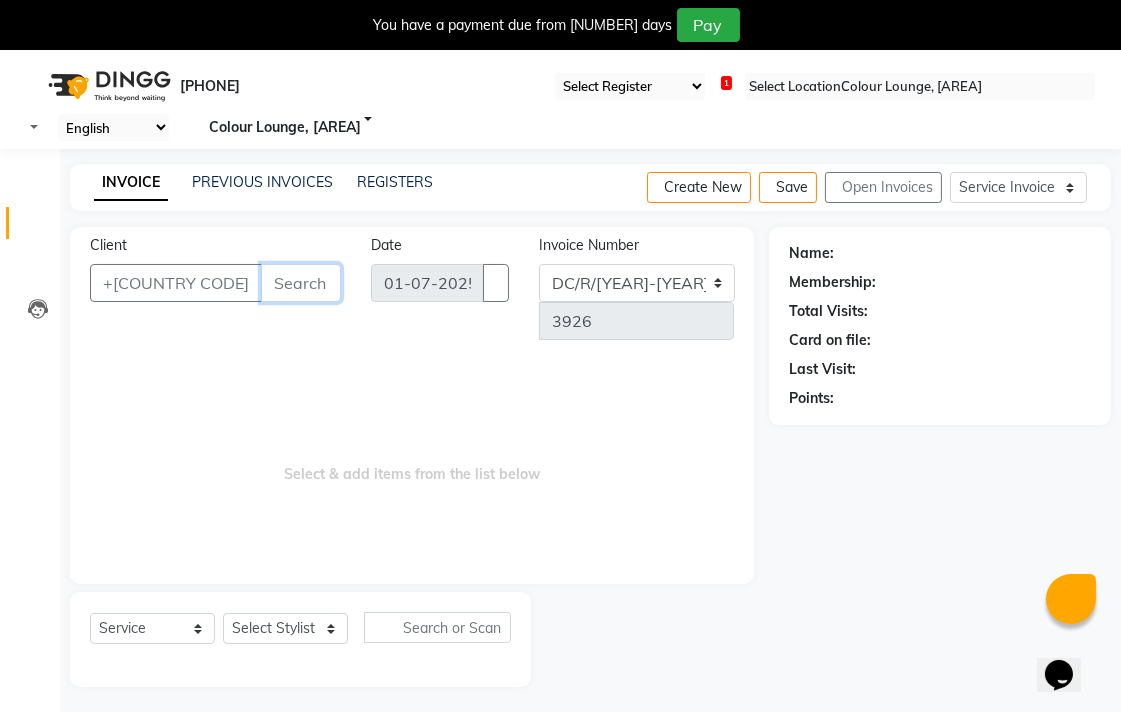 click on "Client" at bounding box center (301, 283) 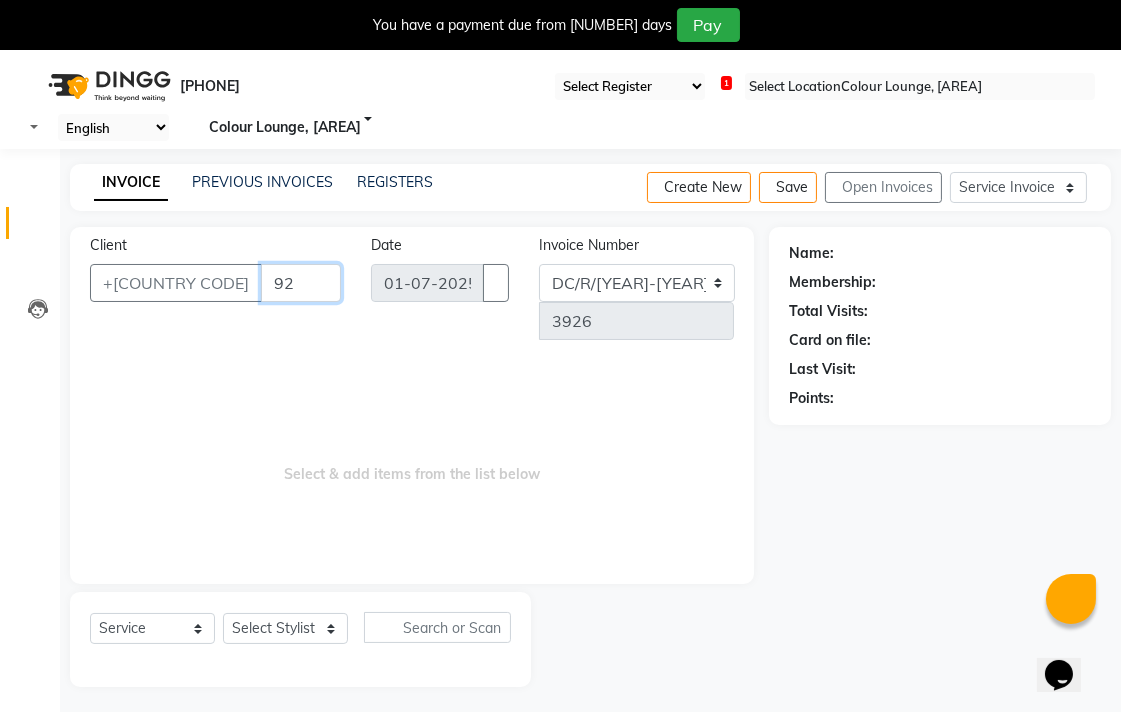 type on "9" 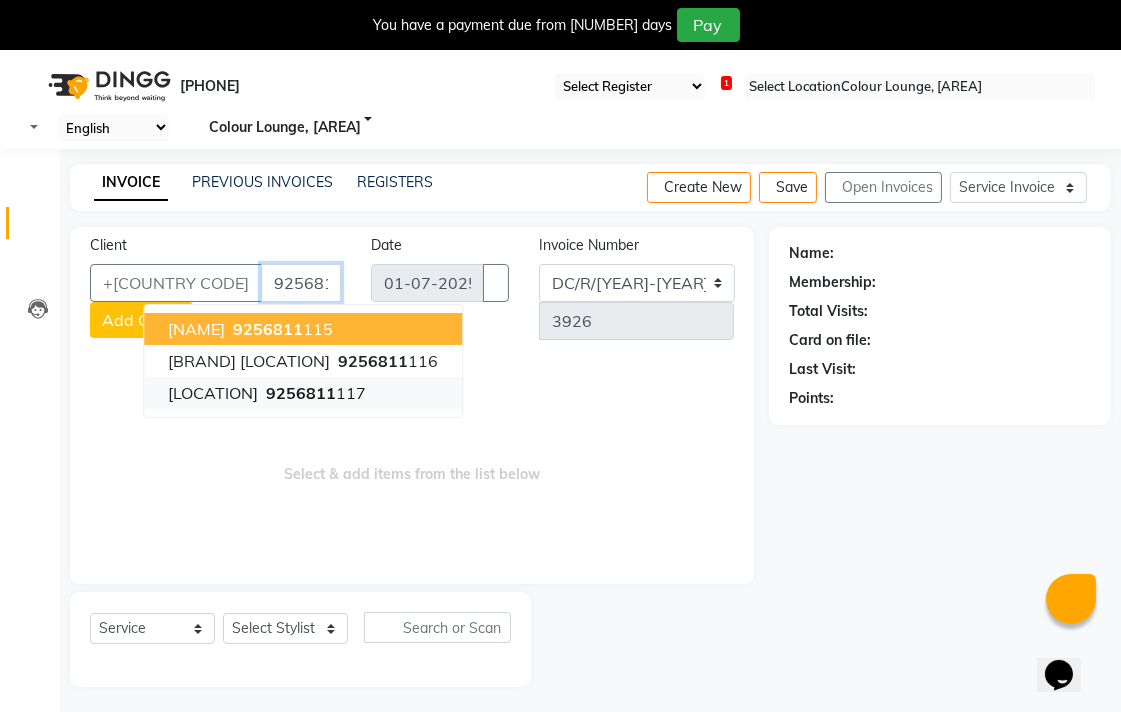 click on "[LOCATION] [PHONE]" at bounding box center (303, 393) 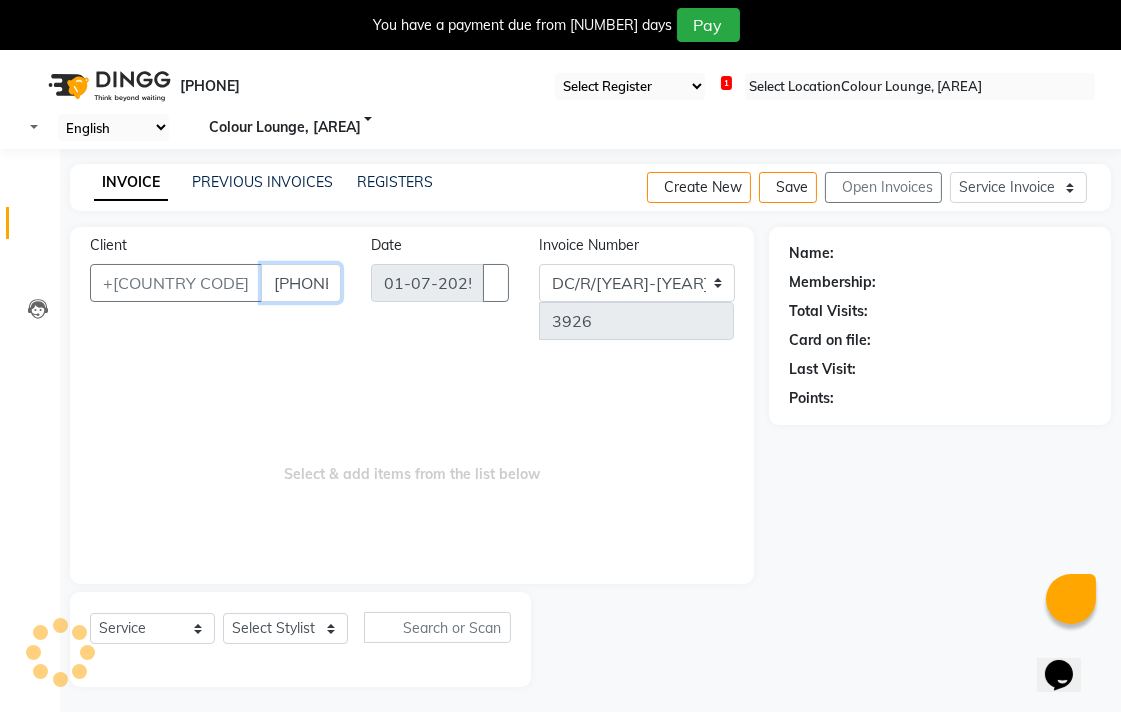 type on "[PHONE]" 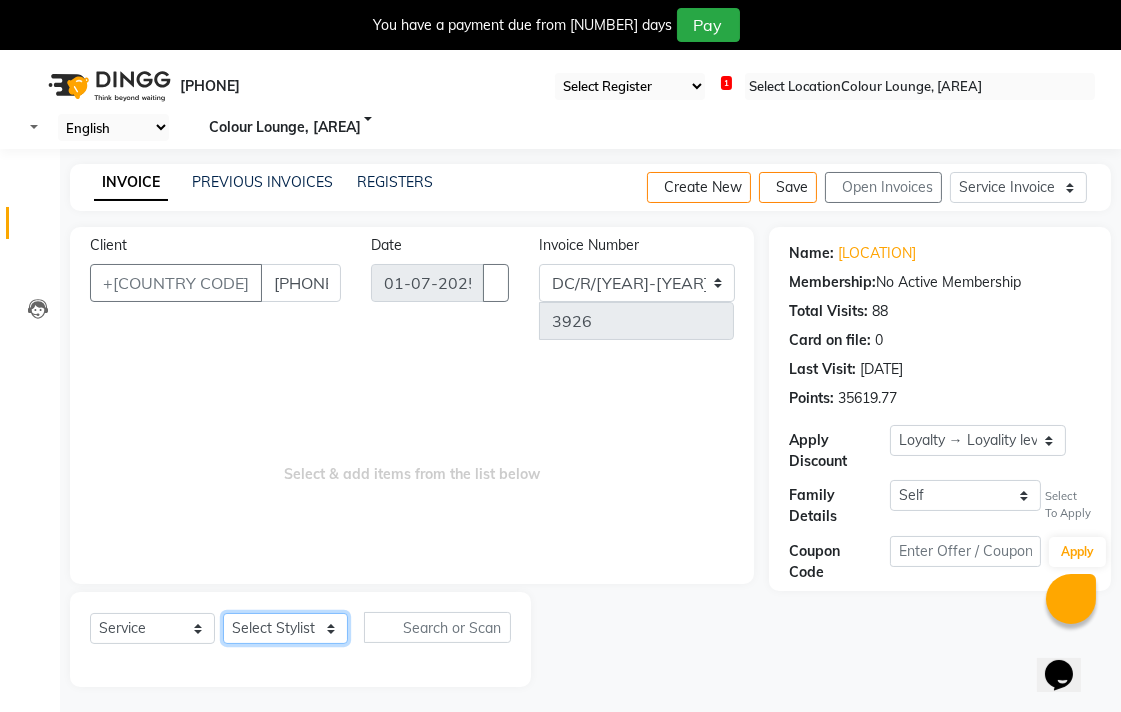 click on "Select Stylist Admin [NAME] [NAME] [BRAND], [LOCATION] [BRAND], [LOCATION] [NAME] [NAME] [NAME] [NAME] [NAME] [NAME] [NAME] [NAME] [NAME] [NAME] [NAME] [NAME] [NAME] [NAME] [NAME] [NAME] [NAME] [NAME] [NAME] [NAME] [NAME] [NAME] [NAME] [NAME] [NAME] [NAME] [NAME] [NAME] [NAME] [NAME]" at bounding box center (285, 628) 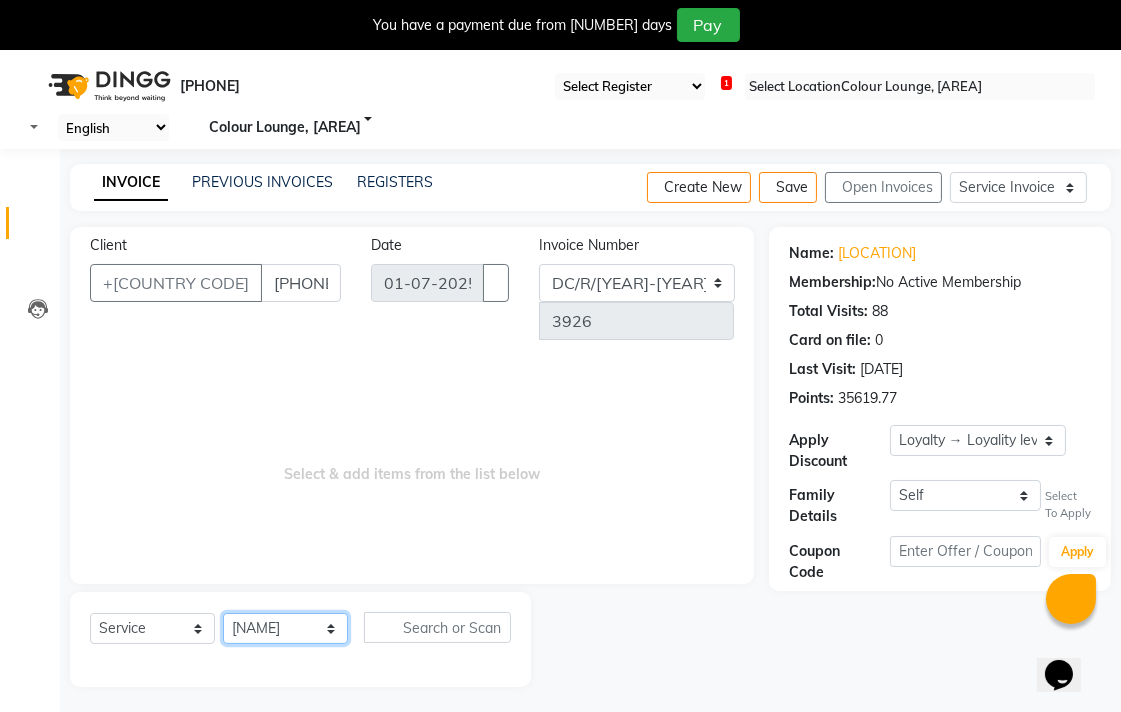 click on "Select Stylist Admin [NAME] [NAME] [BRAND], [LOCATION] [BRAND], [LOCATION] [NAME] [NAME] [NAME] [NAME] [NAME] [NAME] [NAME] [NAME] [NAME] [NAME] [NAME] [NAME] [NAME] [NAME] [NAME] [NAME] [NAME] [NAME] [NAME] [NAME] [NAME] [NAME] [NAME] [NAME] [NAME] [NAME] [NAME] [NAME] [NAME] [NAME]" at bounding box center (285, 628) 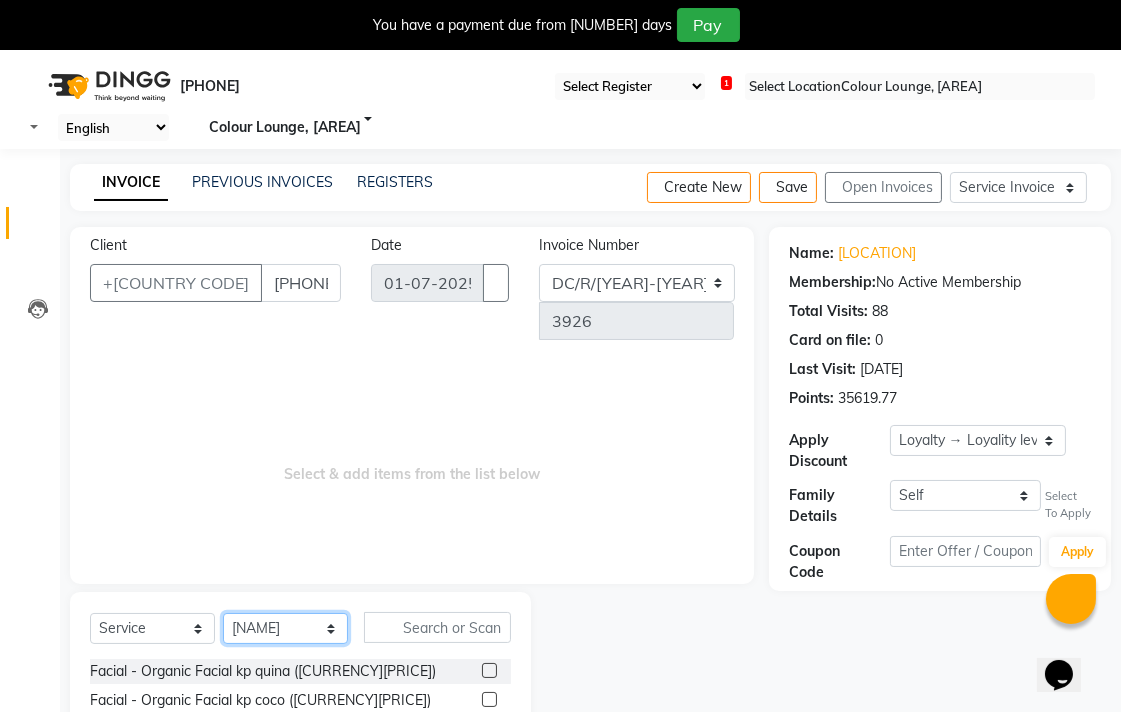 click on "Select Stylist Admin [NAME] [NAME] [BRAND], [LOCATION] [BRAND], [LOCATION] [NAME] [NAME] [NAME] [NAME] [NAME] [NAME] [NAME] [NAME] [NAME] [NAME] [NAME] [NAME] [NAME] [NAME] [NAME] [NAME] [NAME] [NAME] [NAME] [NAME] [NAME] [NAME] [NAME] [NAME] [NAME] [NAME] [NAME] [NAME] [NAME] [NAME]" at bounding box center (285, 628) 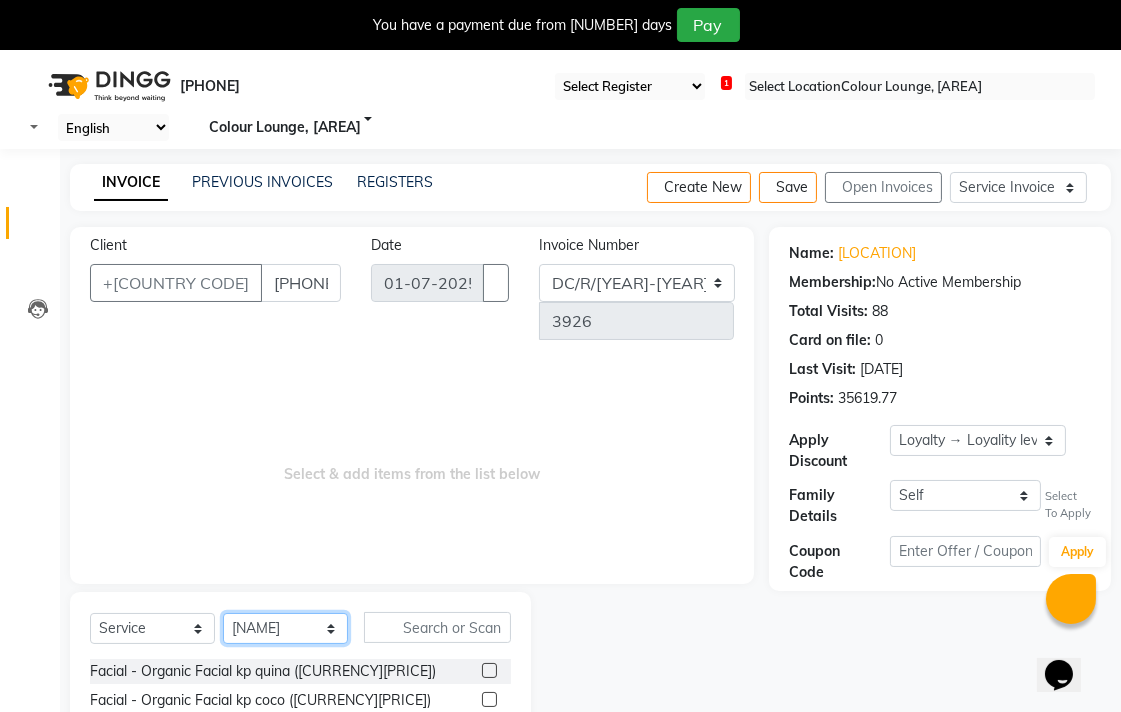 click on "Select Stylist Admin [NAME] [NAME] [BRAND], [LOCATION] [BRAND], [LOCATION] [NAME] [NAME] [NAME] [NAME] [NAME] [NAME] [NAME] [NAME] [NAME] [NAME] [NAME] [NAME] [NAME] [NAME] [NAME] [NAME] [NAME] [NAME] [NAME] [NAME] [NAME] [NAME] [NAME] [NAME] [NAME] [NAME] [NAME] [NAME] [NAME] [NAME]" at bounding box center [285, 628] 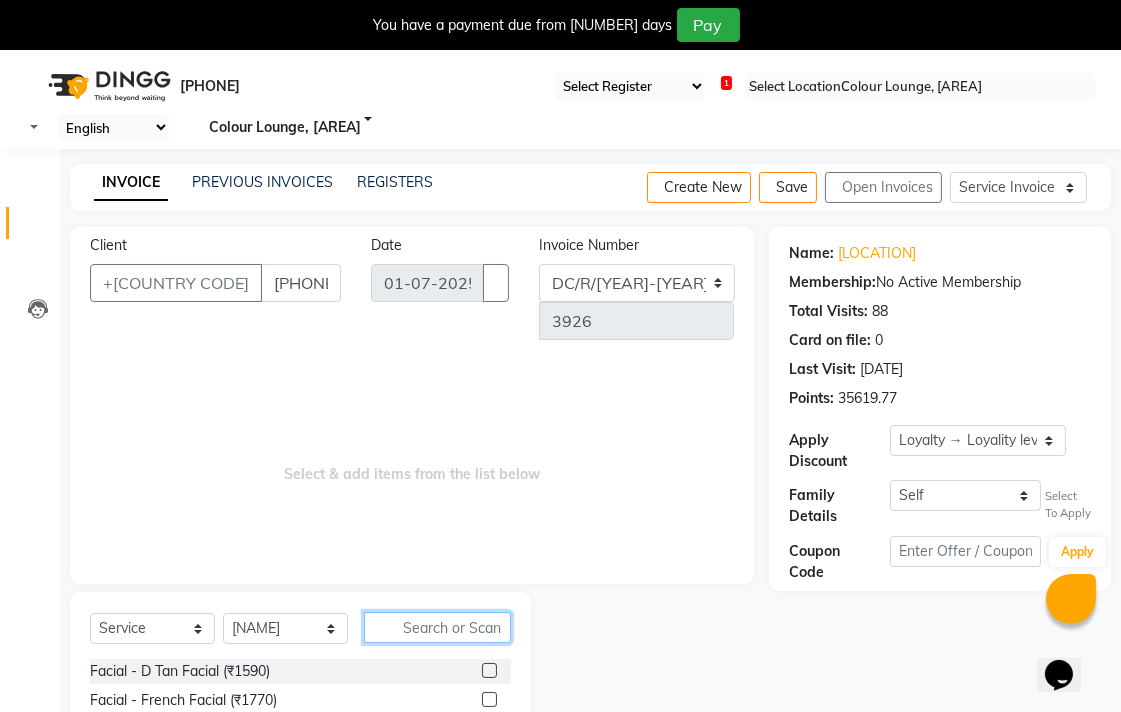 click at bounding box center [437, 627] 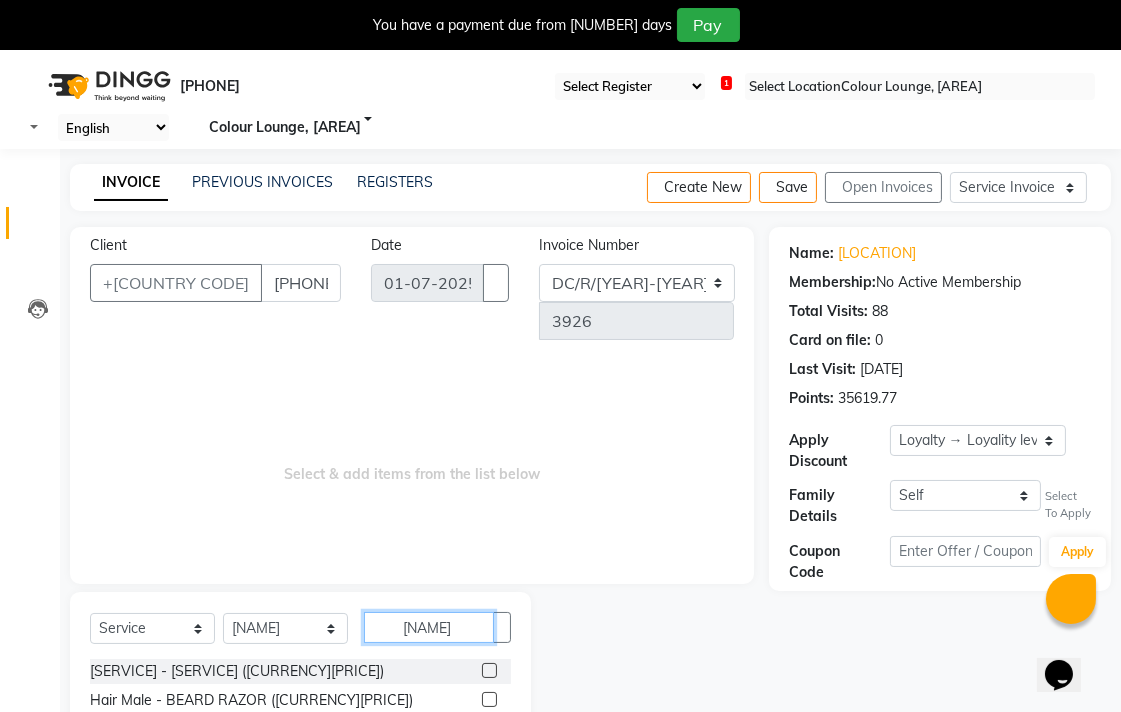 type on "[NAME]" 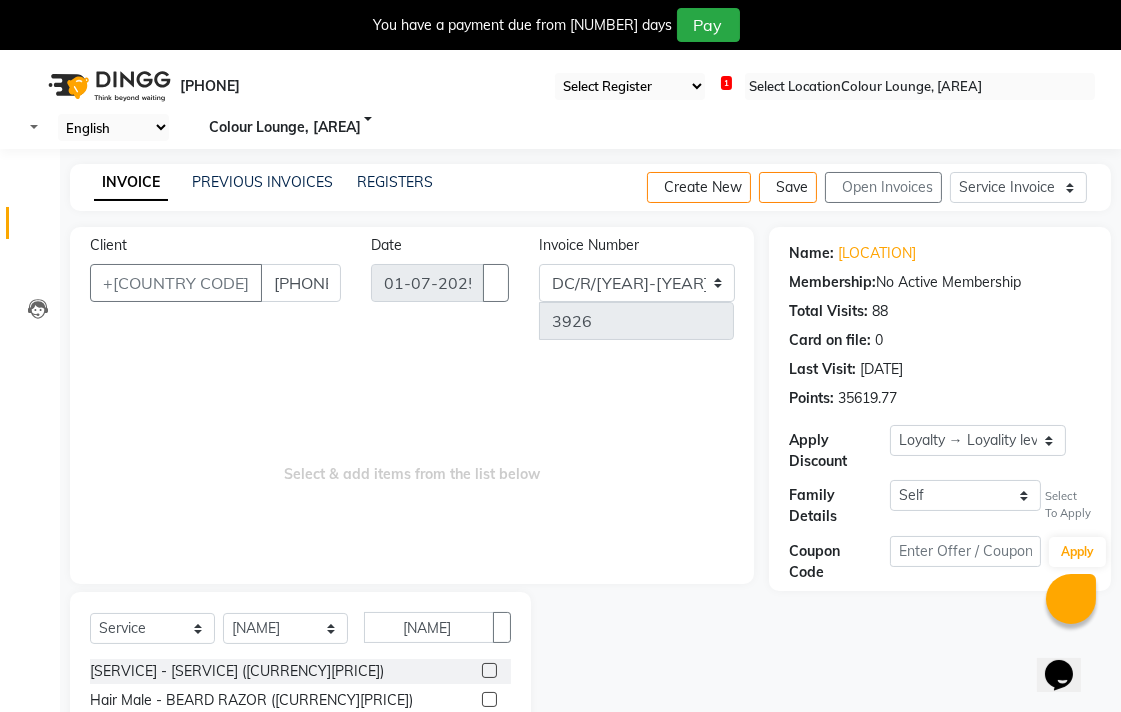 click at bounding box center [489, 699] 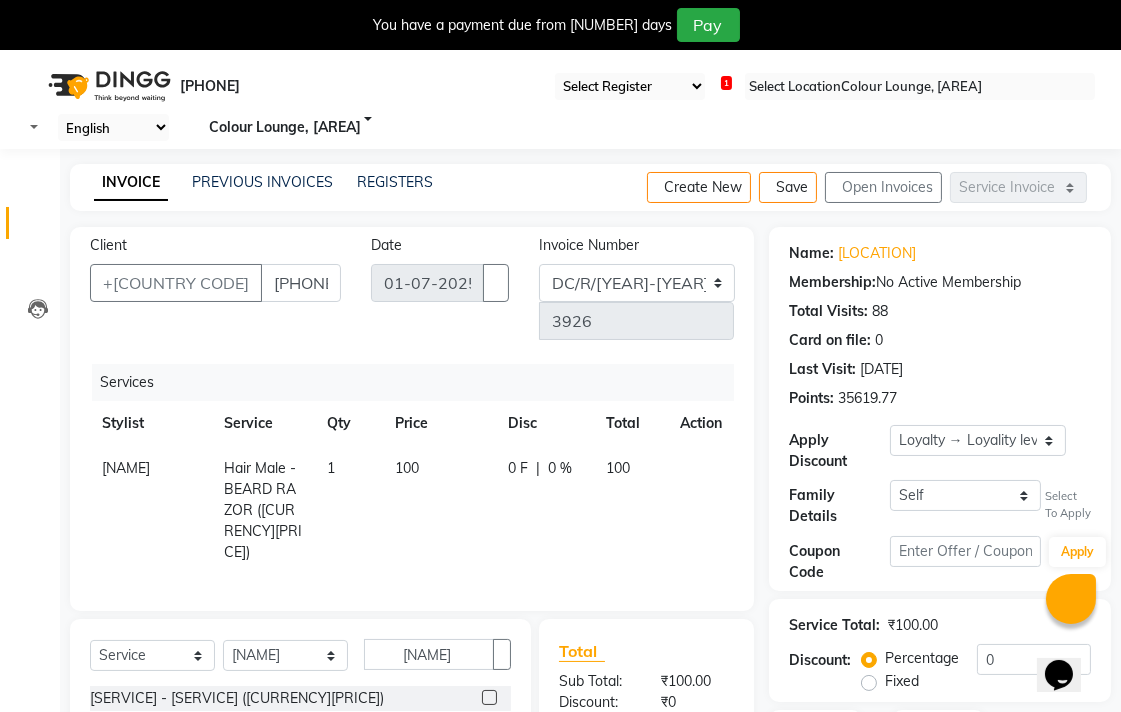 click on "100" at bounding box center (439, 510) 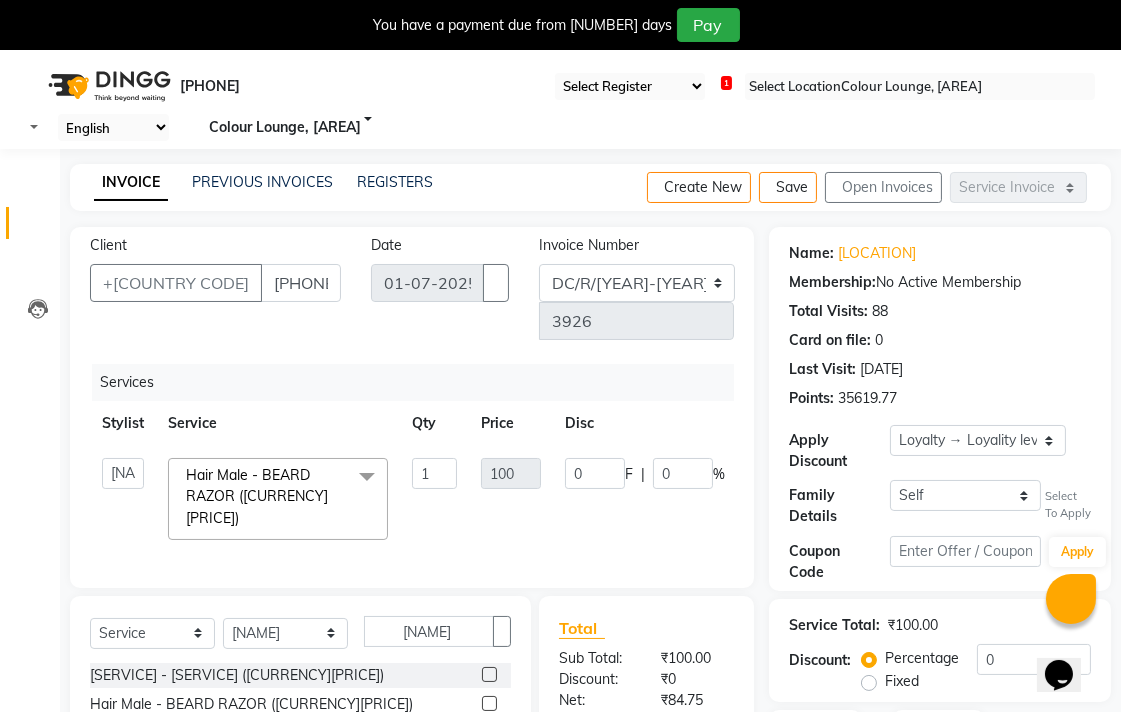 click at bounding box center (489, 674) 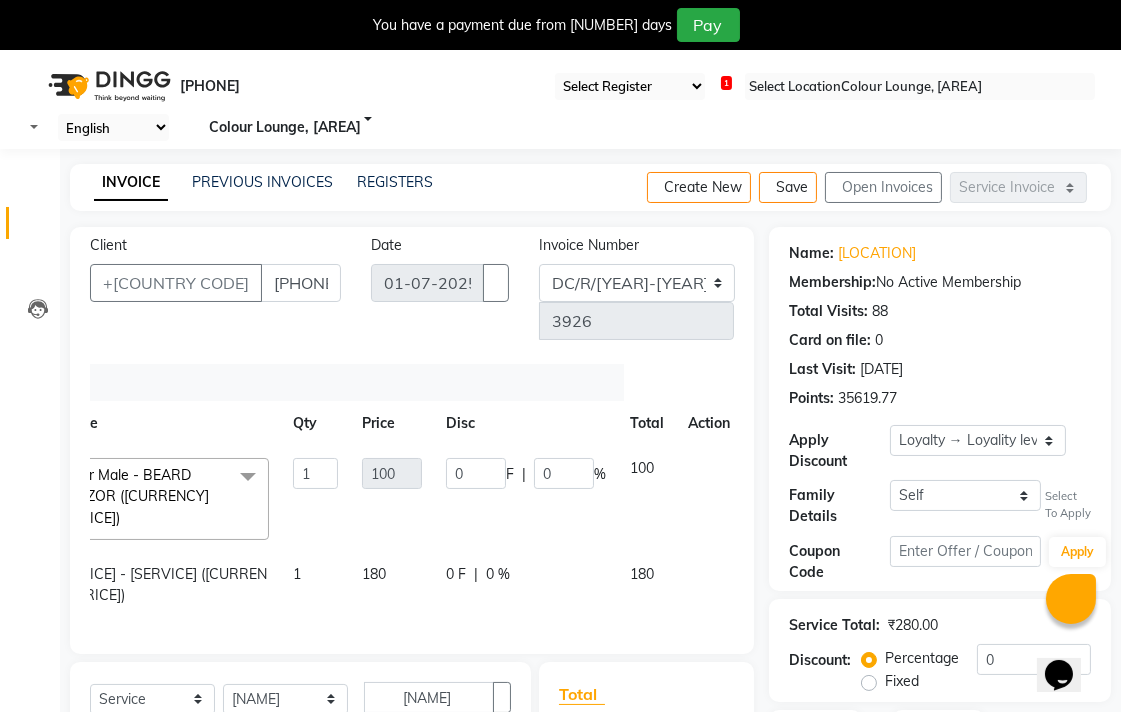 click at bounding box center [696, 458] 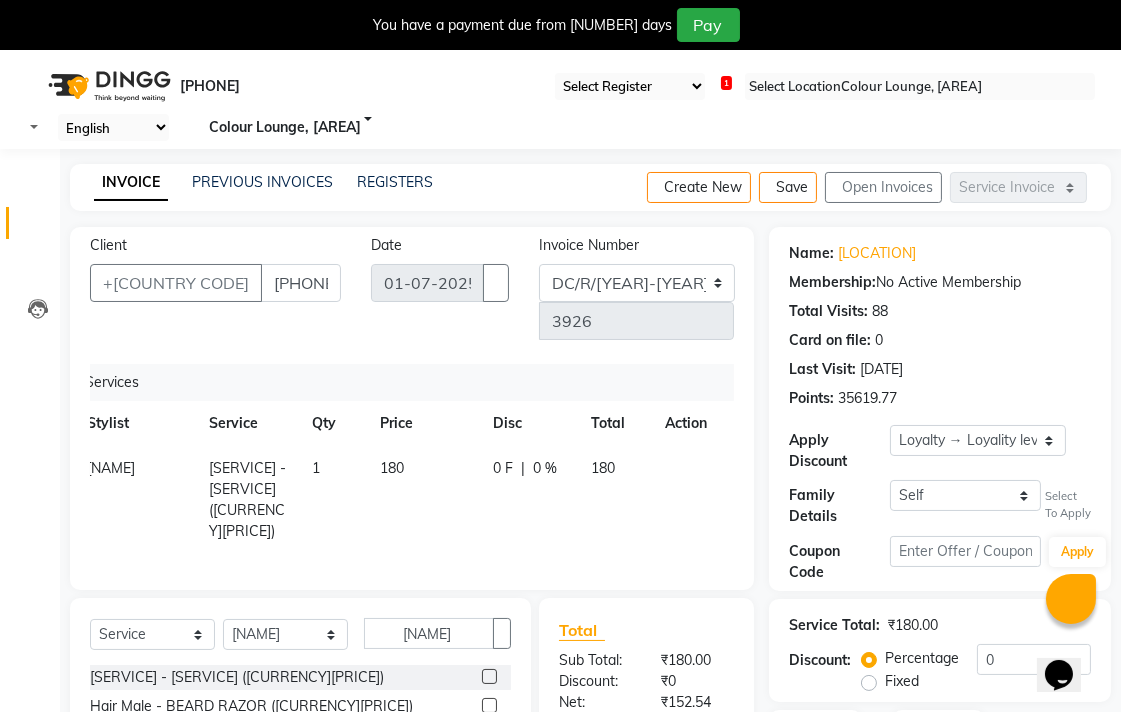 scroll, scrollTop: 0, scrollLeft: 14, axis: horizontal 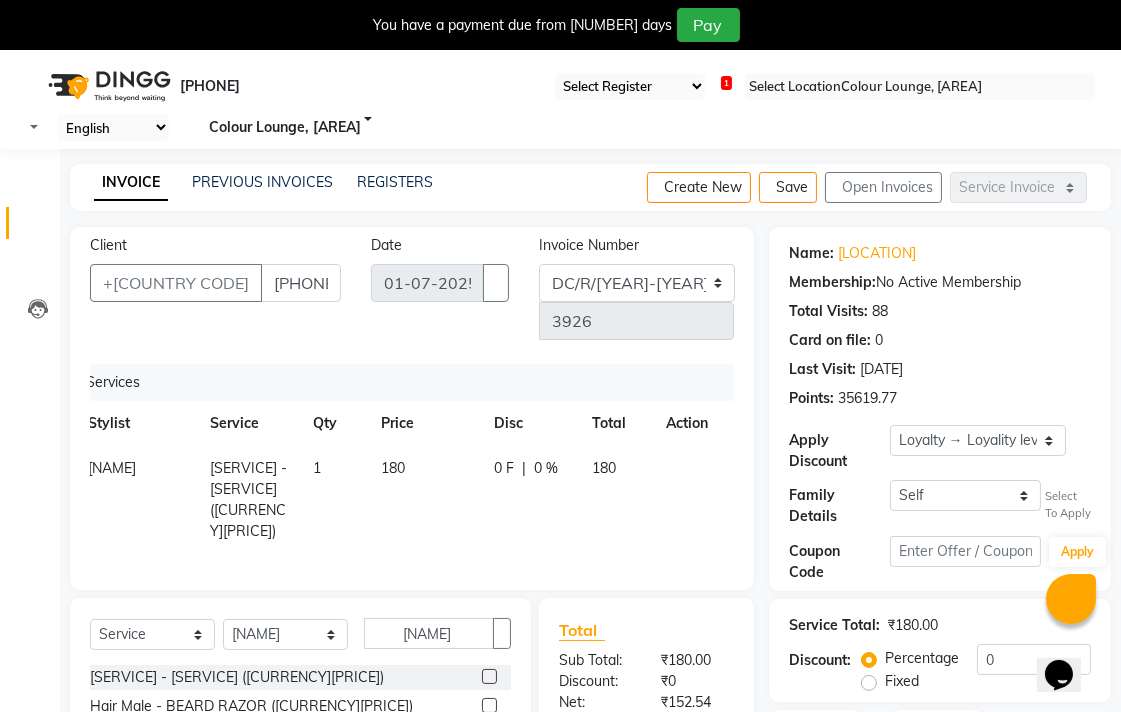 click on "180" at bounding box center (425, 500) 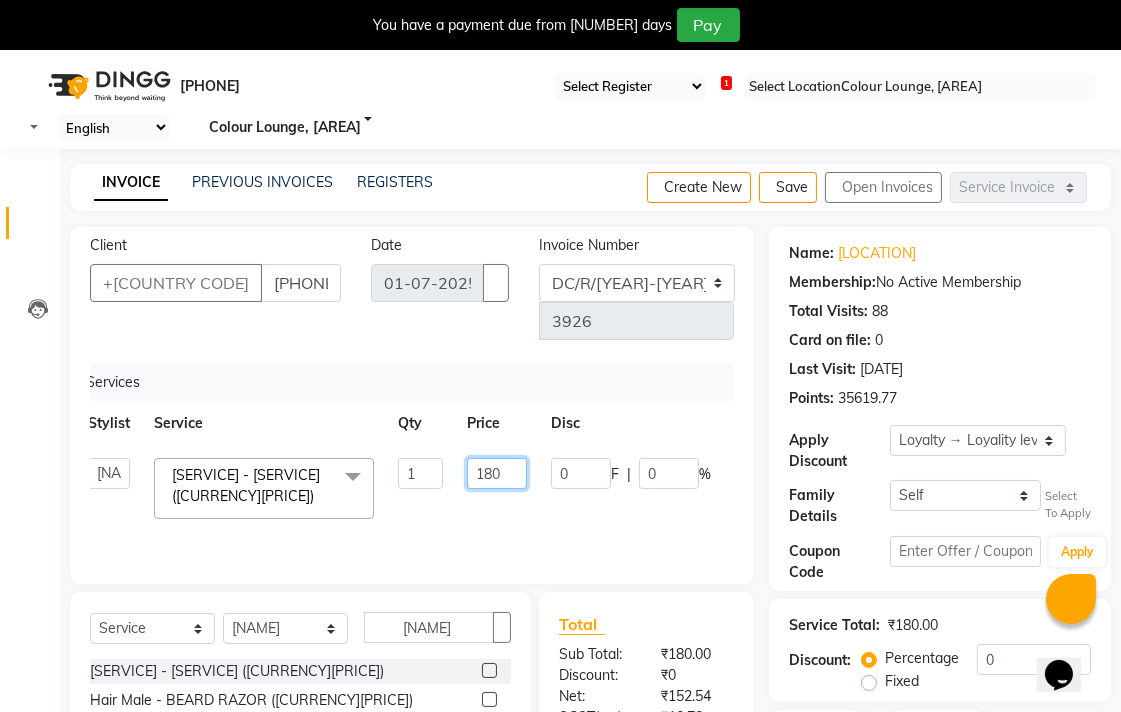 click on "180" at bounding box center (420, 473) 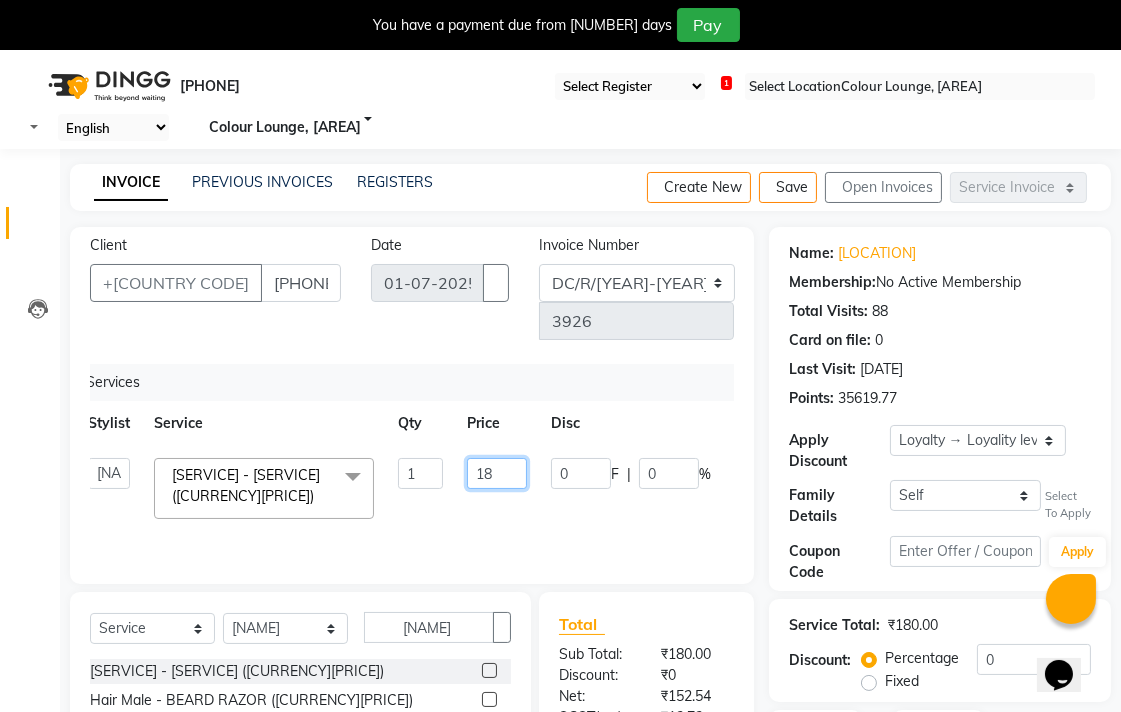 type on "1" 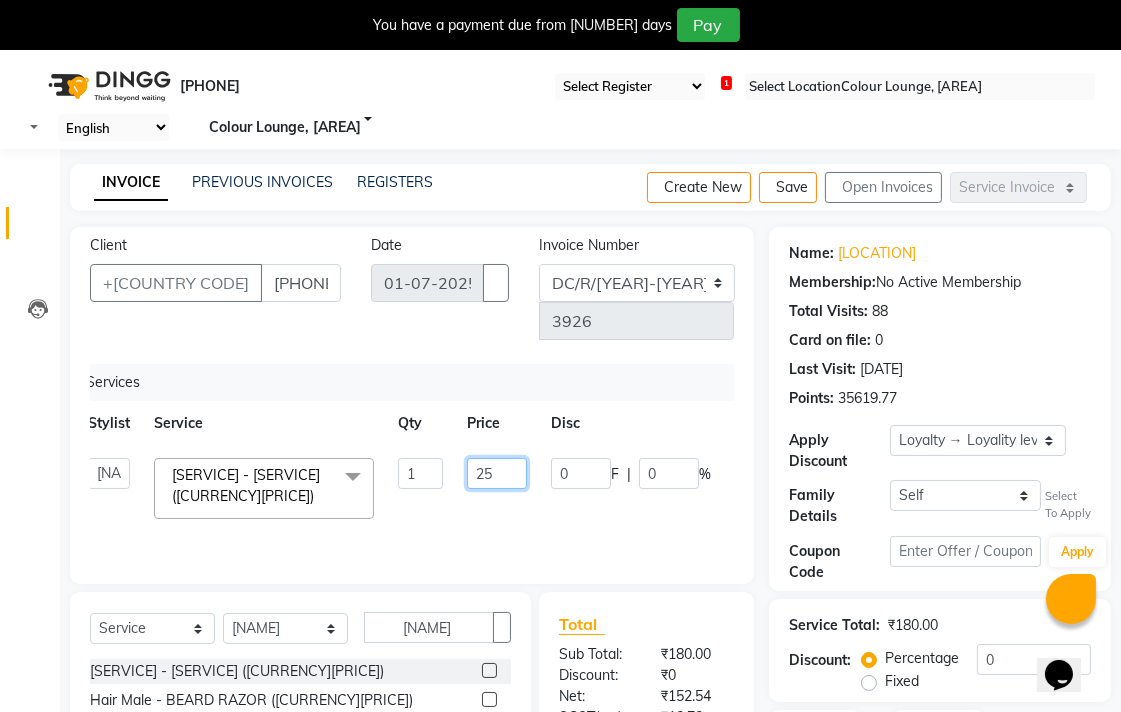 type on "250" 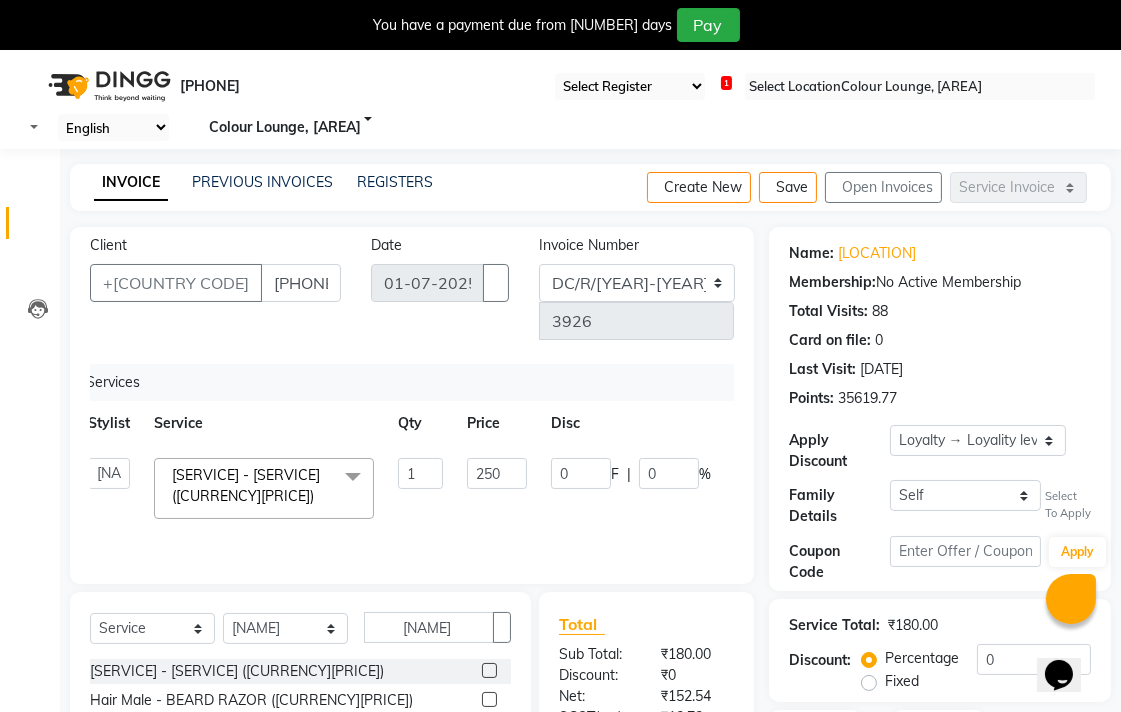click on "[NAME] [NAME] [NAME] Colour Lounge, [AREA] Colour Lounge, [AREA] [NAME] [NAME] [NAME] [NAME] [NAME] [NAME] [NAME] [NAME] [NAME] [NAME] [NAME] [NAME] [NAME] [NAME] [NAME] [NAME] [NAME] [NAME] [NAME] [NAME] [NAME] [NAME] [NAME] [NAME] [NAME] [NAME] [NAME] [NAME] [NAME] [NAME] Hair Male - Beard Trim (₹180) x Facial - D Tan Facial (₹1590) Facial - French Facial (₹1770) Facial - Dermasage Luxury Skin Treatment (₹8000) Facial - Vitamin C Retinol Facial (₹6000) Facial - Vip Signature Facial (₹7000) Facial - Organic Facial (₹2359) Facial - Vitamin C Whiteninig Brightening facial (₹5000) Facial - Nirvana Facial (₹2712) Facial - Bio Whitening Facial (₹2595) Facial - Organic Facial kp quina (₹2000) Facial - Organic Facial kp coco (₹2000) Facial - Organic Facial kp ava (₹2000) Facial - Bio Whitening Facial promatte (₹2590) Vip Signature Facial B (₹7000)" at bounding box center [461, 488] 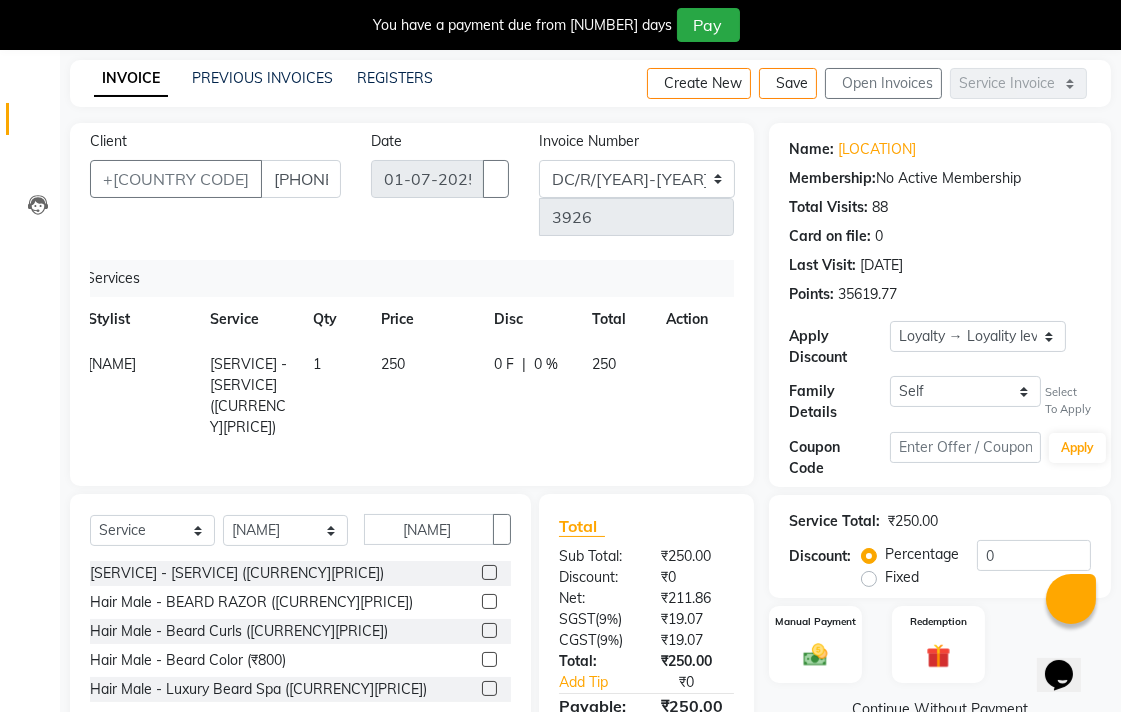 scroll, scrollTop: 166, scrollLeft: 0, axis: vertical 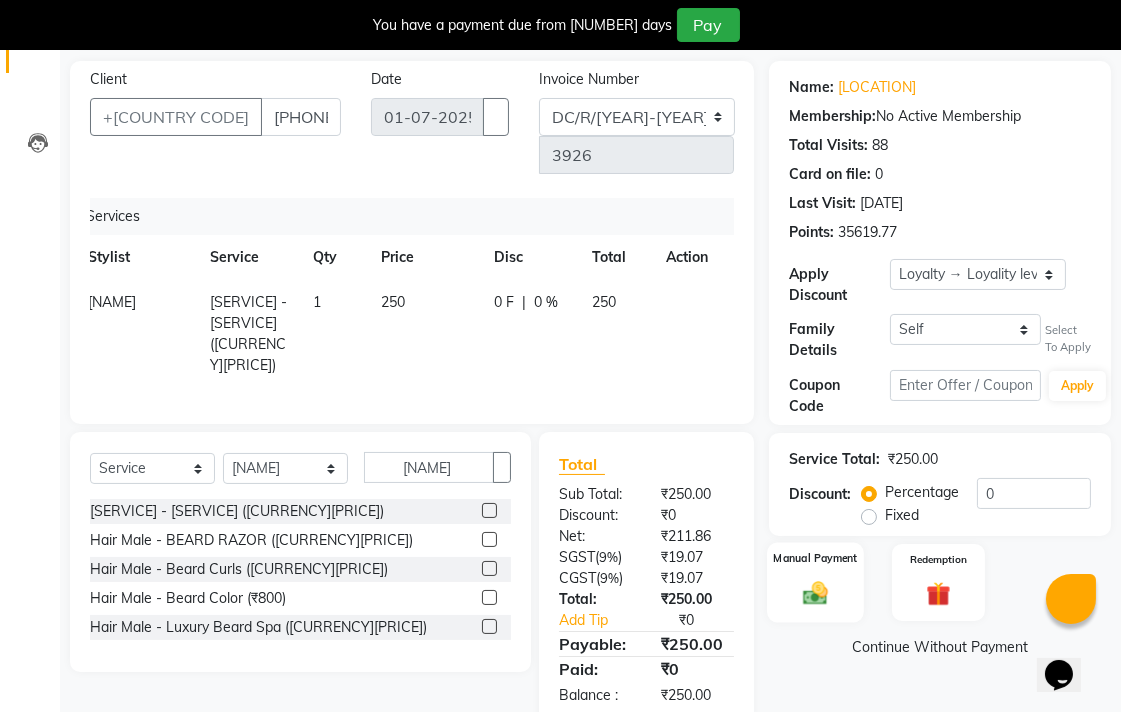 click on "Manual Payment" at bounding box center (815, 582) 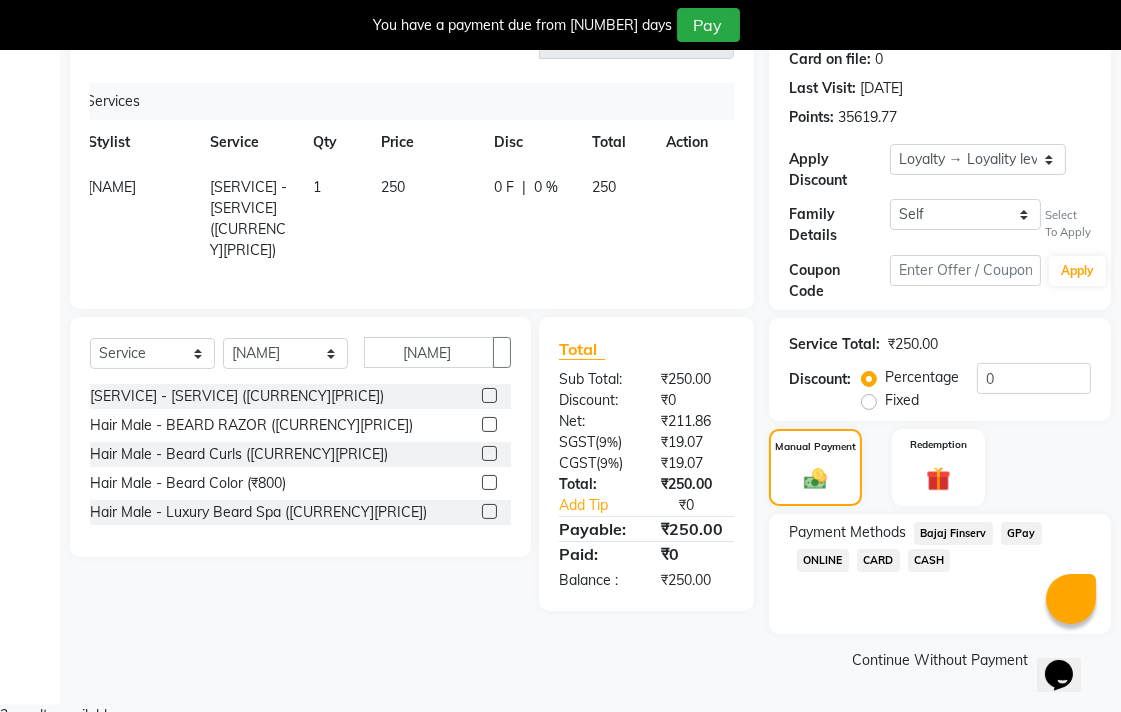 click on "CASH" at bounding box center [953, 533] 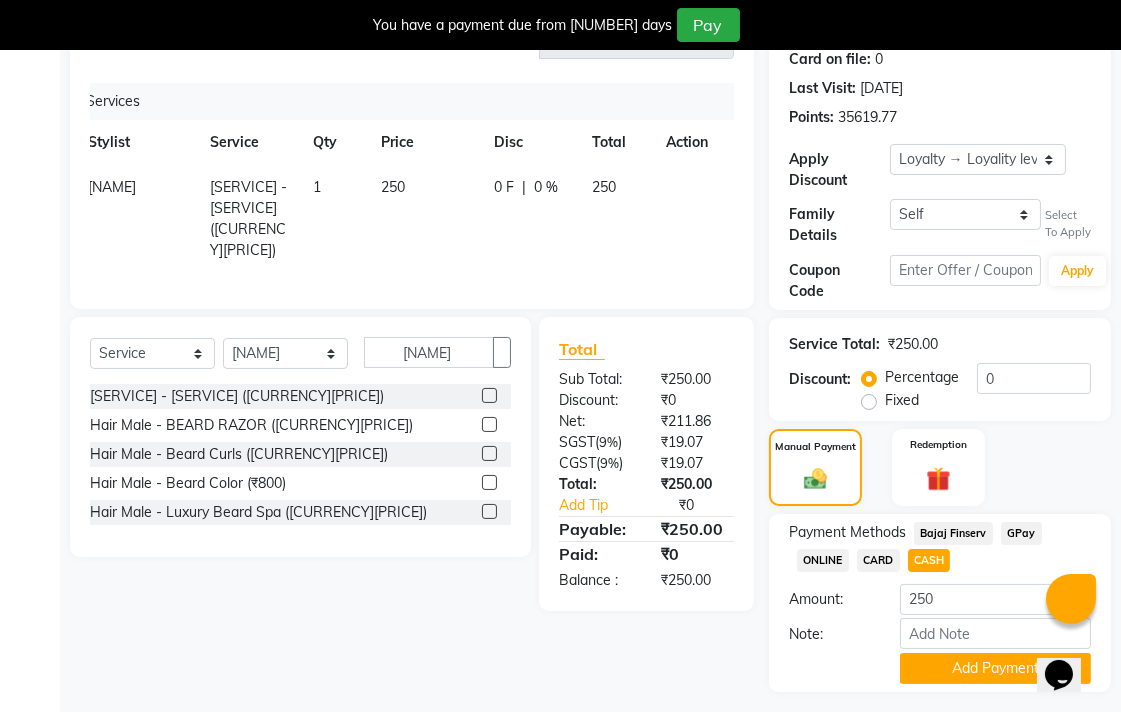 scroll, scrollTop: 337, scrollLeft: 0, axis: vertical 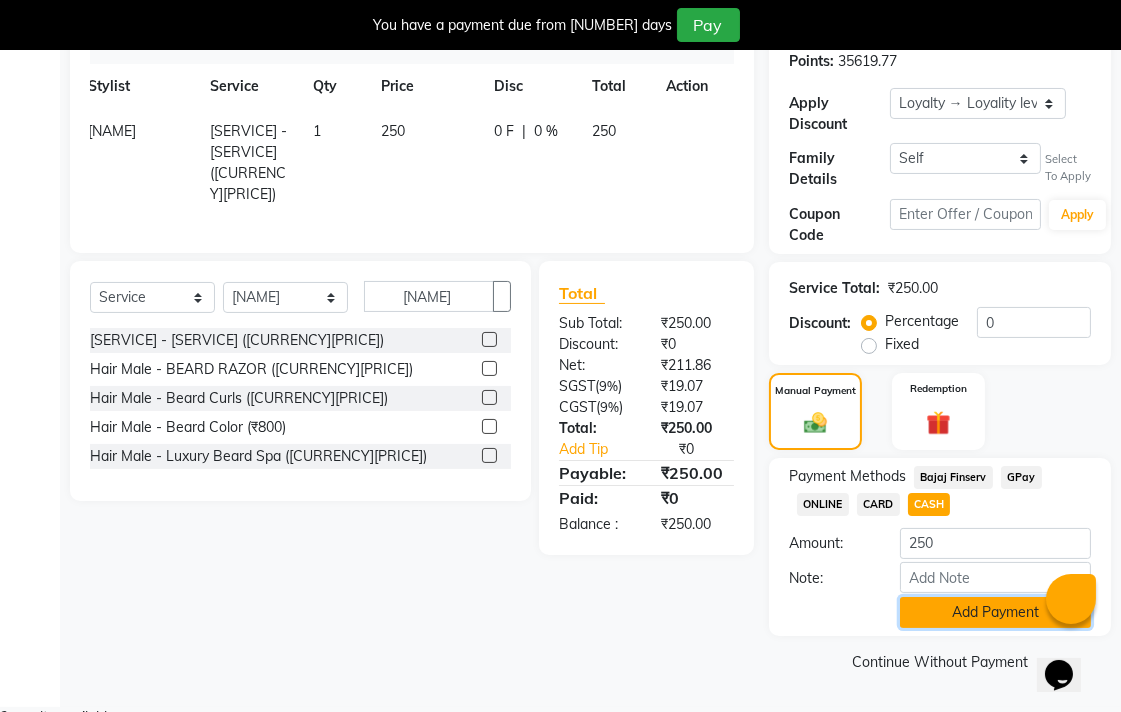 click on "Add Payment" at bounding box center (995, 612) 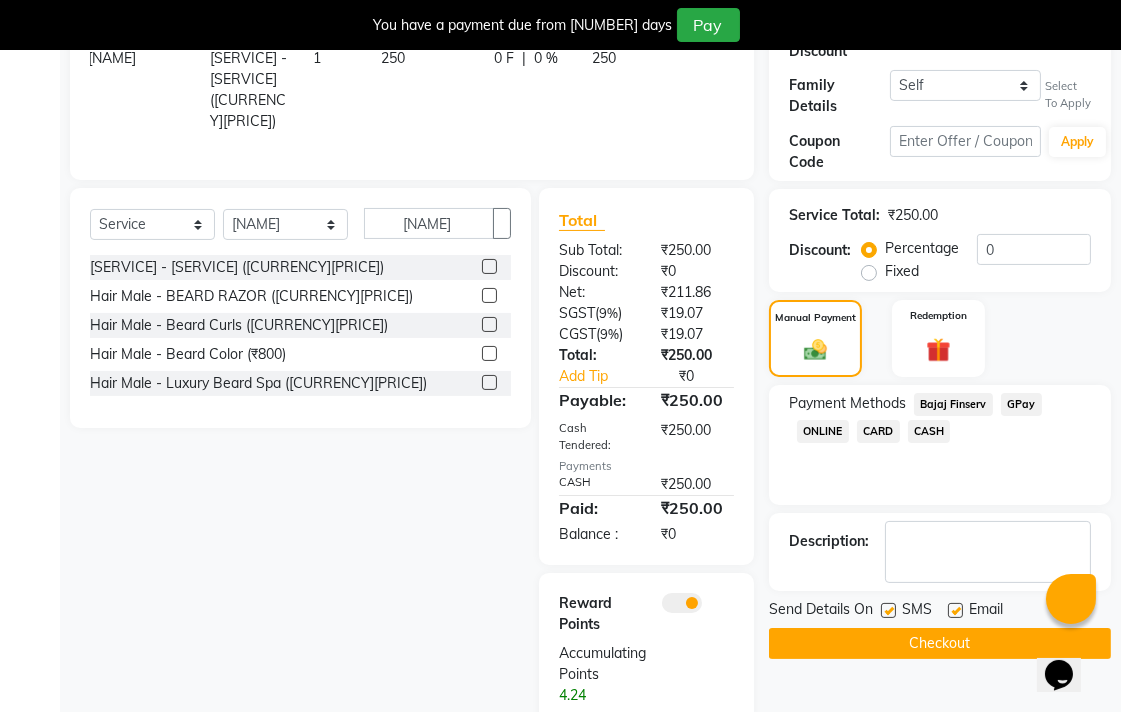 scroll, scrollTop: 411, scrollLeft: 0, axis: vertical 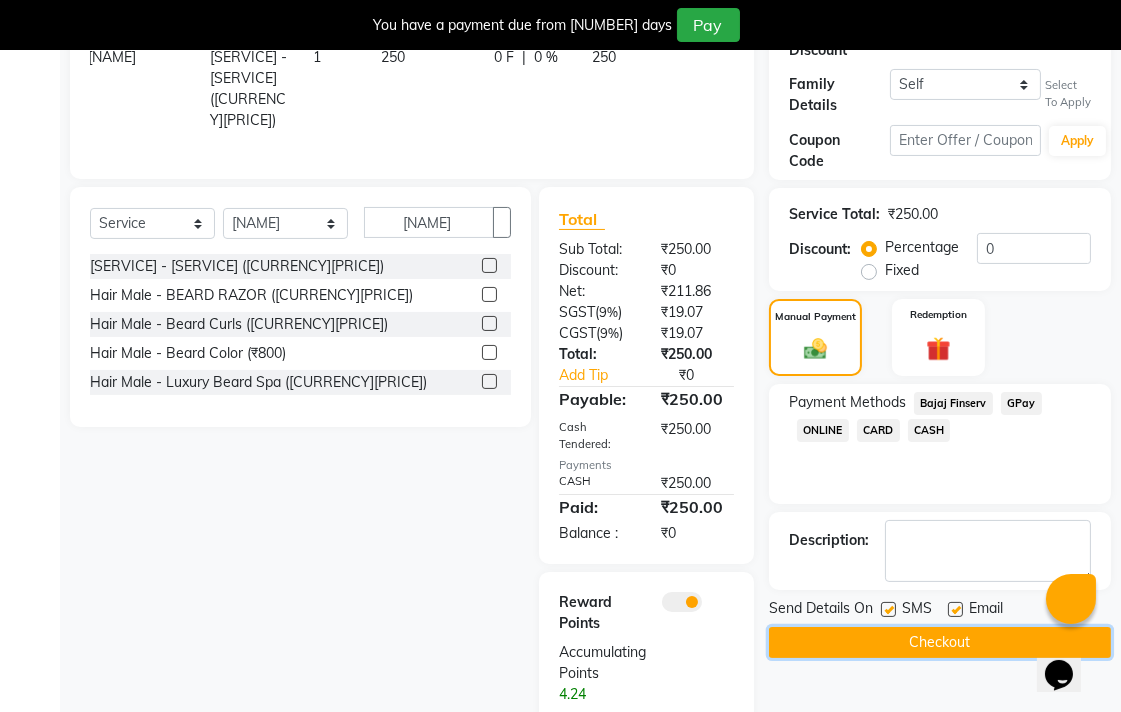 click on "Checkout" at bounding box center [940, 642] 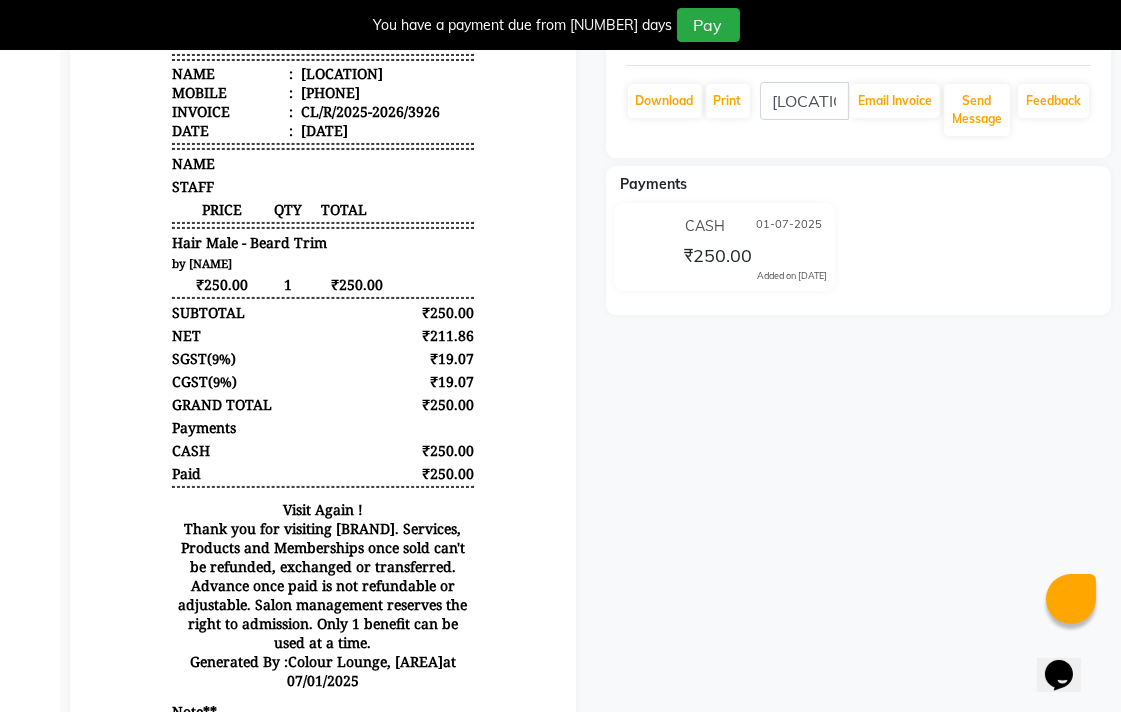 scroll, scrollTop: 0, scrollLeft: 0, axis: both 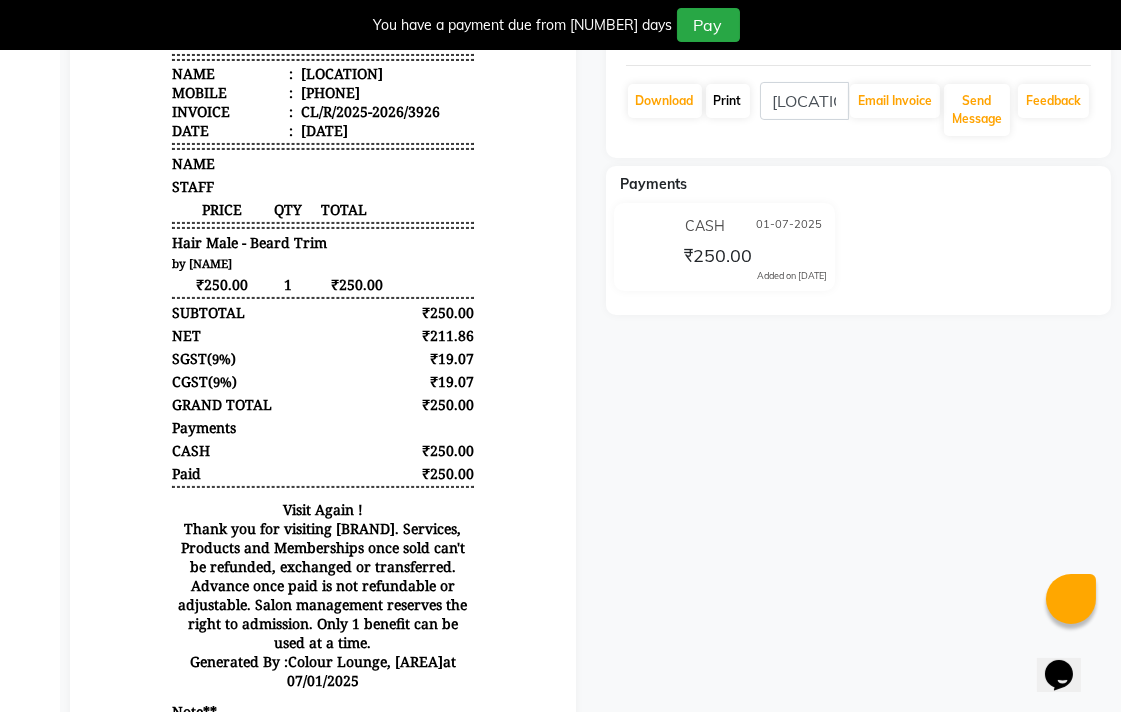 click on "Print" at bounding box center (665, 101) 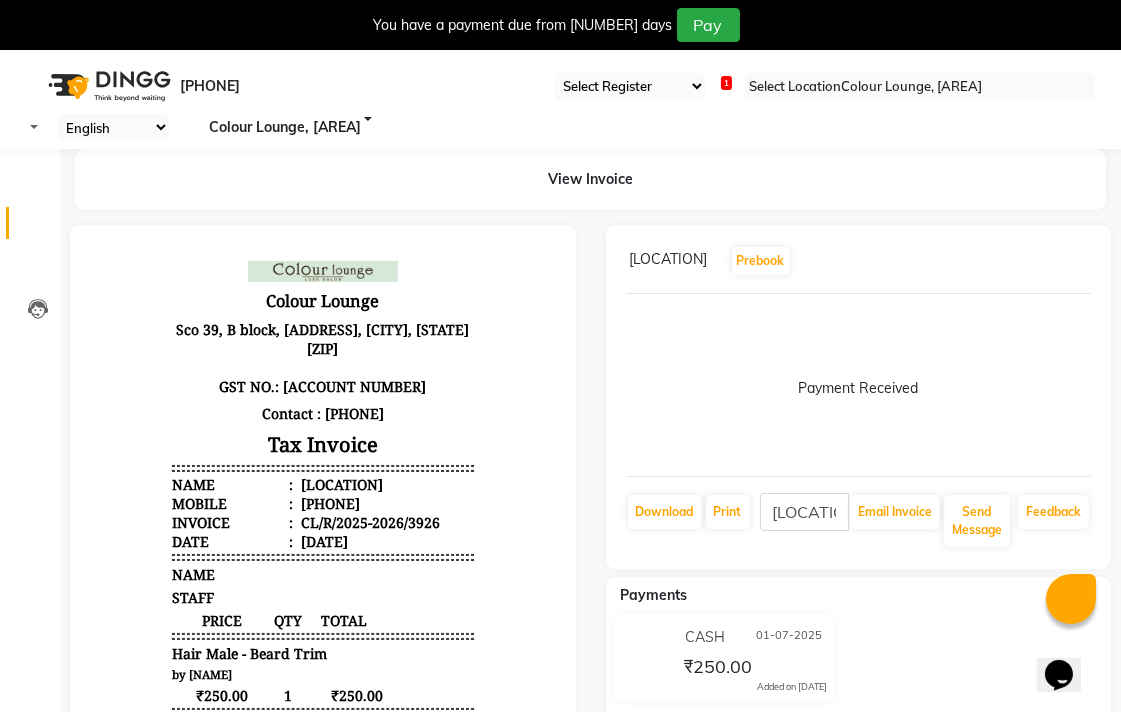 click at bounding box center [38, 228] 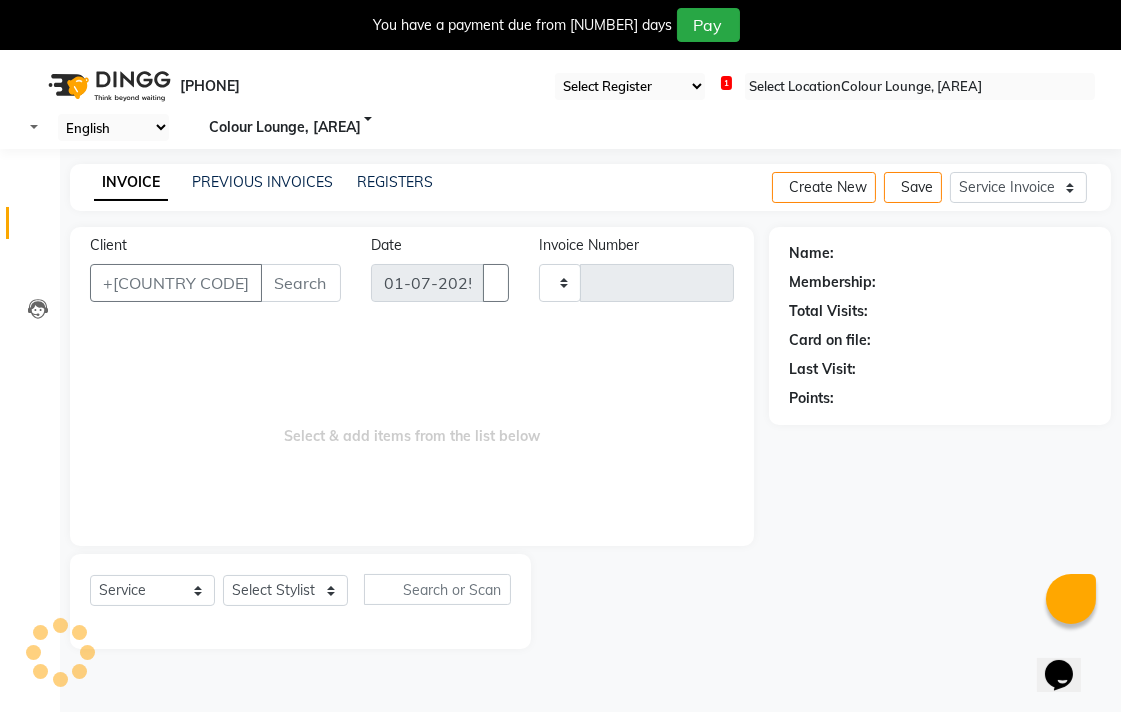 scroll, scrollTop: 50, scrollLeft: 0, axis: vertical 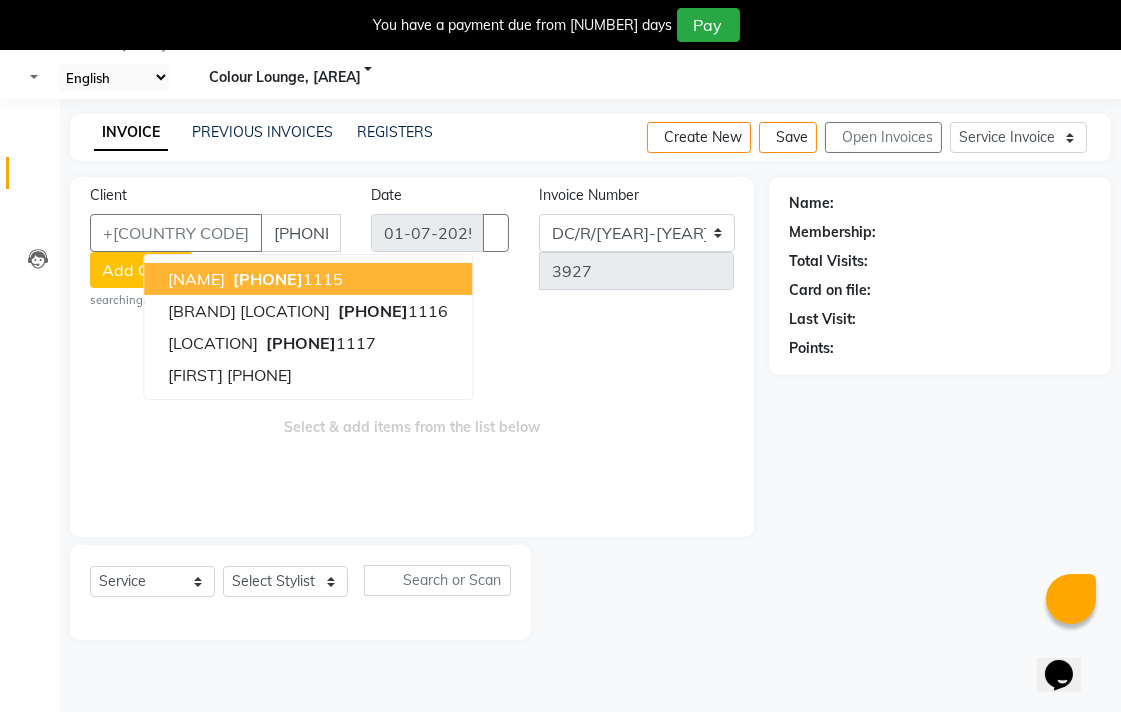 type on "[PHONE]" 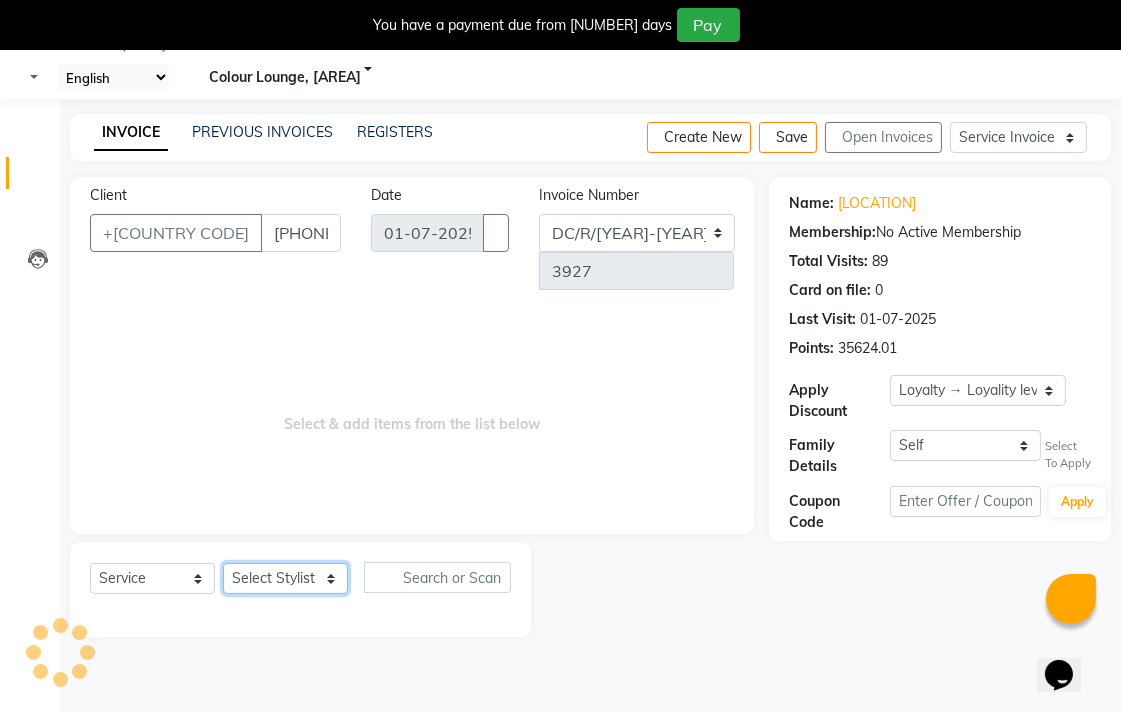 click on "Select Stylist Admin [NAME] [NAME] [BRAND], [LOCATION] [BRAND], [LOCATION] [NAME] [NAME] [NAME] [NAME] [NAME] [NAME] [NAME] [NAME] [NAME] [NAME] [NAME] [NAME] [NAME] [NAME] [NAME] [NAME] [NAME] [NAME] [NAME] [NAME] [NAME] [NAME] [NAME] [NAME] [NAME] [NAME] [NAME] [NAME] [NAME] [NAME]" at bounding box center [285, 578] 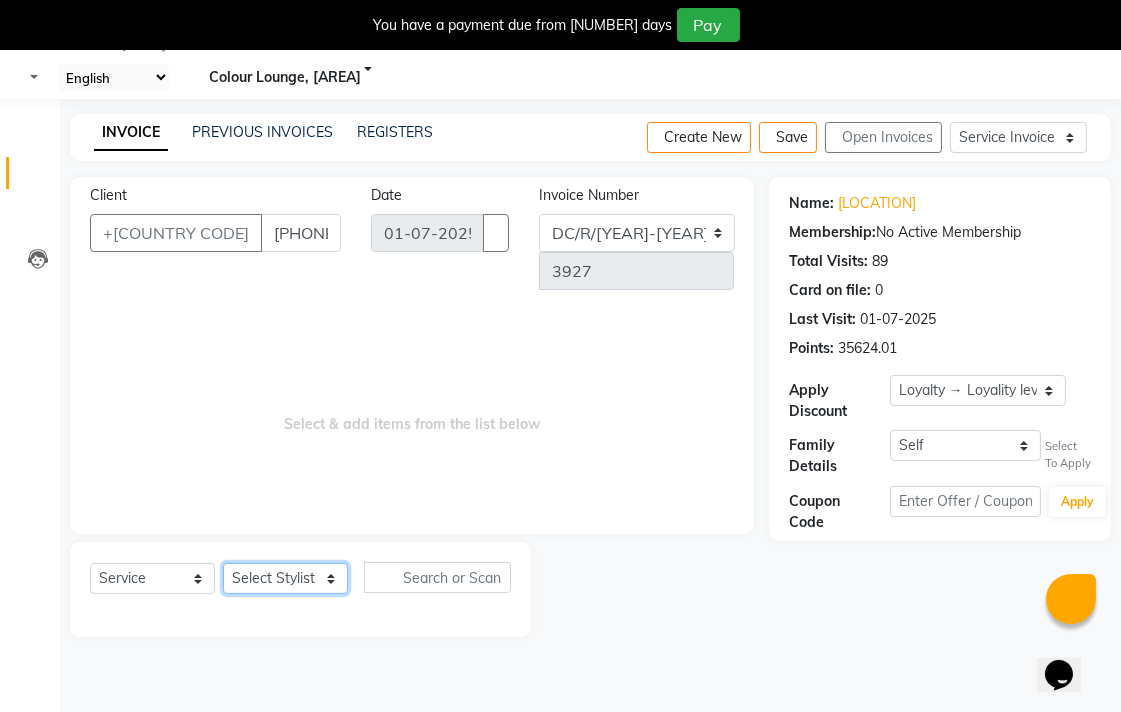 select on "[PHONE]" 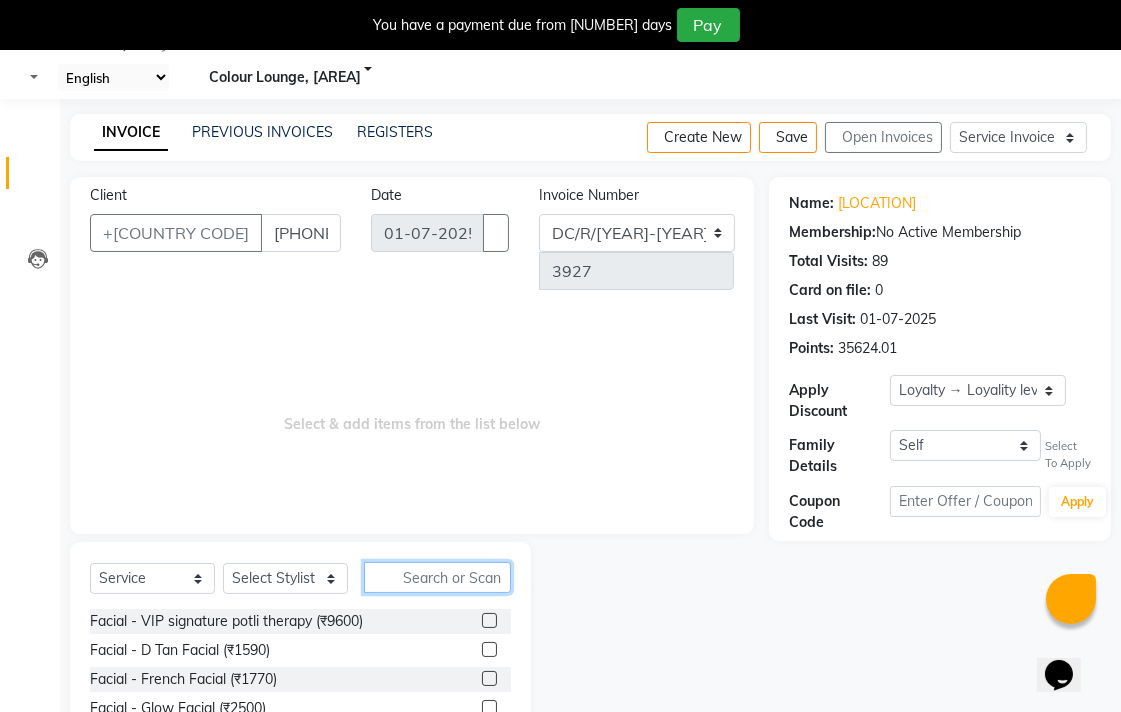 click at bounding box center (437, 577) 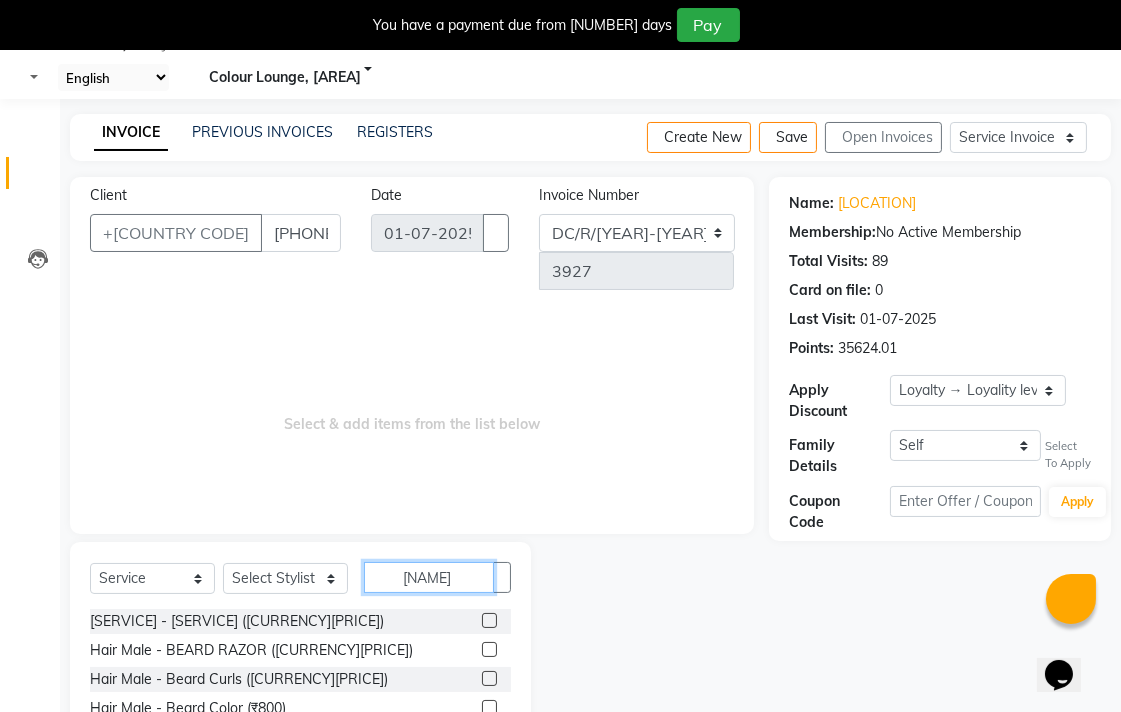 type on "[NAME]" 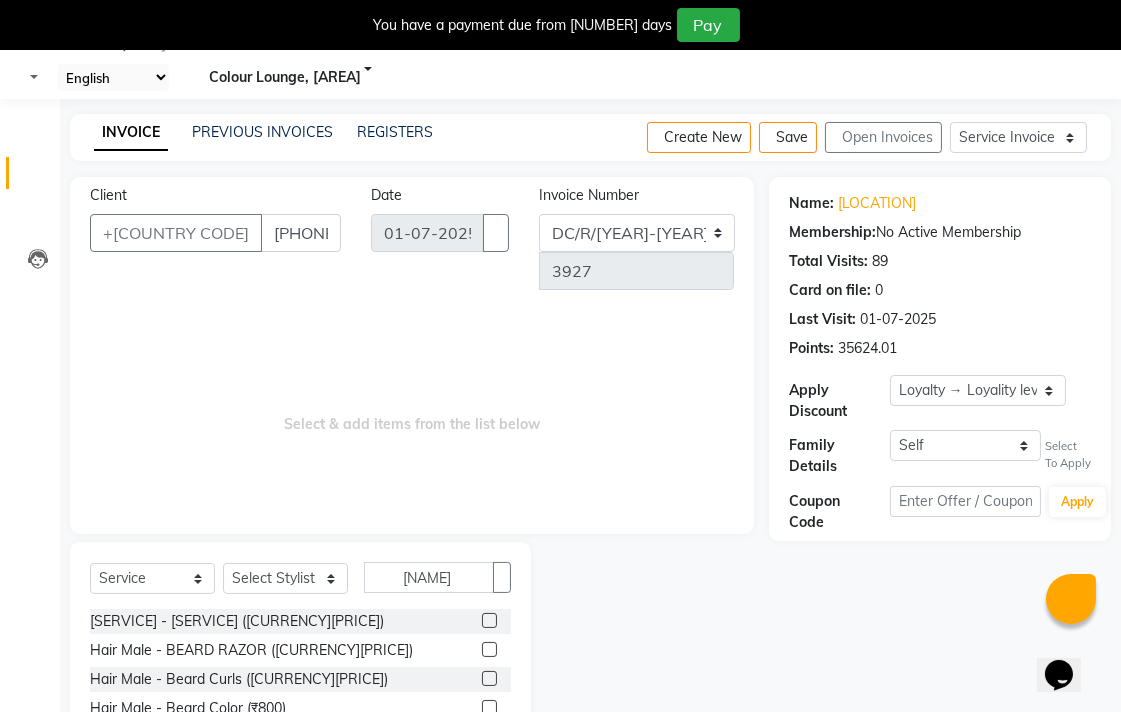 click at bounding box center (489, 620) 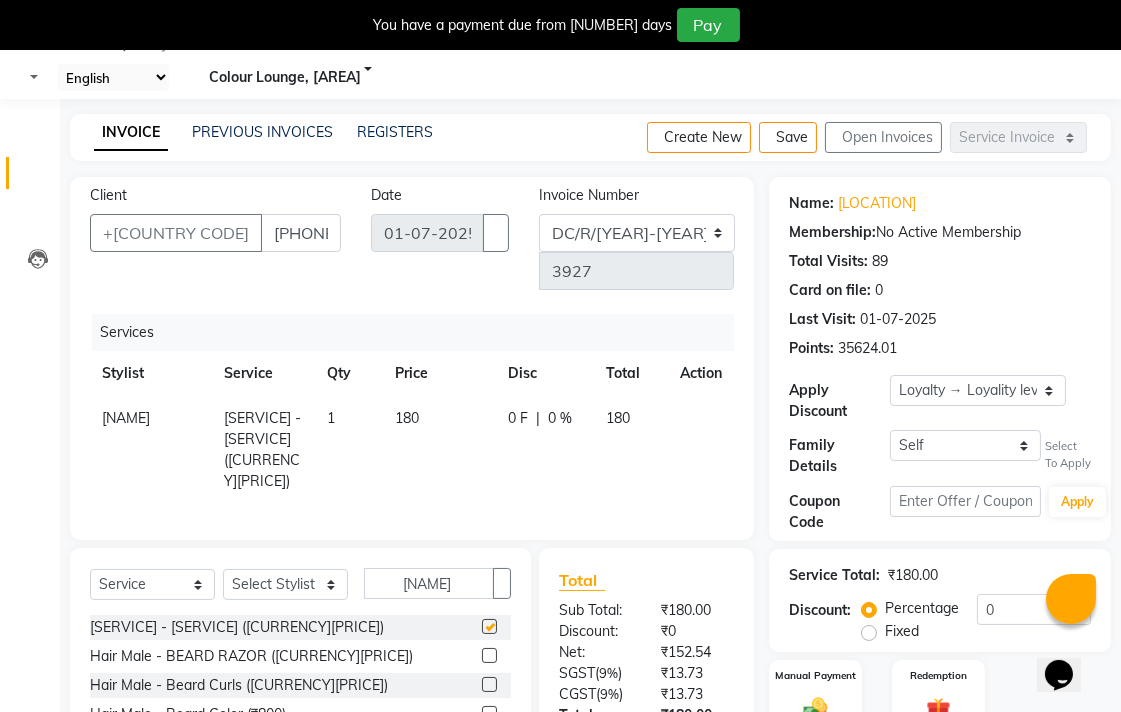 click on "180" at bounding box center (439, 450) 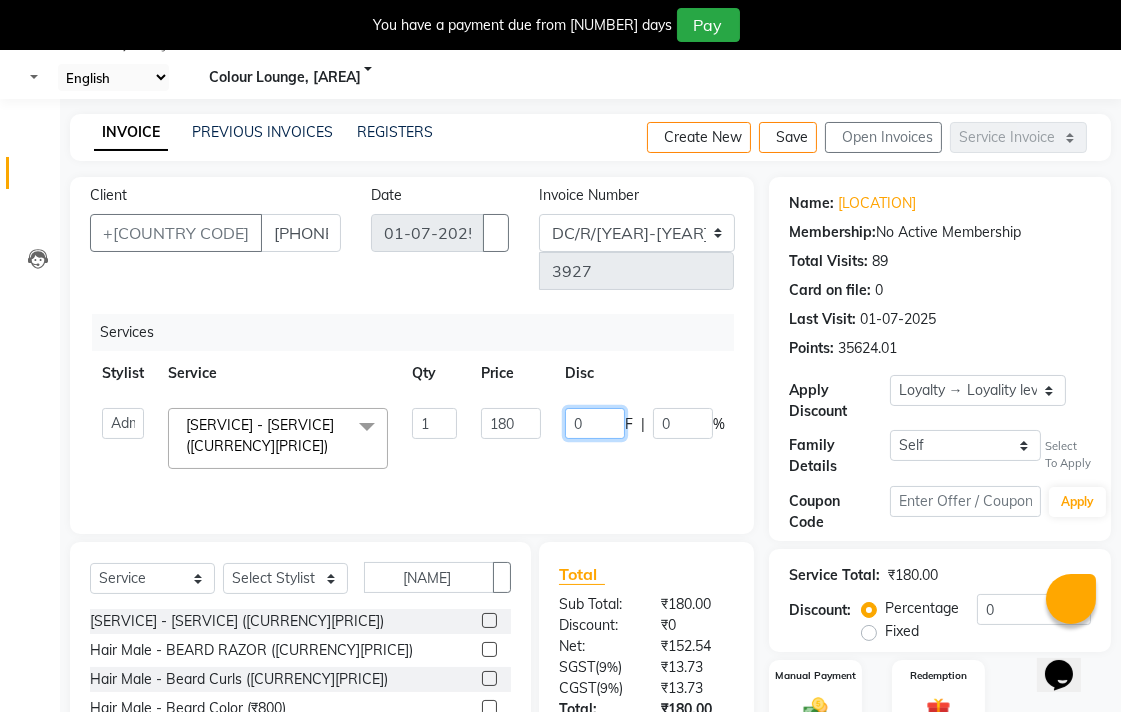 click on "0" at bounding box center (595, 423) 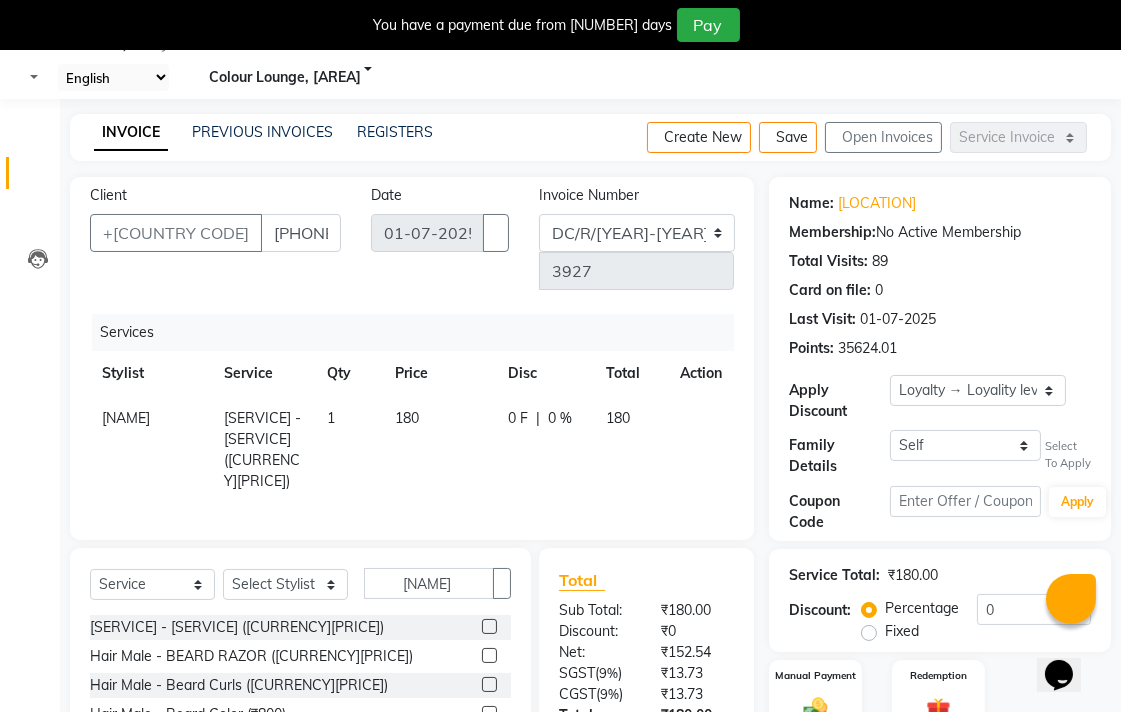 click on "180" at bounding box center [439, 450] 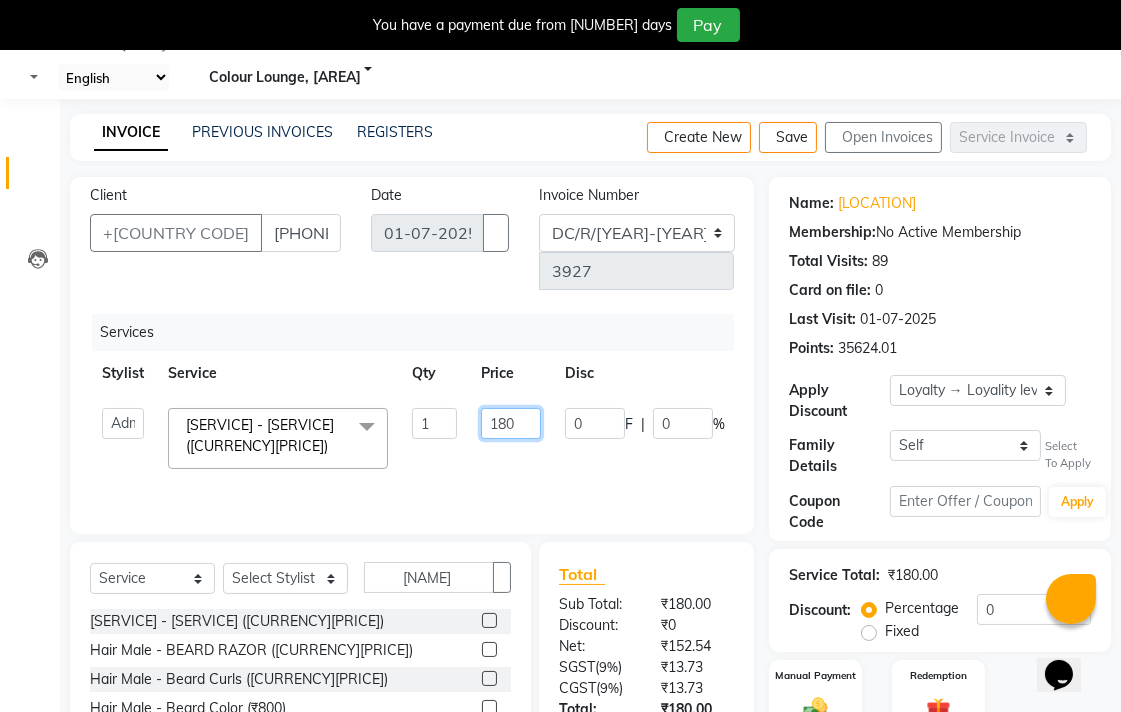 click on "180" at bounding box center (434, 423) 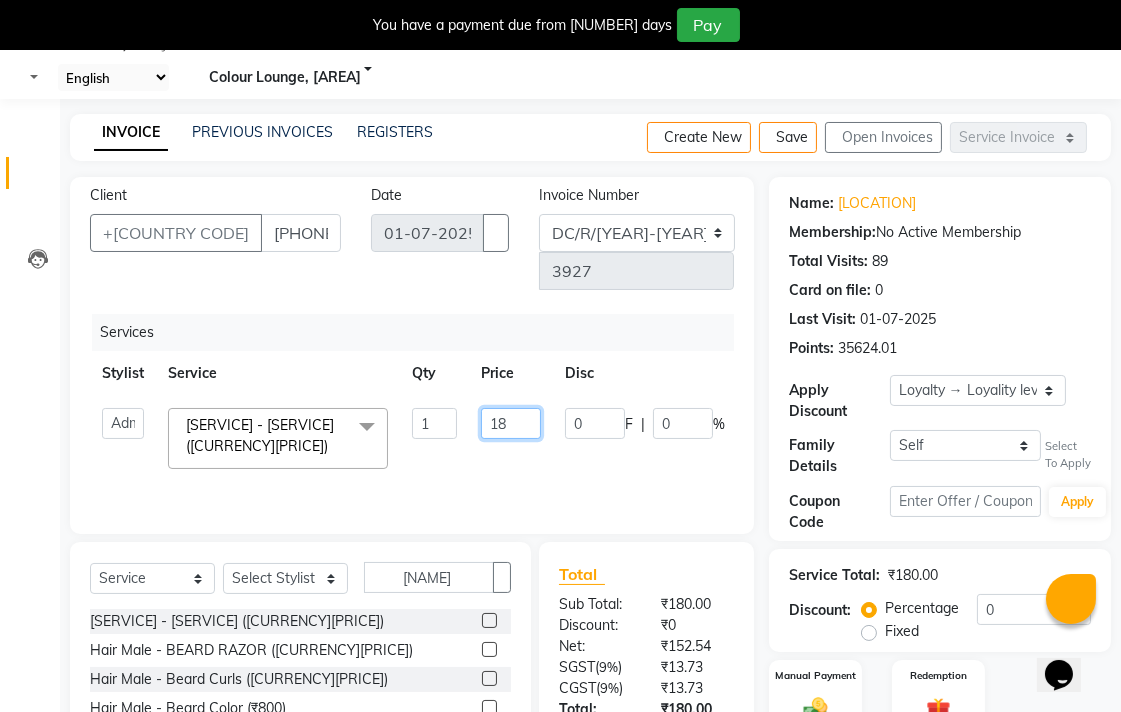 type on "1" 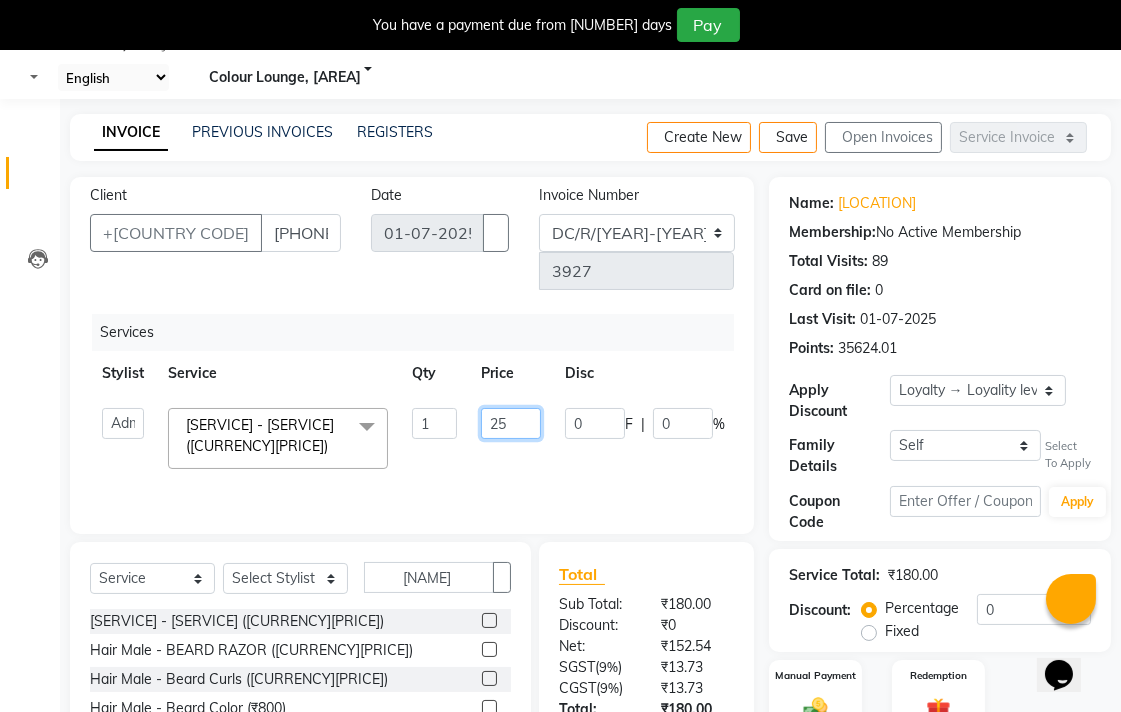 type on "250" 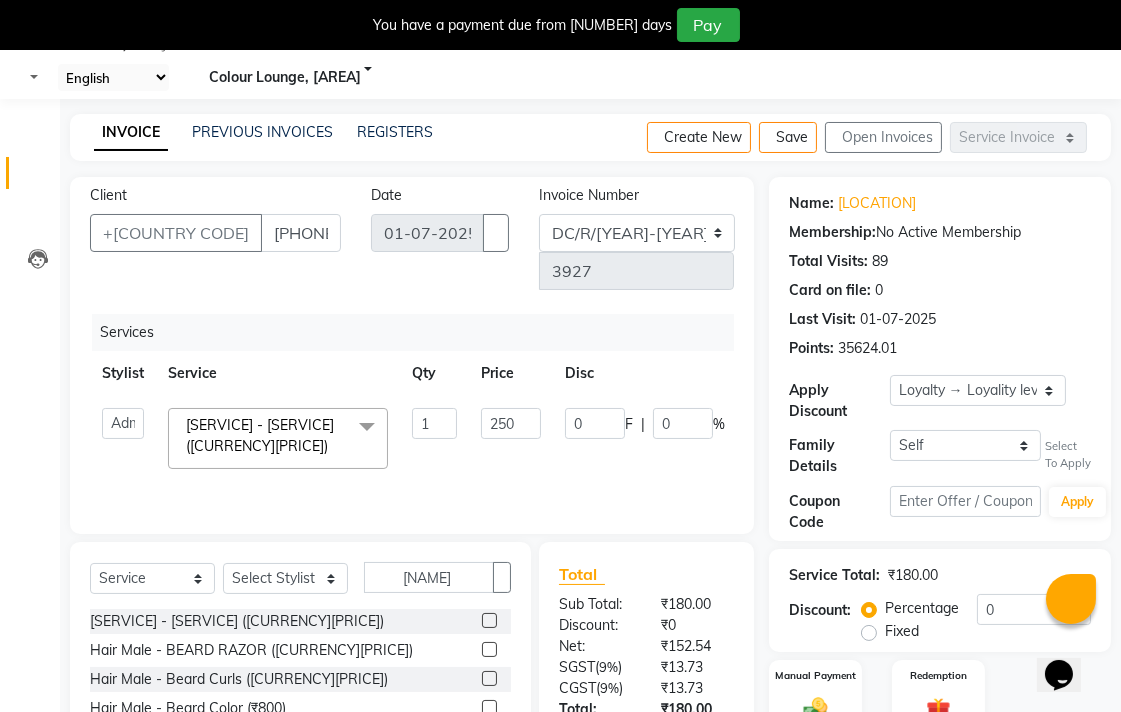click on "Client +[COUNTRYCODE] [PHONE] Date [DATE] Invoice Number DC/R/2025-2026 CL/R/2025-2026 [NUMBER] Services Stylist Service Qty Price Disc Total Action Admin [NAME] [NAME] [BRAND], [LOCATION] [BRAND], [LOCATION] [NAME] [NAME] [NAME] [NAME] [NAME] [NAME] [NAME] [NAME] [NAME] [NAME] [NAME] [NAME] [NAME] [NAME] [NAME] [NAME] [NAME] [NAME] [NAME] [NAME] [NAME] [NAME] [NAME] [NAME] [NAME] [NAME] [NAME] [NAME] [NAME] [SERVICE] - [SERVICE] ([CURRENCY][PRICE]) x [SERVICE] [SERVICE] ([CURRENCY][PRICE]) [SERVICE] - [SERVICE] ([CURRENCY][PRICE]) [SERVICE] - [SERVICE] ([CURRENCY][PRICE]) [SERVICE] - [SERVICE] ([CURRENCY][PRICE]) [SERVICE] - [SERVICE] ([CURRENCY][PRICE]) [SERVICE] - [SERVICE] ([CURRENCY][PRICE]) [SERVICE] - [SERVICE] ([CURRENCY][PRICE]) [SERVICE] - [SERVICE] ([CURRENCY][PRICE]) [SERVICE] - [SERVICE] ([CURRENCY][PRICE]) [SERVICE] - [SERVICE] ([CURRENCY][PRICE]) [SERVICE] ([CURRENCY][PRICE])" at bounding box center [412, 355] 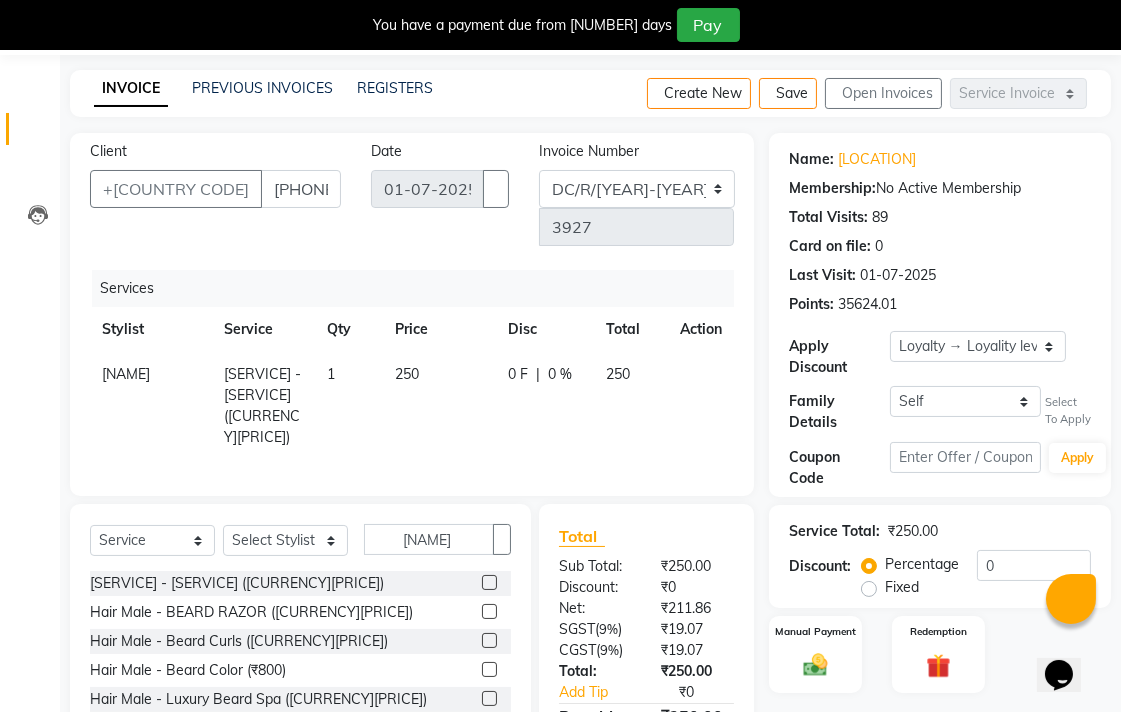scroll, scrollTop: 166, scrollLeft: 0, axis: vertical 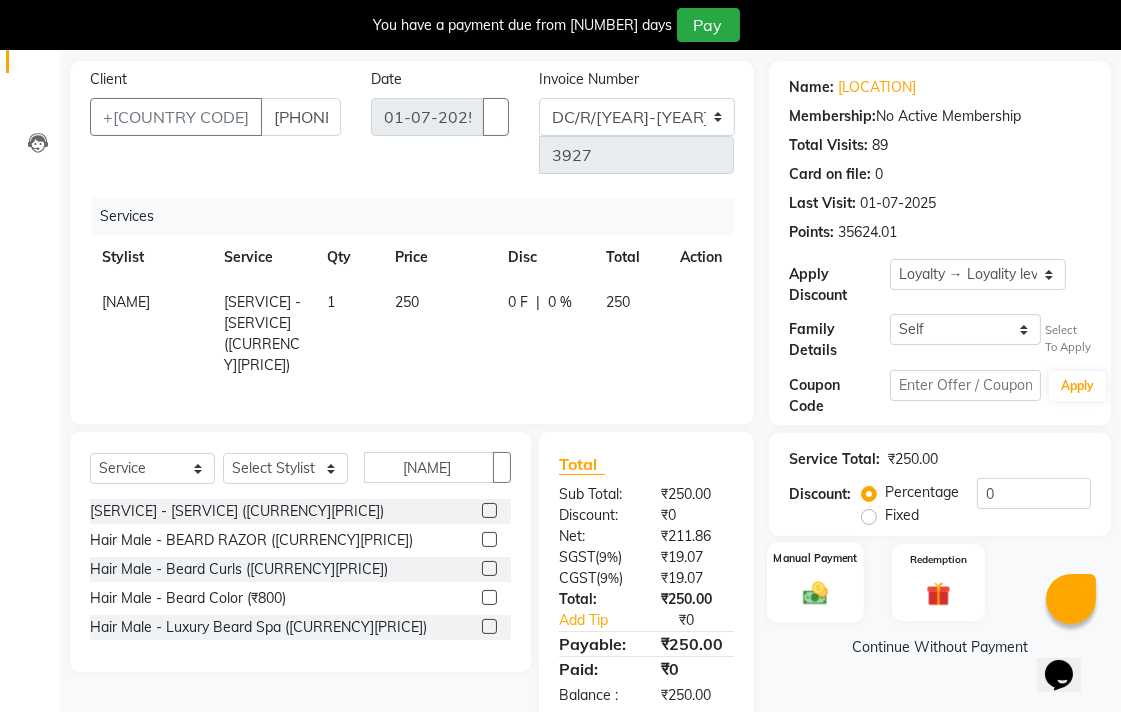 click on "Manual Payment" at bounding box center (815, 582) 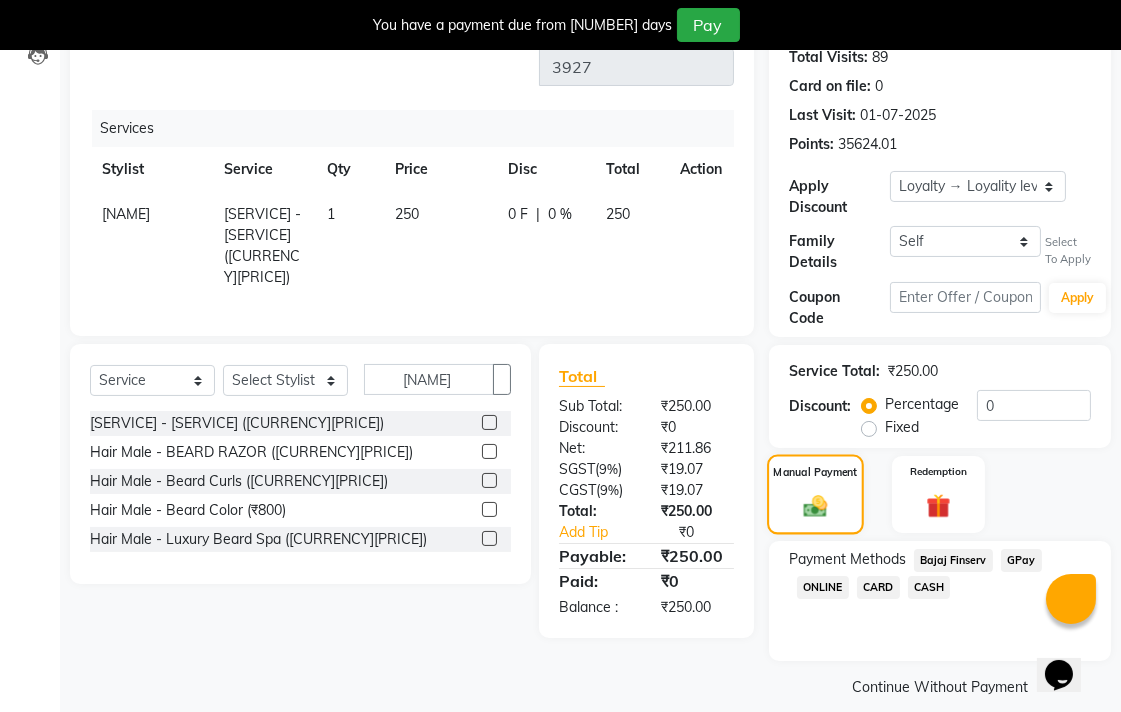 scroll, scrollTop: 281, scrollLeft: 0, axis: vertical 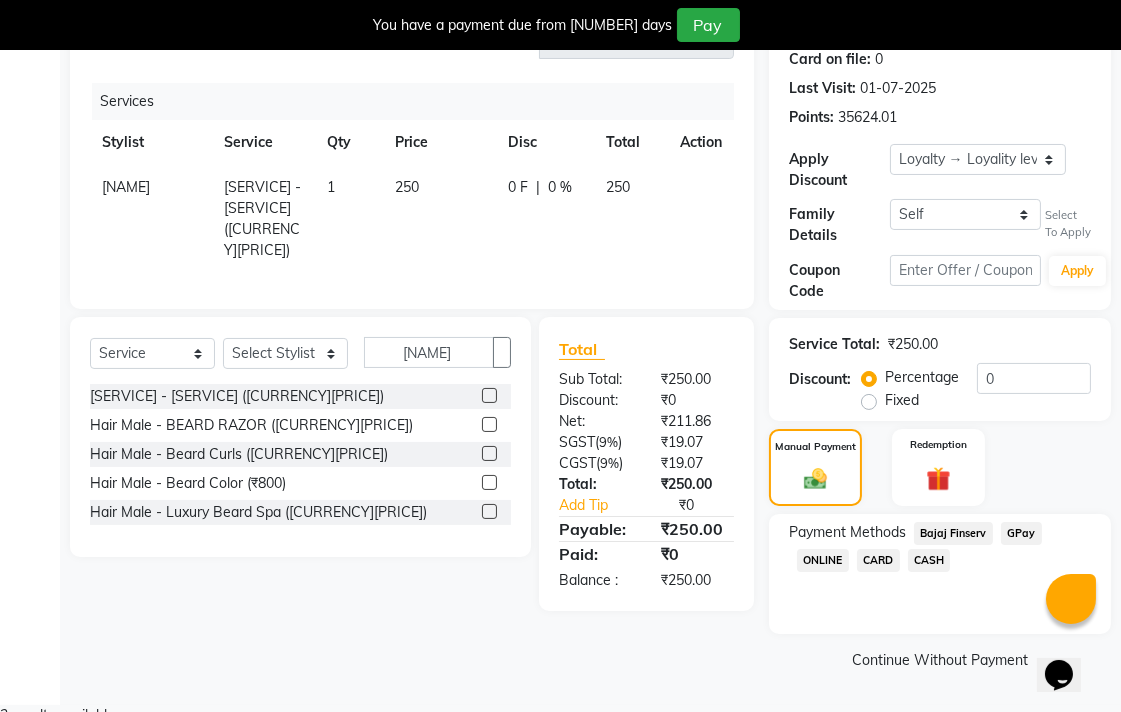 click on "CASH" at bounding box center [953, 533] 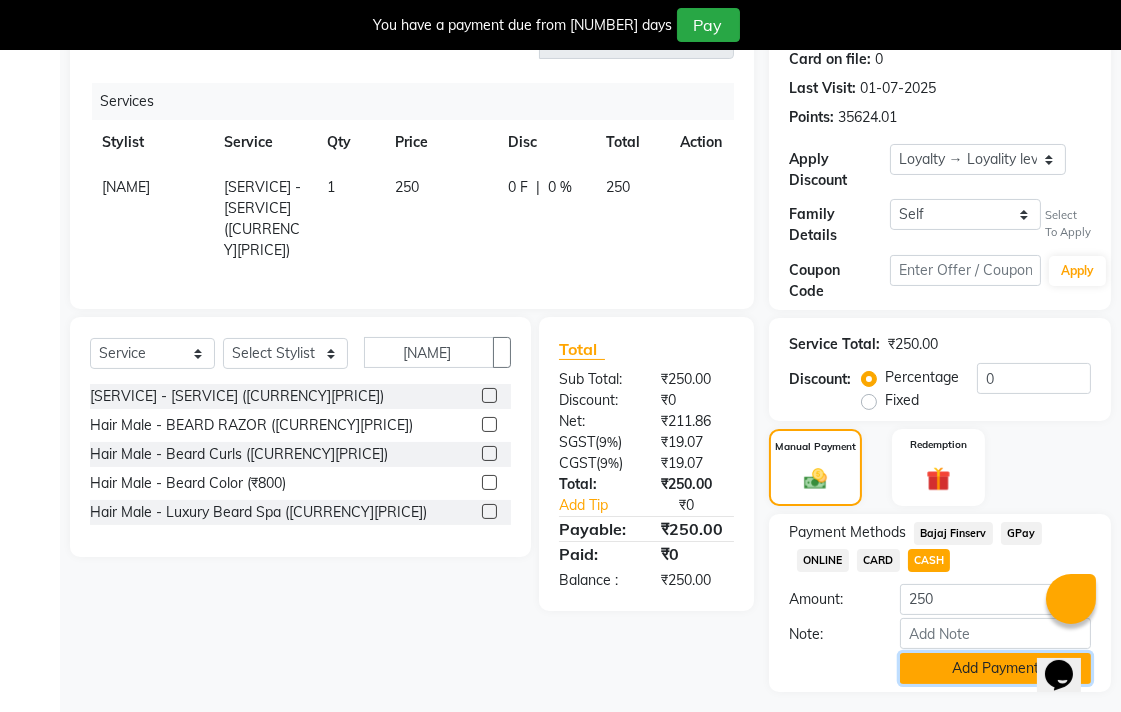 click on "Add Payment" at bounding box center (995, 668) 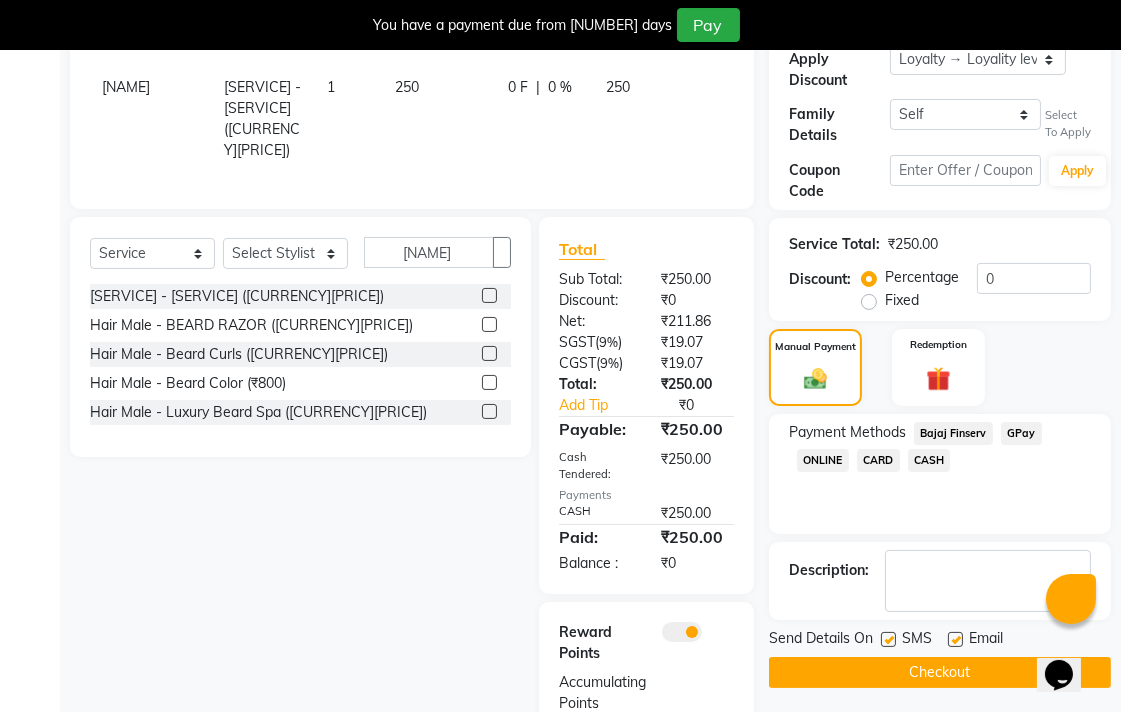 scroll, scrollTop: 411, scrollLeft: 0, axis: vertical 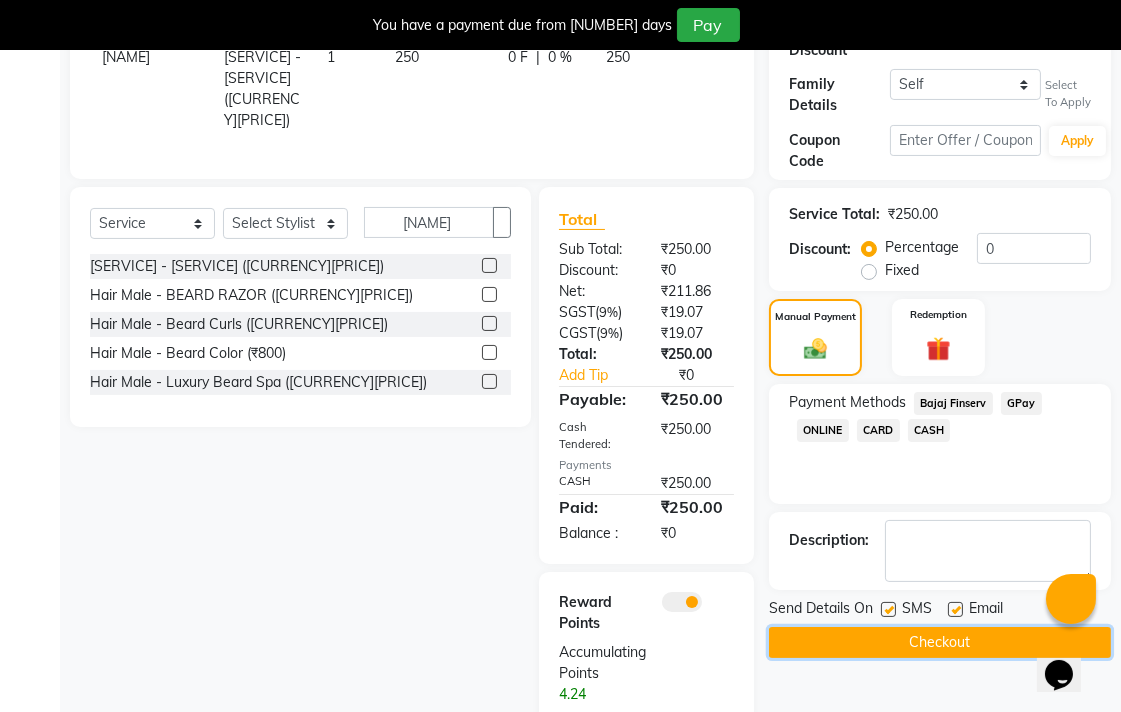 click on "Checkout" at bounding box center (940, 642) 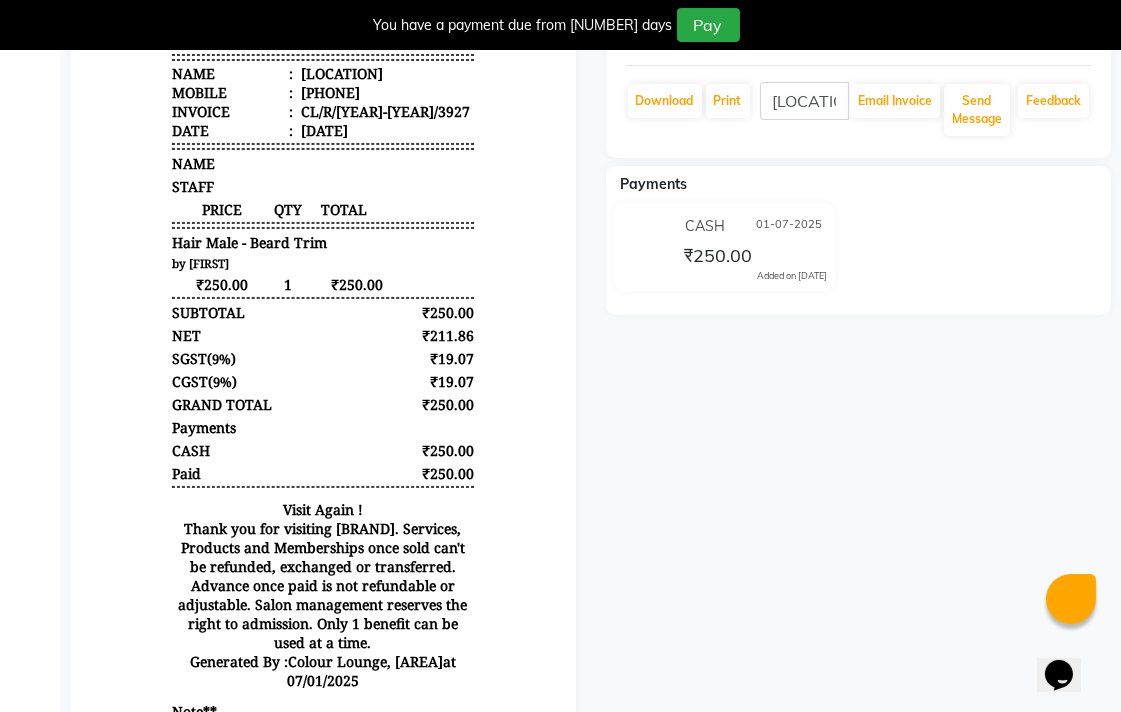scroll, scrollTop: 0, scrollLeft: 0, axis: both 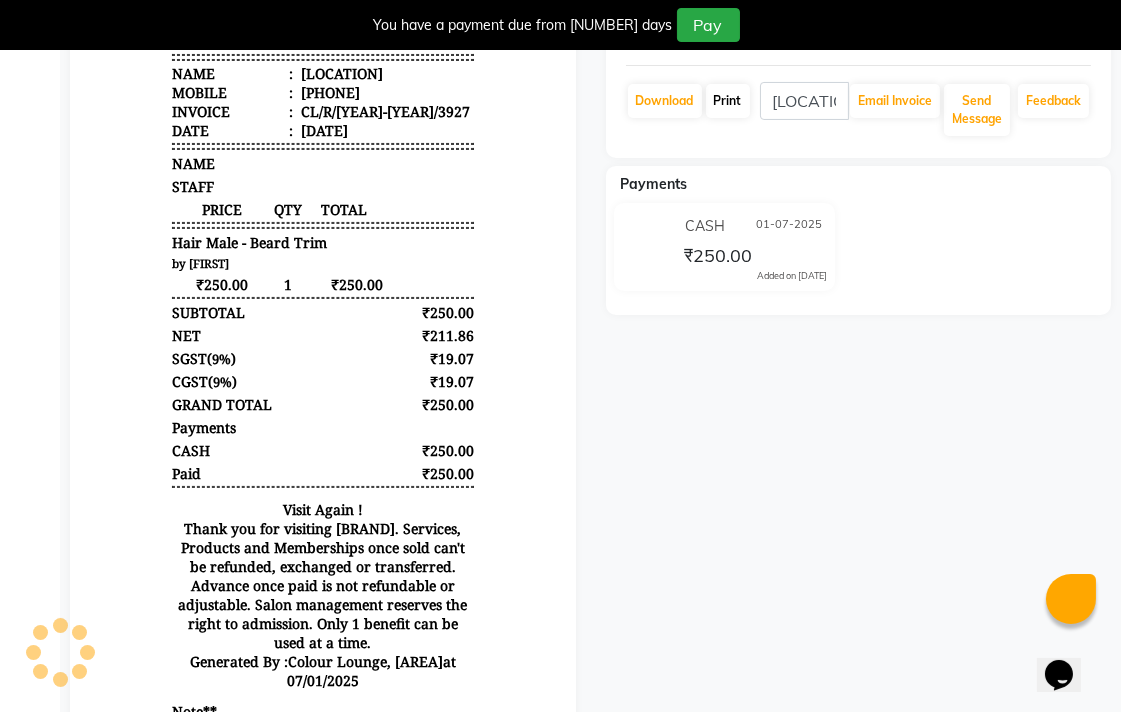 click on "Print" at bounding box center (665, 101) 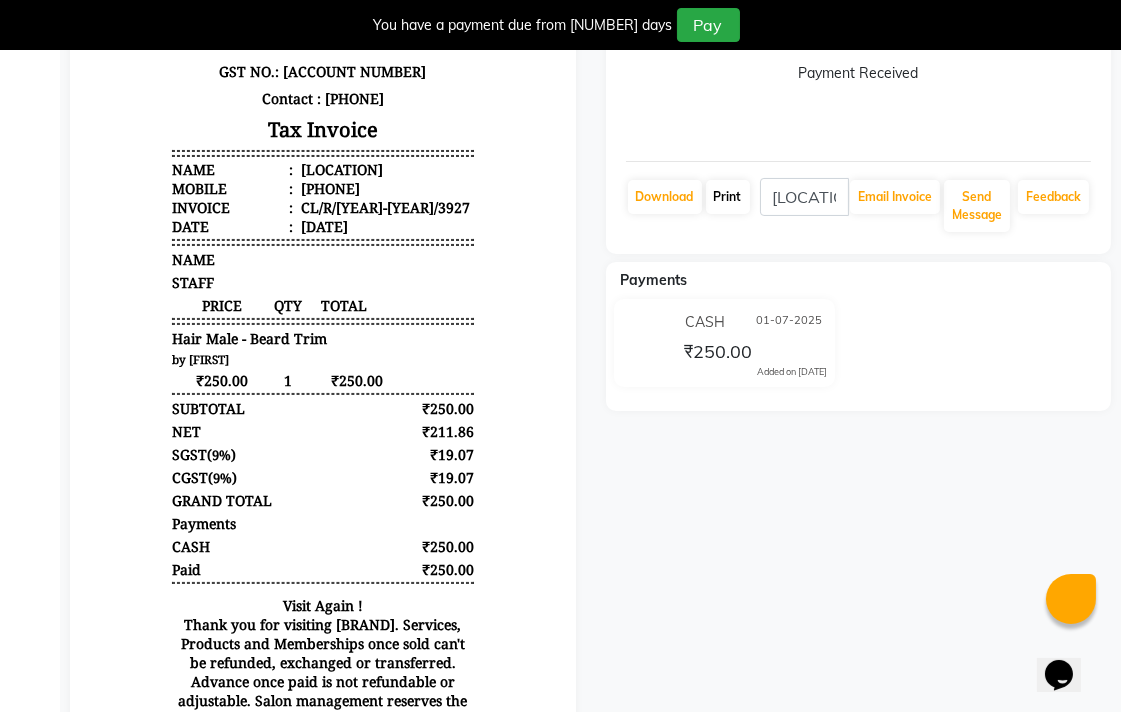 scroll, scrollTop: 0, scrollLeft: 0, axis: both 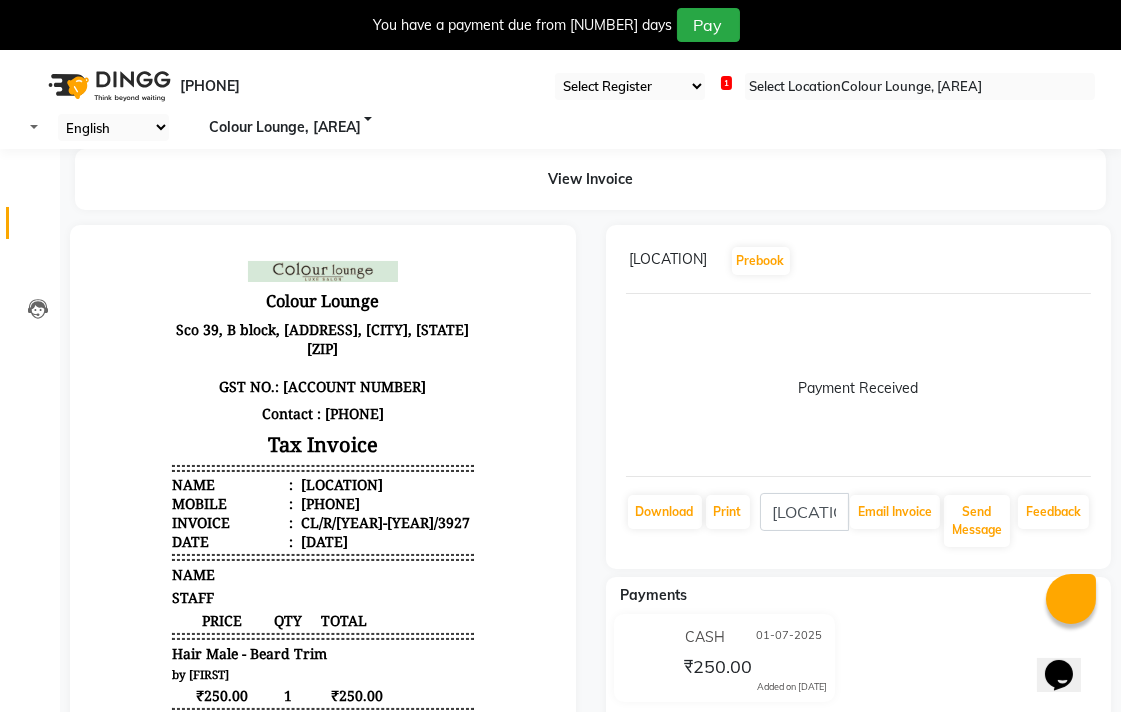 click at bounding box center [38, 228] 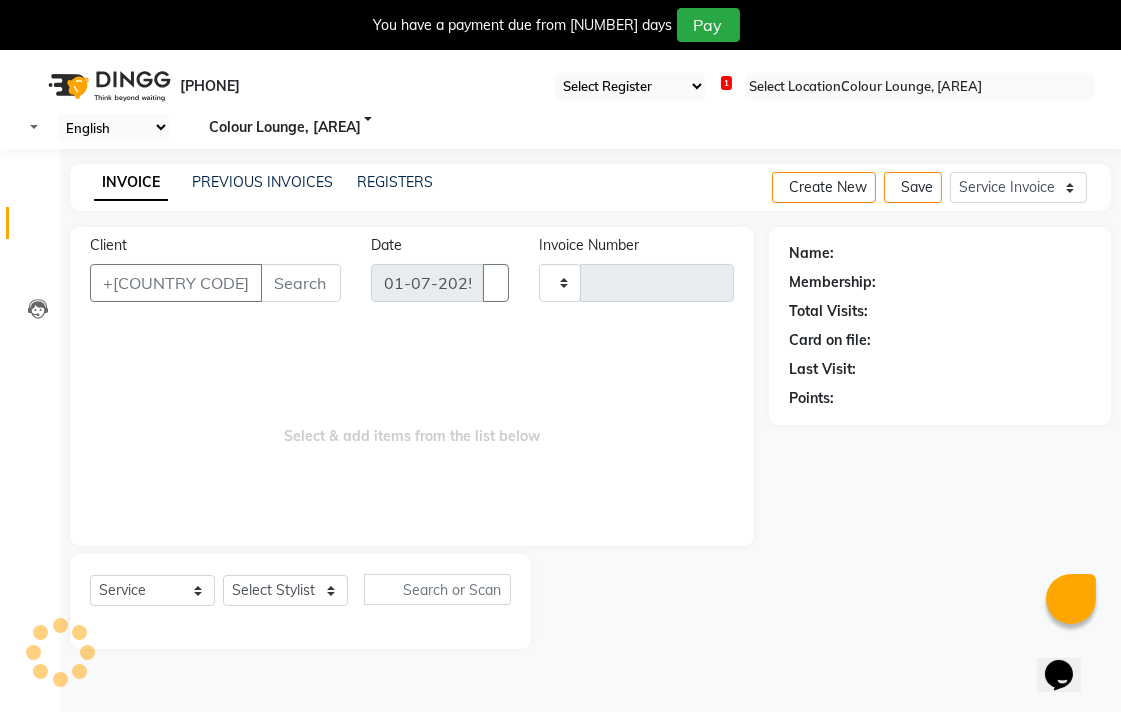 scroll, scrollTop: 50, scrollLeft: 0, axis: vertical 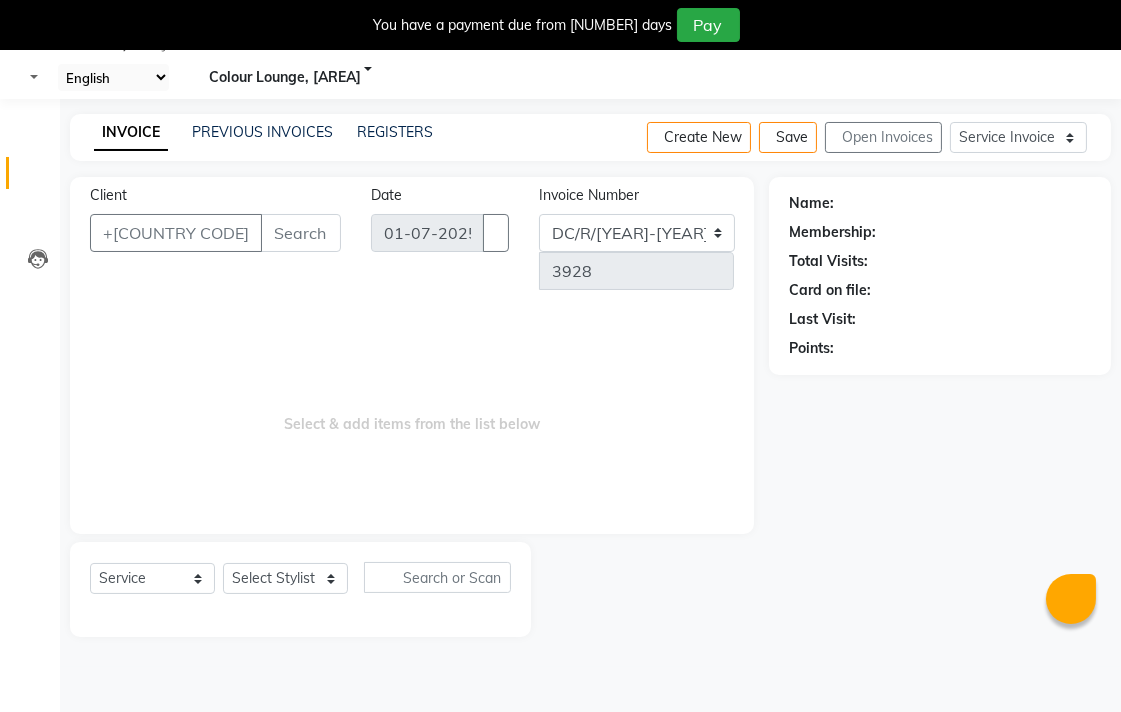 click on "INVOICE PREVIOUS INVOICES REGISTERS Create New Save Open Invoices Service Invoice Product Invoice Client +[COUNTRY CODE] Date [DATE] Invoice Number DC/R/2025-2026 CL/R/2025-2026 [INVOICE NUMBER] Select & add items from the list below Select Service Membership Package Voucher Prepaid Gift Card Select Stylist Admin AMIT Birshika Colour Lounge, Ranjit Avenue Colour Lounge, Ranjit Avenue Digvijay JAGPREET SINGH KARAN JAFFAL KARAN KUMAR Komal mam LOVEPREET MAIBAM SURJIT SINGH MANDEEP MOHIT Nandani PARAS POOJA DEVNATH Pooja Negi PREM KOHLI RADHIKA Rahul guard Reema mehra Riya Sahil SAJAN SAMEER SANIA SANJAY SIMRAN Sonia Sunita TANUJ VISHAL Vishal singh Name: Membership: Total Visits: Card on file: Last Visit: Points:" at bounding box center (590, 390) 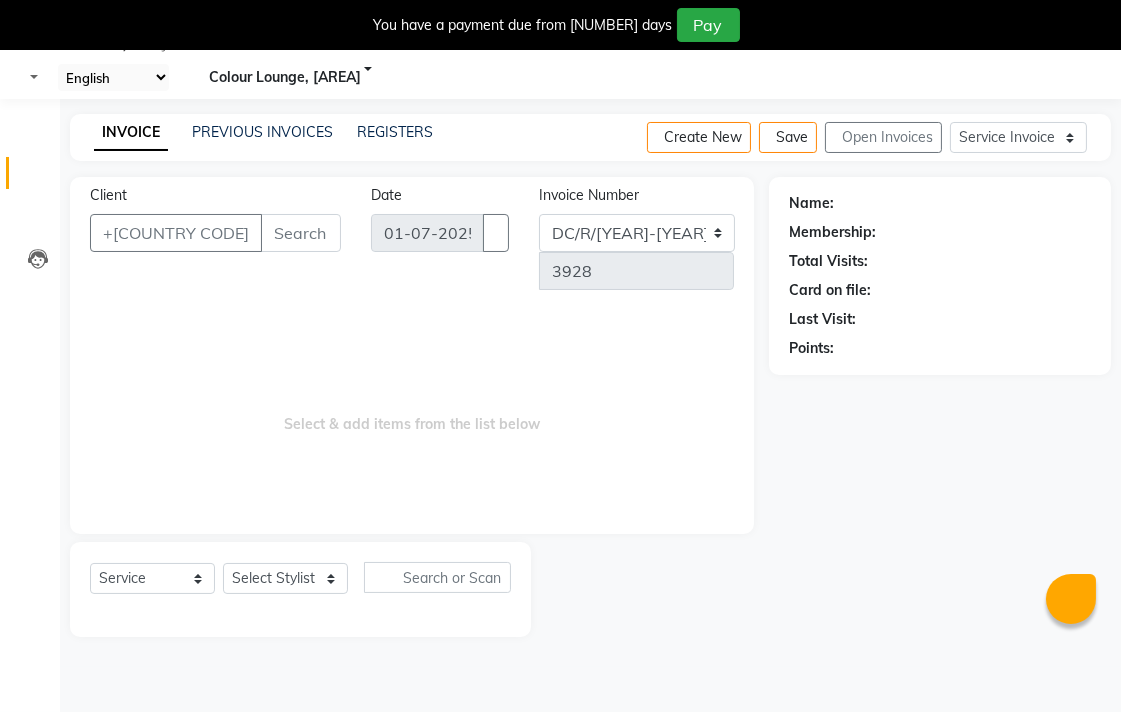 click on "Select Service Membership Package Voucher Prepaid Gift Card Select Stylist Admin [NAME] [NAME] [BRAND], [LOCATION] [BRAND], [LOCATION] [NAME] [NAME] [NAME] [NAME] [NAME] [NAME] [NAME] [NAME] [NAME] [NAME] [NAME] [NAME] [NAME] [NAME] [NAME] [NAME] [NAME] [NAME] [NAME] [NAME] [NAME] [NAME] [NAME] [NAME] [NAME] [NAME] [NAME] [NAME] [NAME] [NAME]" at bounding box center [300, 589] 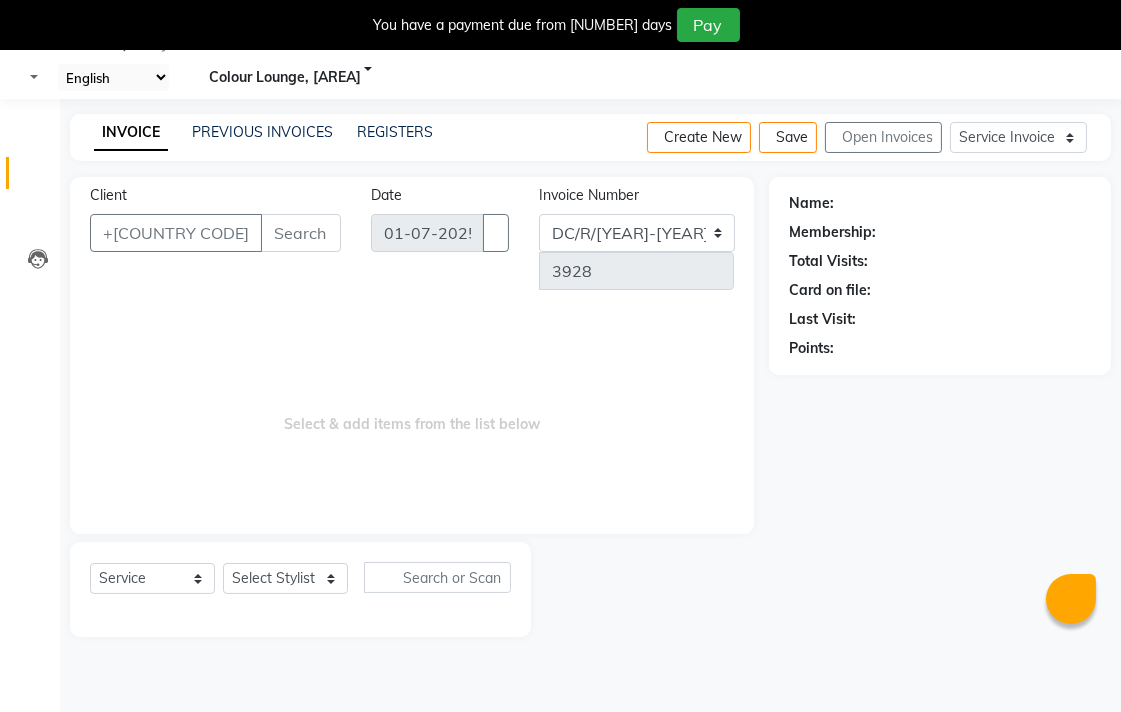 scroll, scrollTop: 0, scrollLeft: 0, axis: both 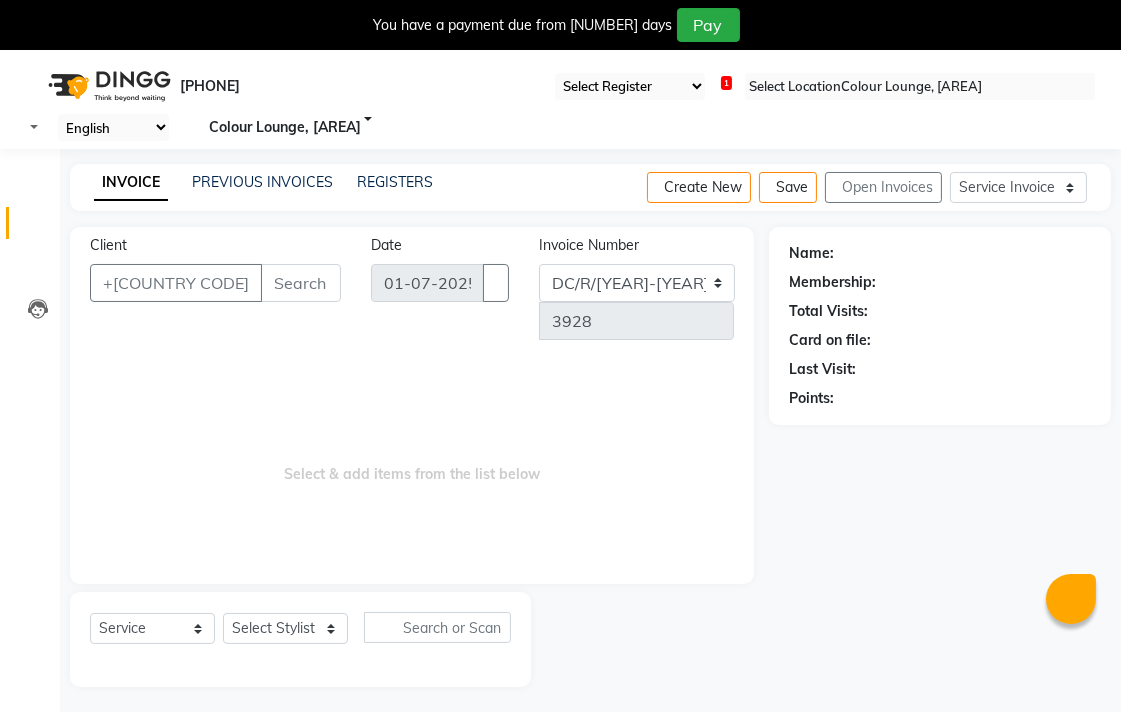 click on "1" at bounding box center (726, 83) 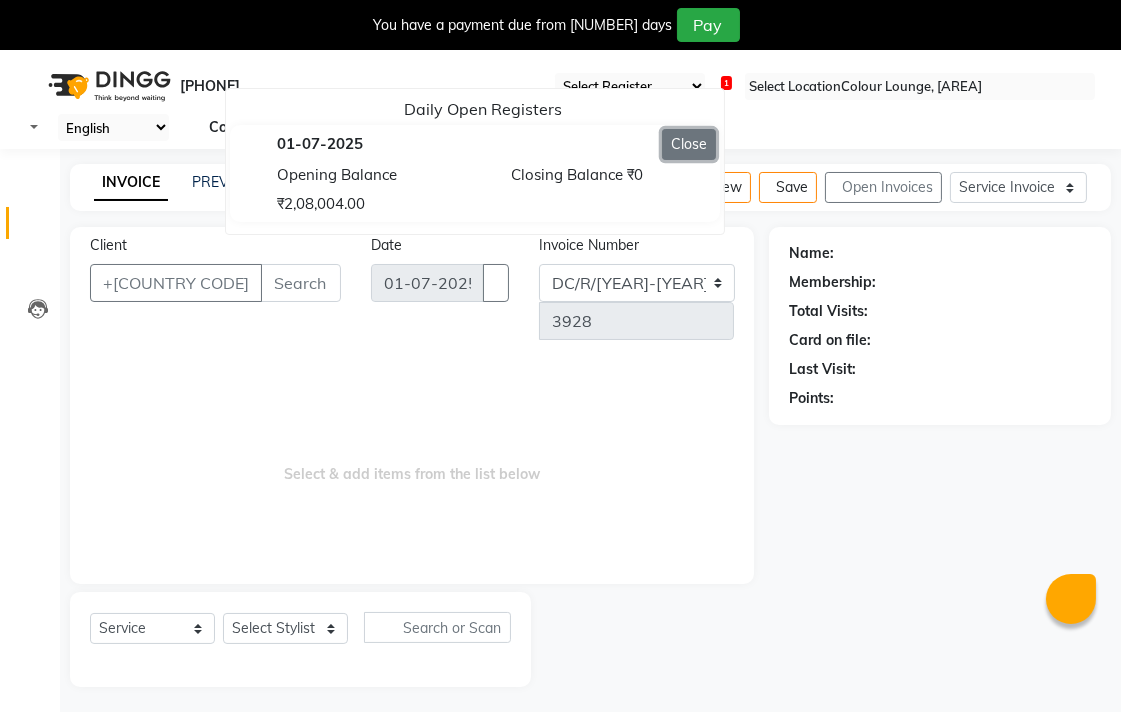 click on "Close" at bounding box center (689, 144) 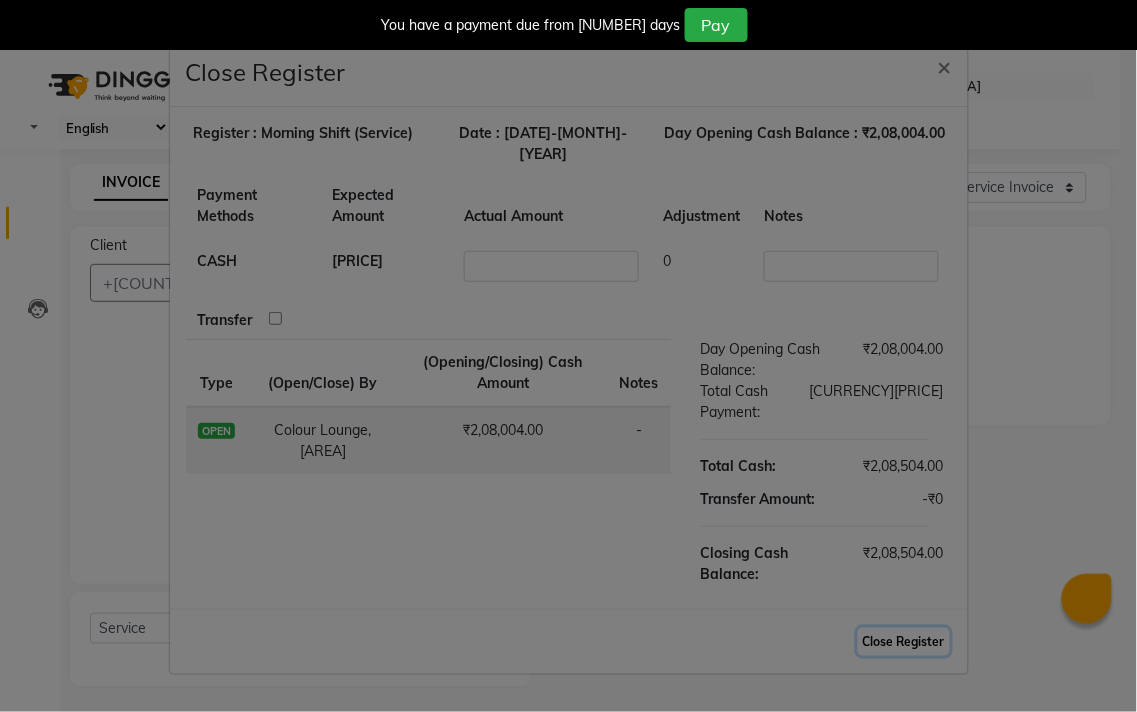 click on "Close Register" at bounding box center [904, 642] 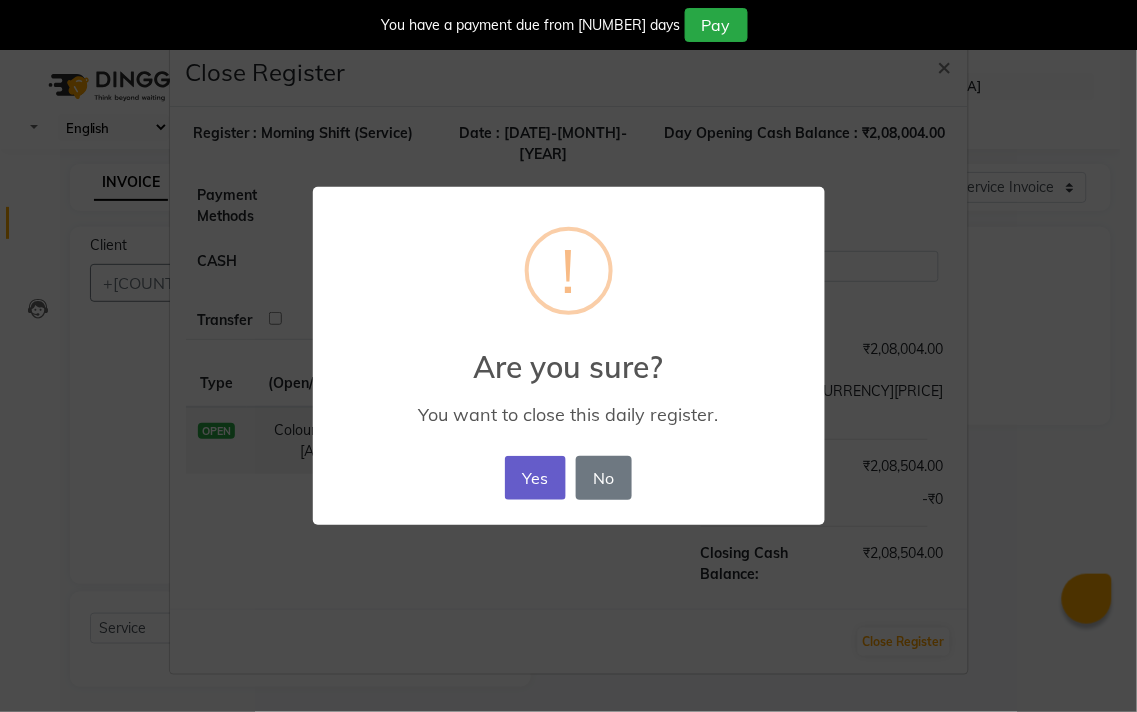 click on "Yes" at bounding box center (535, 478) 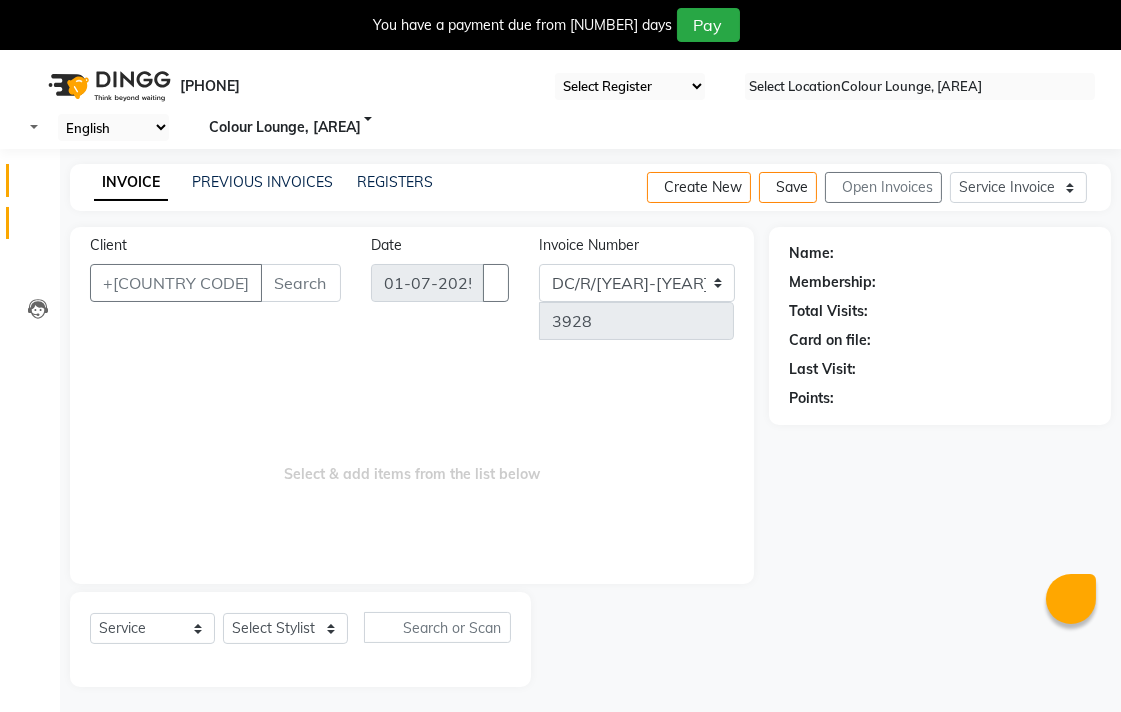 click at bounding box center [37, 185] 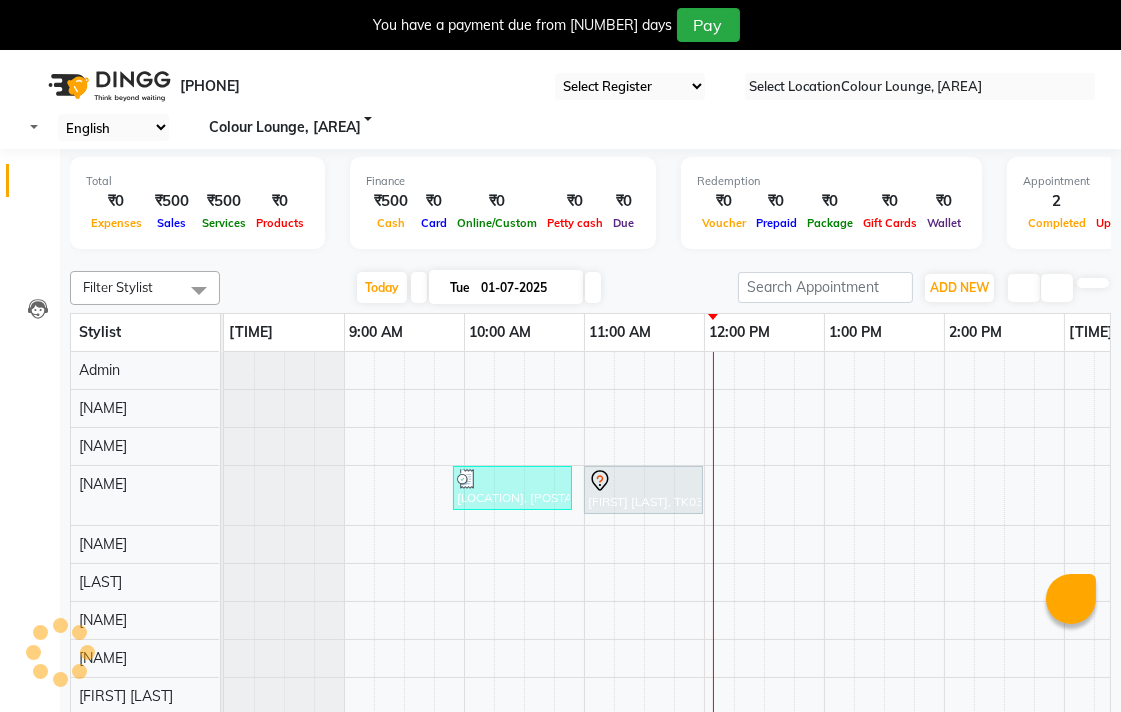 scroll, scrollTop: 0, scrollLeft: 0, axis: both 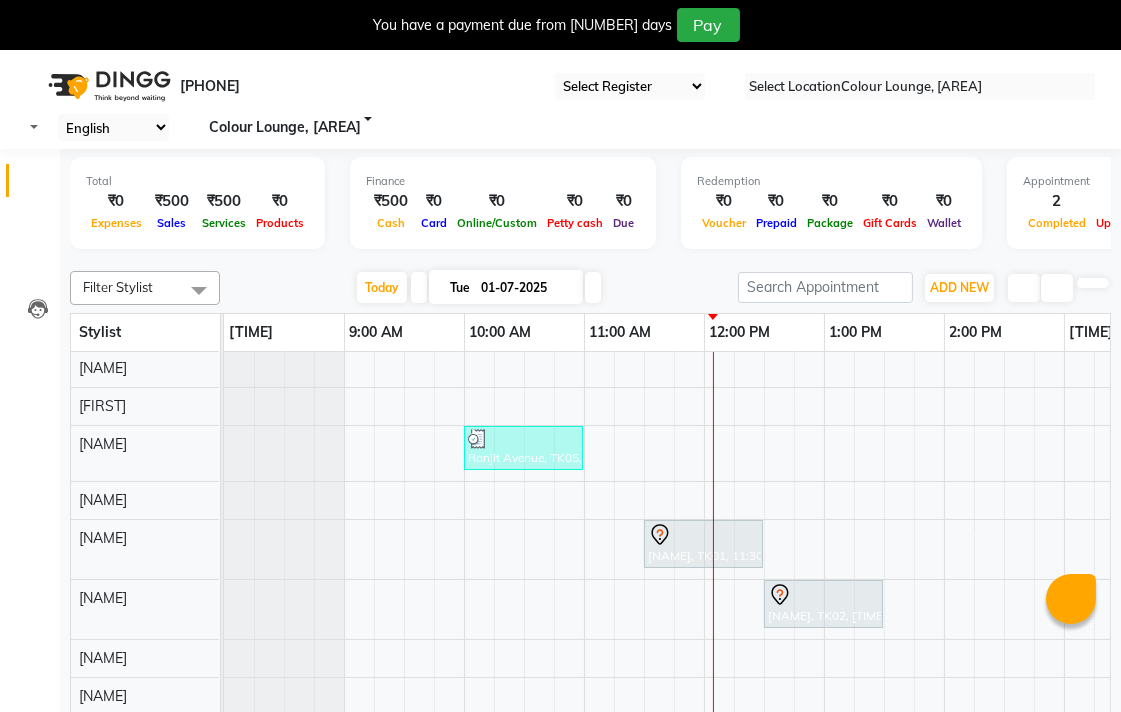 click on "[NAME], TK01, 11:30 AM-12:30 PM, Hair Female - Root Touch Up Inoa-Female" at bounding box center (643, 48) 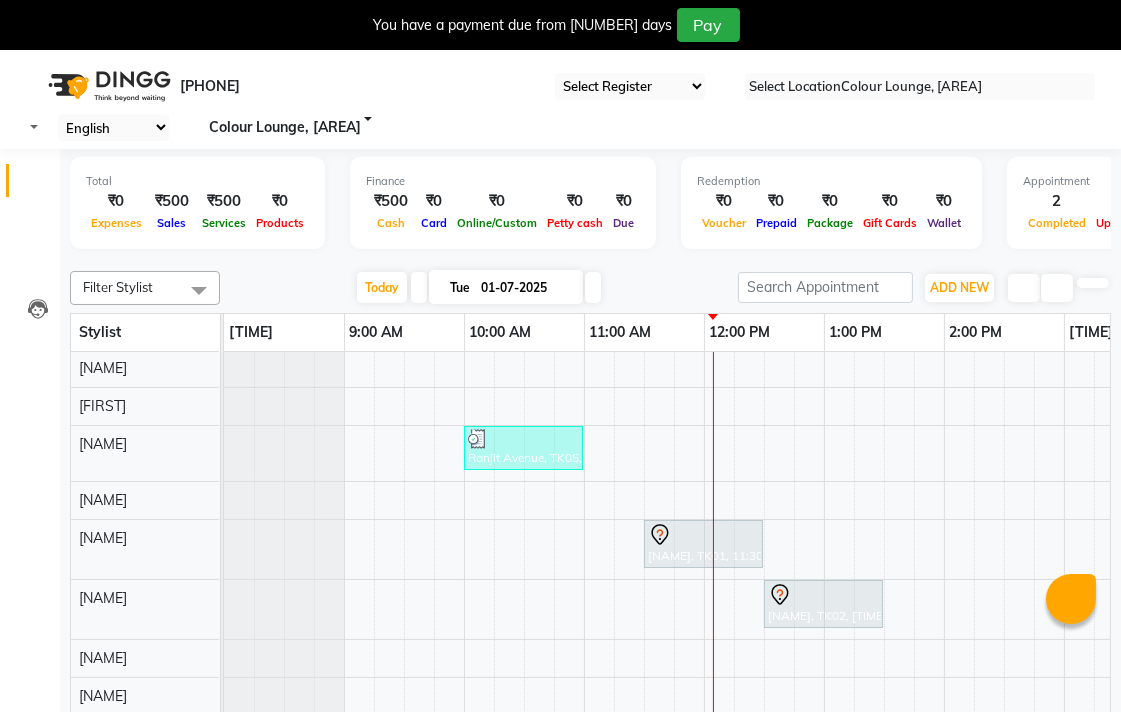 click on "Edit" at bounding box center [49, 796] 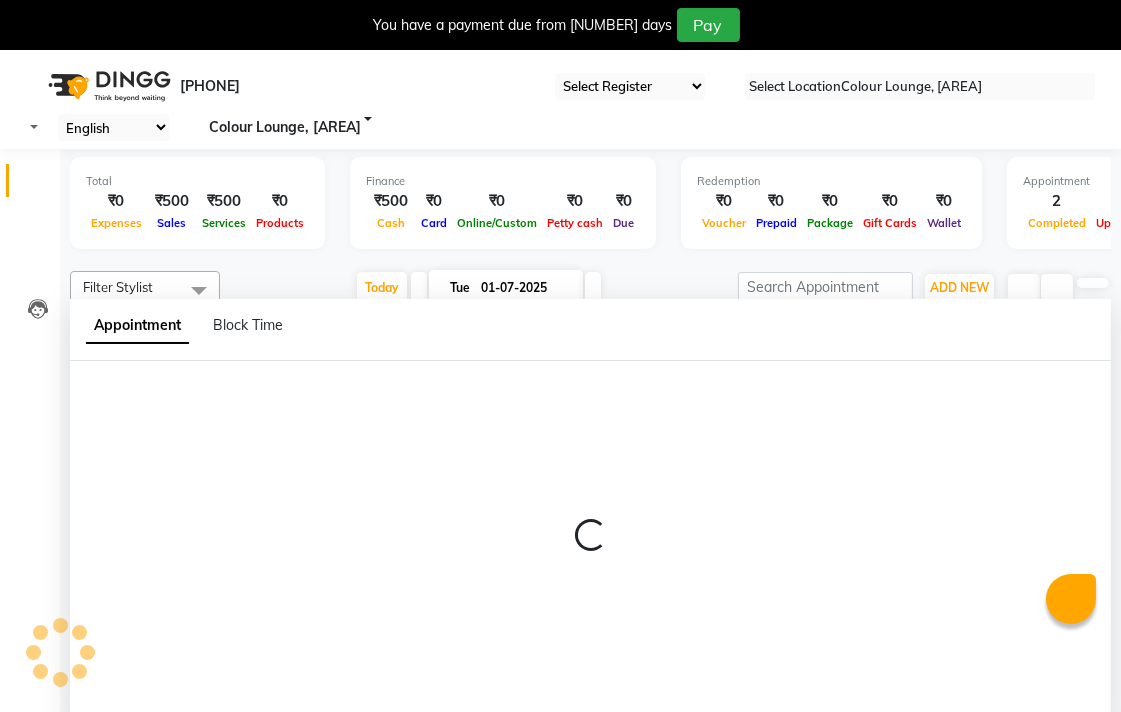 scroll, scrollTop: 50, scrollLeft: 0, axis: vertical 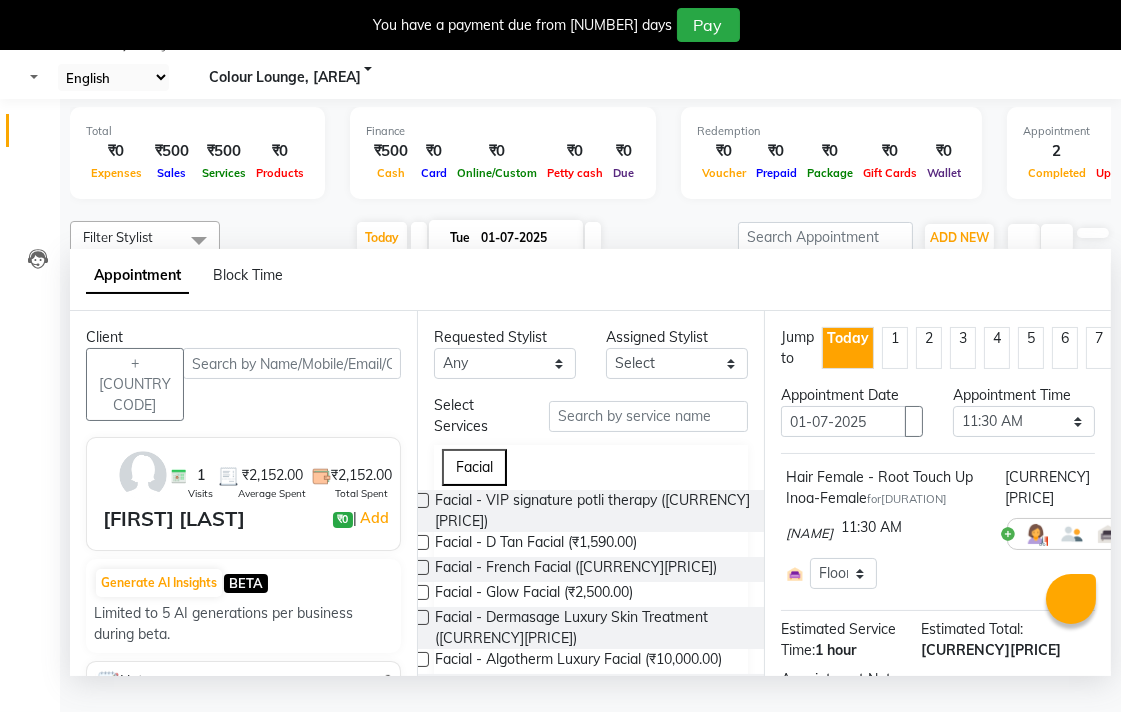 click on "Appointment Block Time" at bounding box center (590, 280) 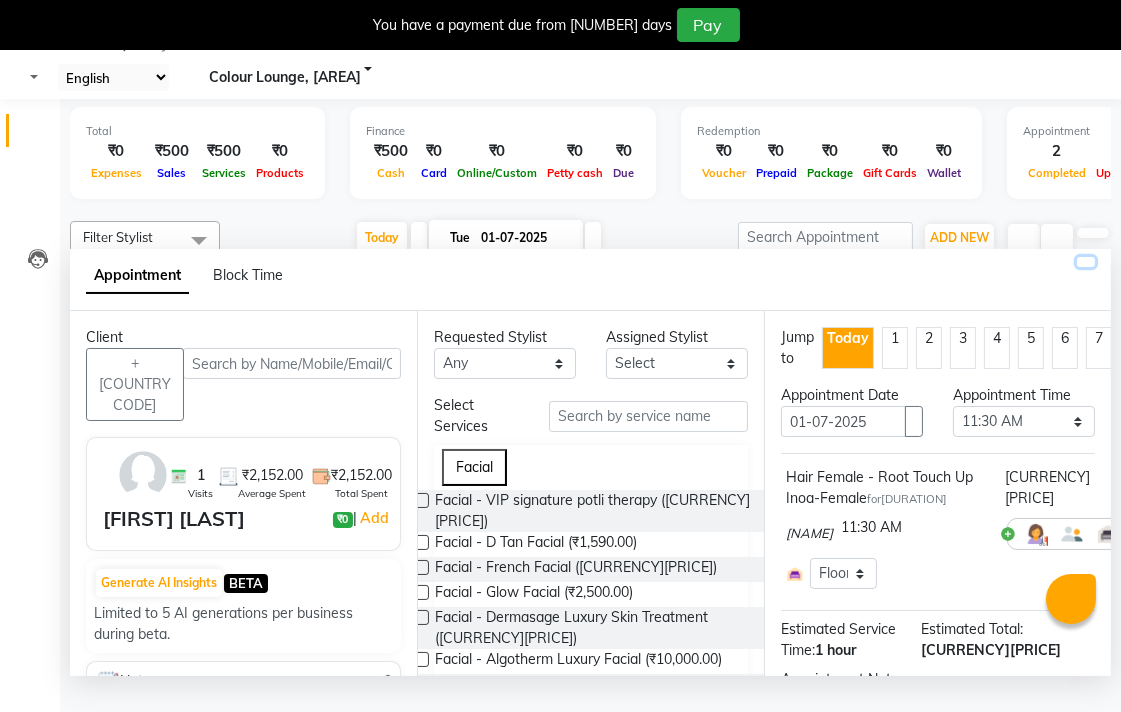 click at bounding box center [1086, 262] 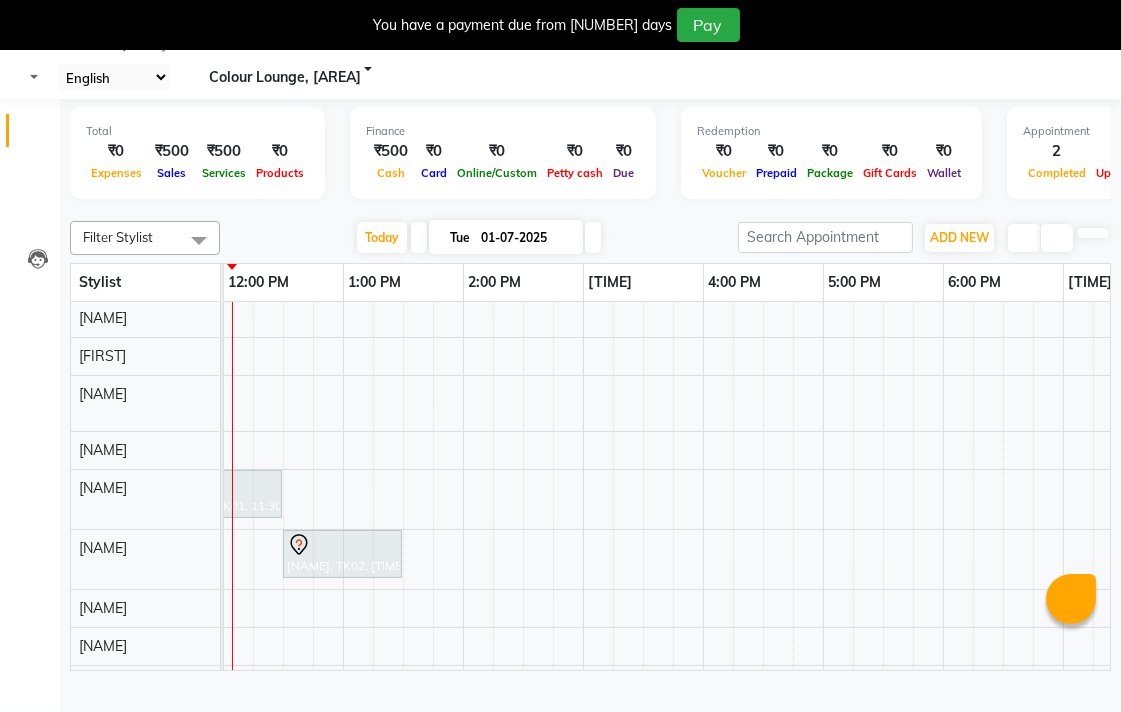 scroll, scrollTop: 0, scrollLeft: 306, axis: horizontal 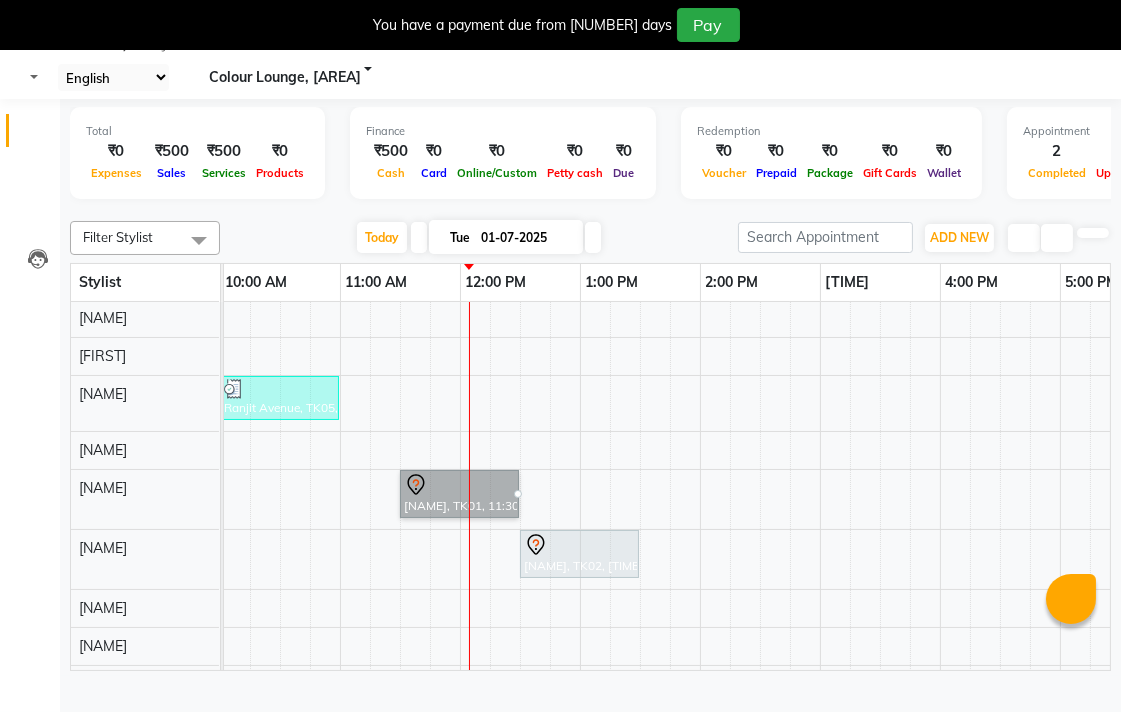 click on "Edit" at bounding box center (49, 746) 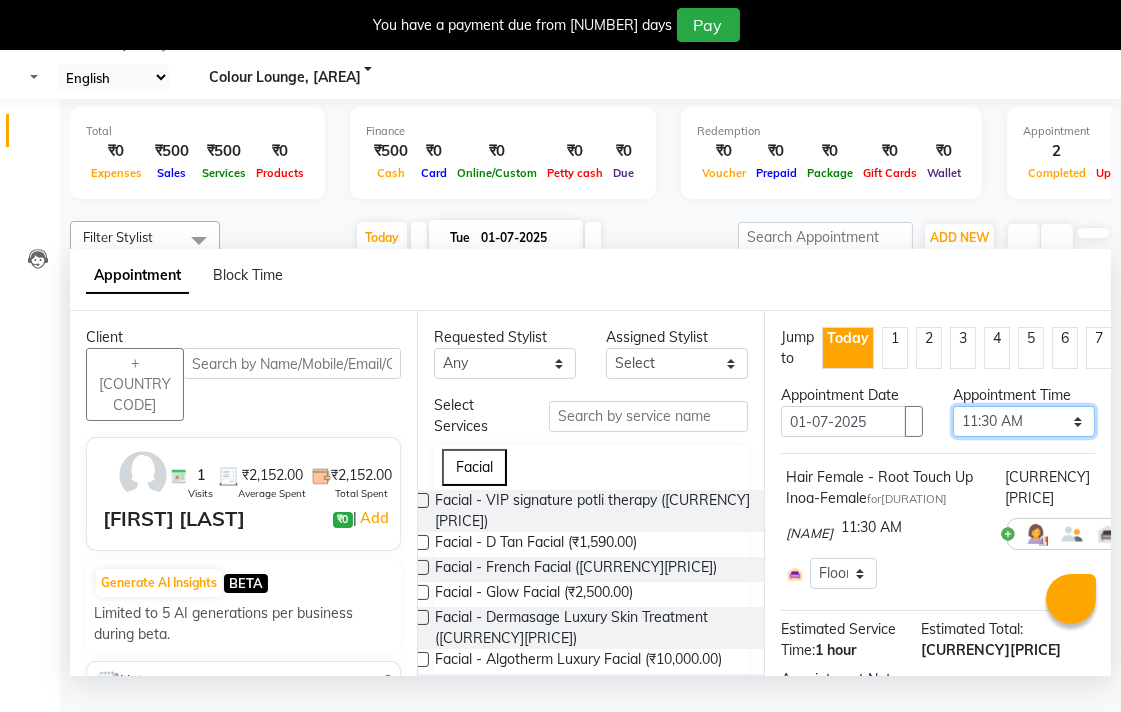 click on "Select 09:00 AM 09:15 AM 09:30 AM 09:45 AM 10:00 AM 10:15 AM 10:30 AM 10:45 AM 11:00 AM 11:15 AM 11:30 AM 11:45 AM 12:00 PM 12:15 PM 12:30 PM 12:45 PM 01:00 PM 01:15 PM 01:30 PM 01:45 PM 02:00 PM 02:15 PM 02:30 PM 02:45 PM 03:00 PM 03:15 PM 03:30 PM 03:45 PM 04:00 PM 04:15 PM 04:30 PM 04:45 PM 05:00 PM 05:15 PM 05:30 PM 05:45 PM 06:00 PM 06:15 PM 06:30 PM 06:45 PM 07:00 PM 07:15 PM 07:30 PM 07:45 PM 08:00 PM" at bounding box center (1024, 421) 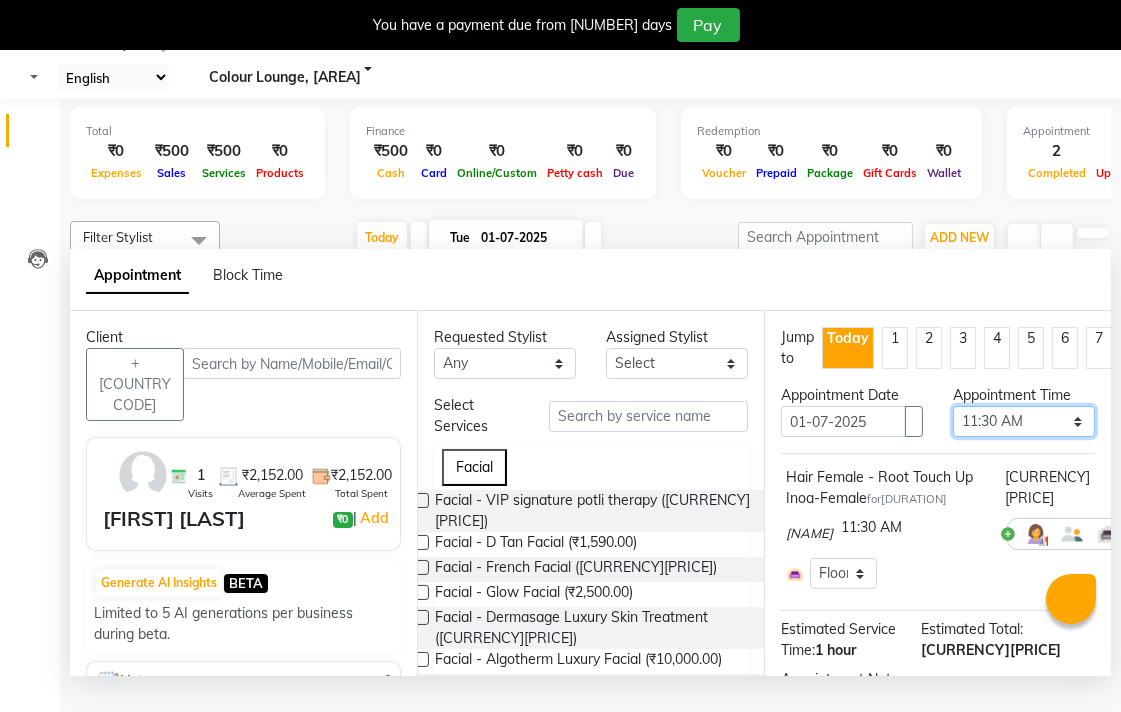 select on "735" 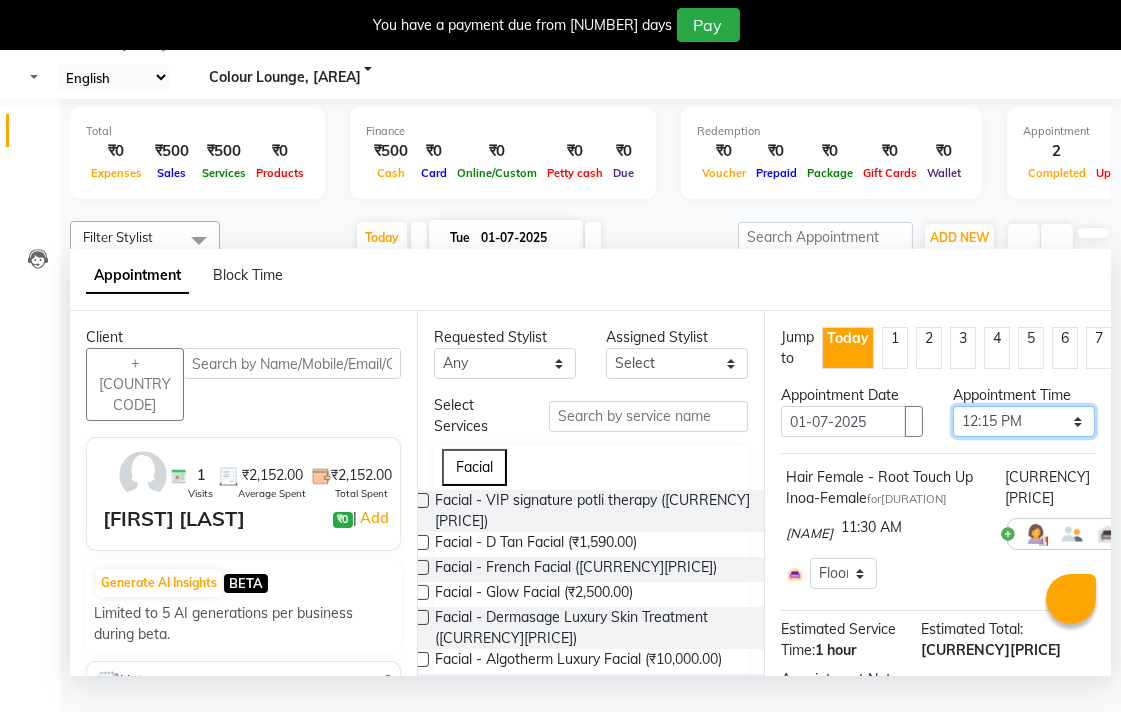 click on "Select 09:00 AM 09:15 AM 09:30 AM 09:45 AM 10:00 AM 10:15 AM 10:30 AM 10:45 AM 11:00 AM 11:15 AM 11:30 AM 11:45 AM 12:00 PM 12:15 PM 12:30 PM 12:45 PM 01:00 PM 01:15 PM 01:30 PM 01:45 PM 02:00 PM 02:15 PM 02:30 PM 02:45 PM 03:00 PM 03:15 PM 03:30 PM 03:45 PM 04:00 PM 04:15 PM 04:30 PM 04:45 PM 05:00 PM 05:15 PM 05:30 PM 05:45 PM 06:00 PM 06:15 PM 06:30 PM 06:45 PM 07:00 PM 07:15 PM 07:30 PM 07:45 PM 08:00 PM" at bounding box center [1024, 421] 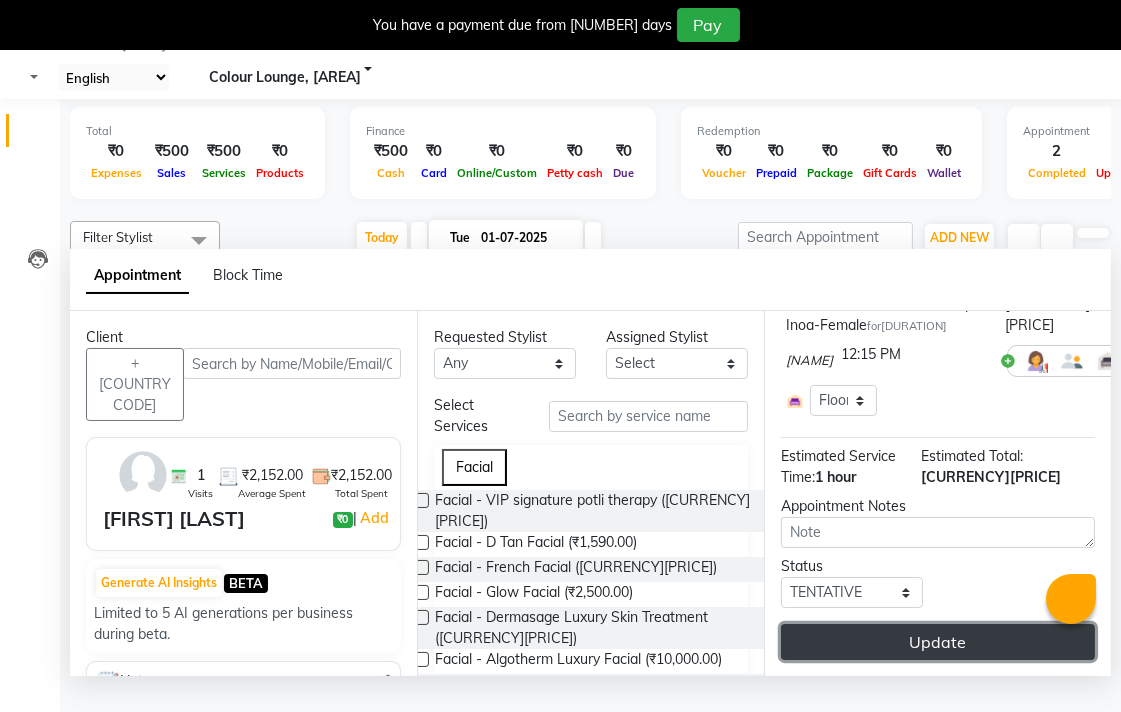 click on "Update" at bounding box center (938, 642) 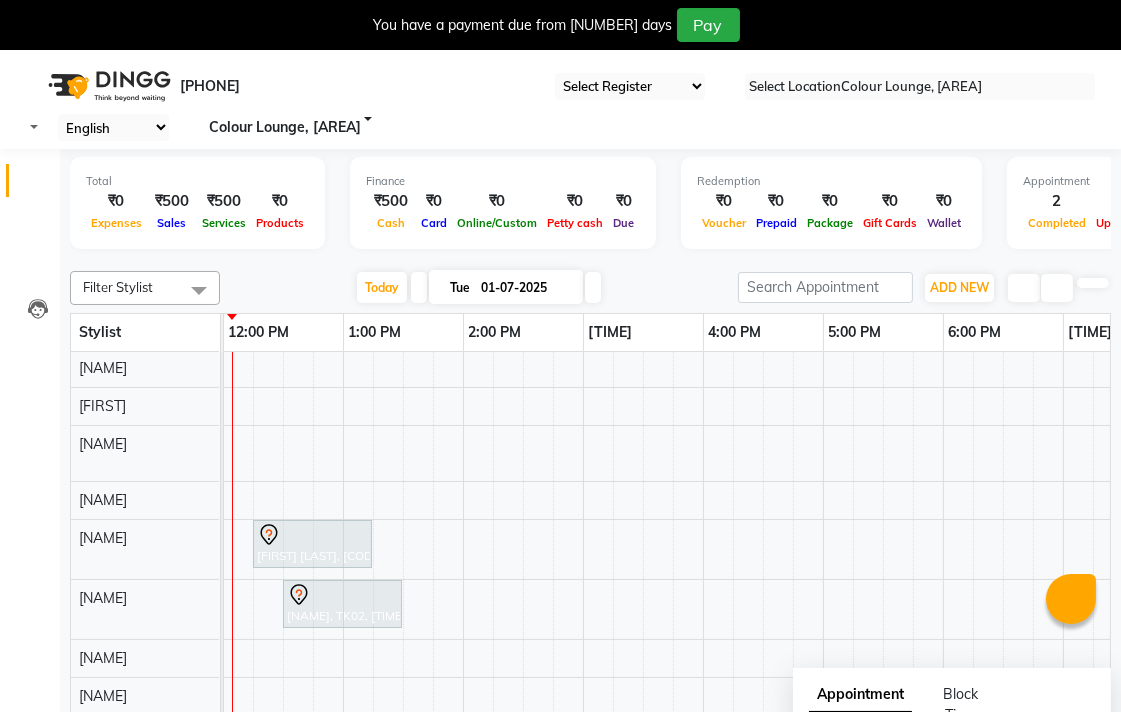 click at bounding box center [312, 535] 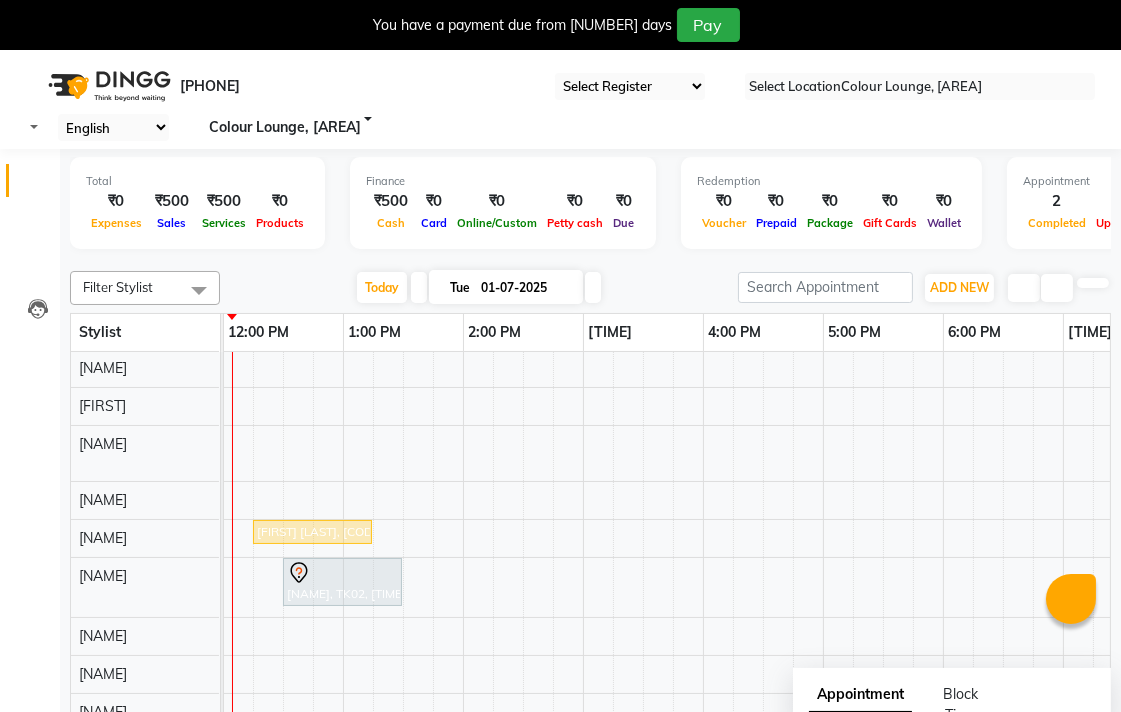 click on "[FIRST] [LAST], [CODE], [TIME]-[TIME], Hair Female - Root Touch Up Inoa-Female" at bounding box center [312, 532] 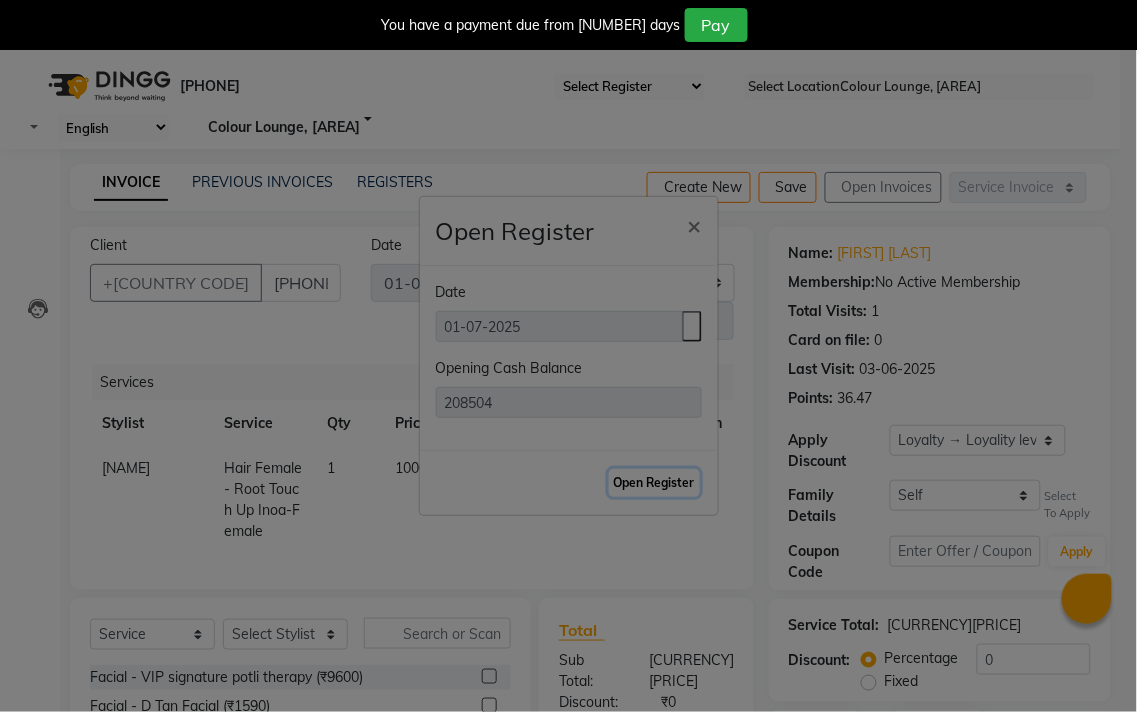 click on "Open Register" at bounding box center [654, 483] 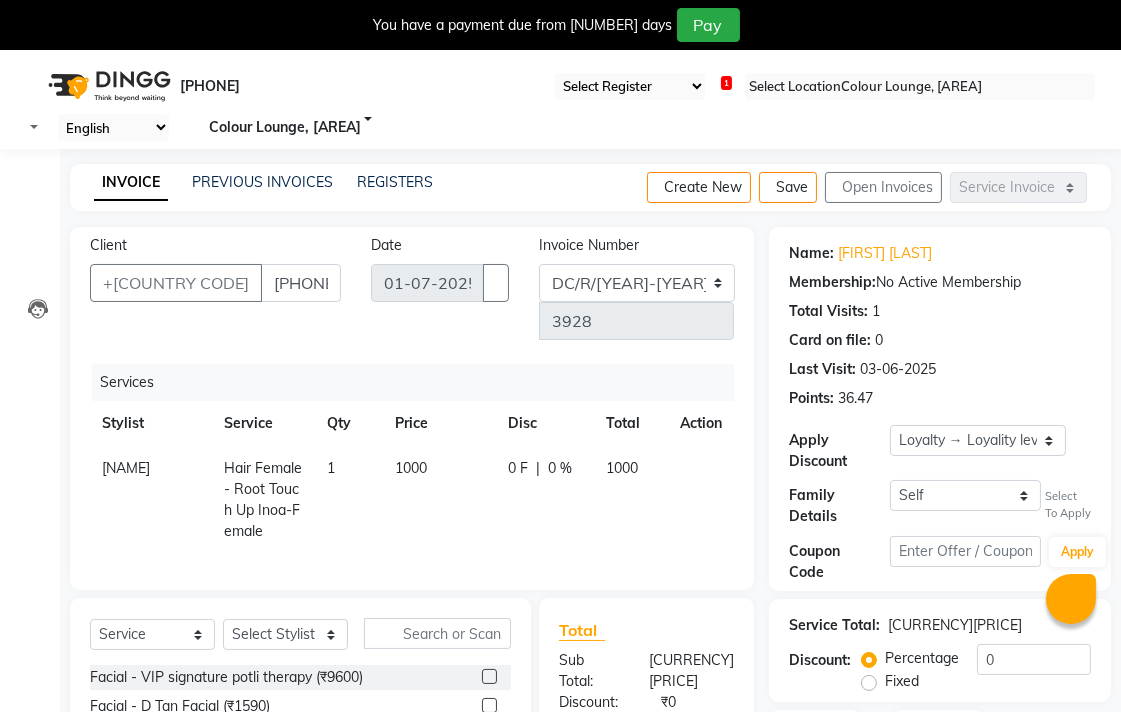 click on "1000" at bounding box center [439, 500] 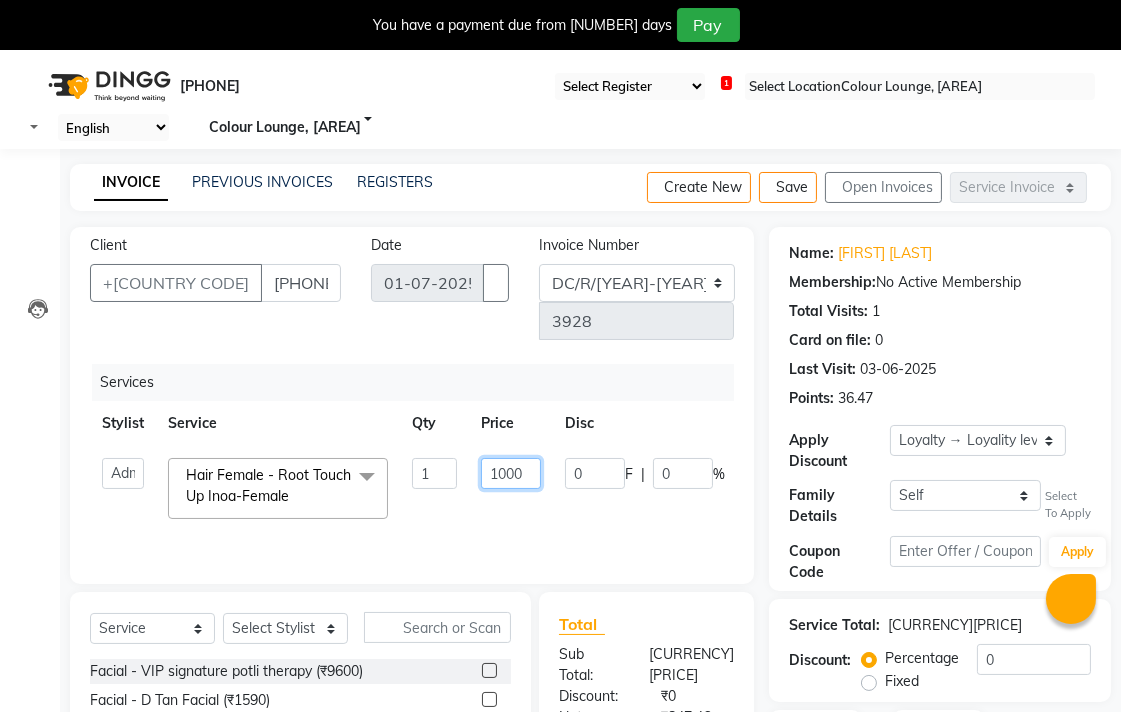 click on "1000" at bounding box center [434, 473] 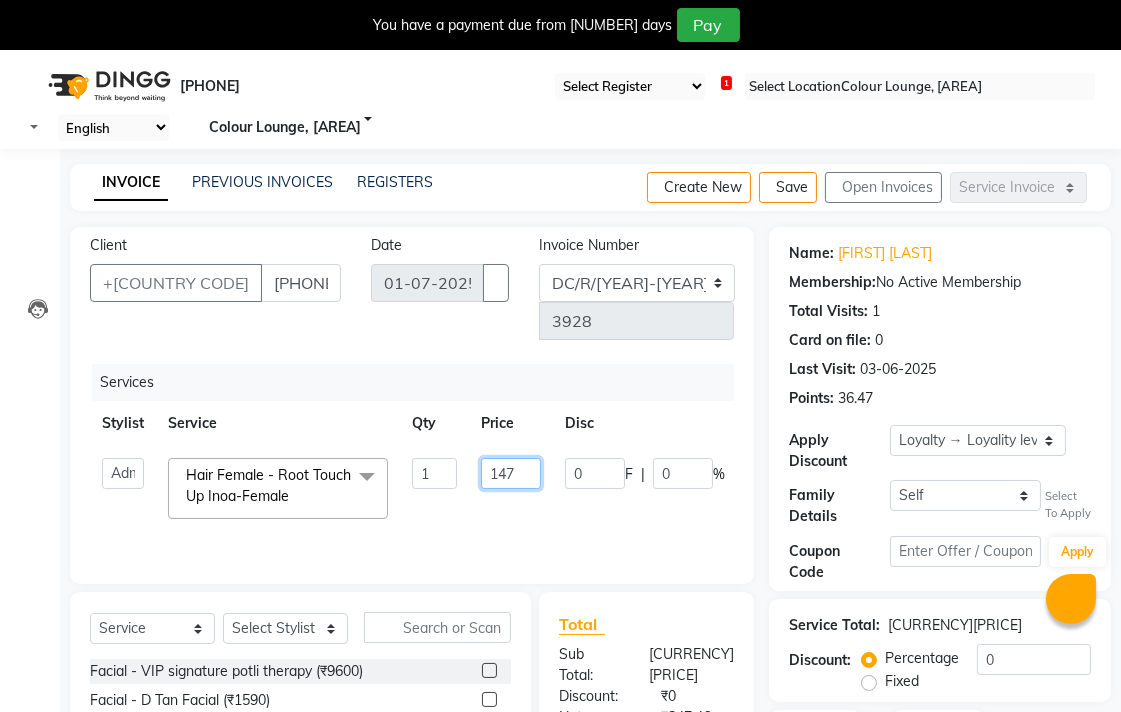 type on "1470" 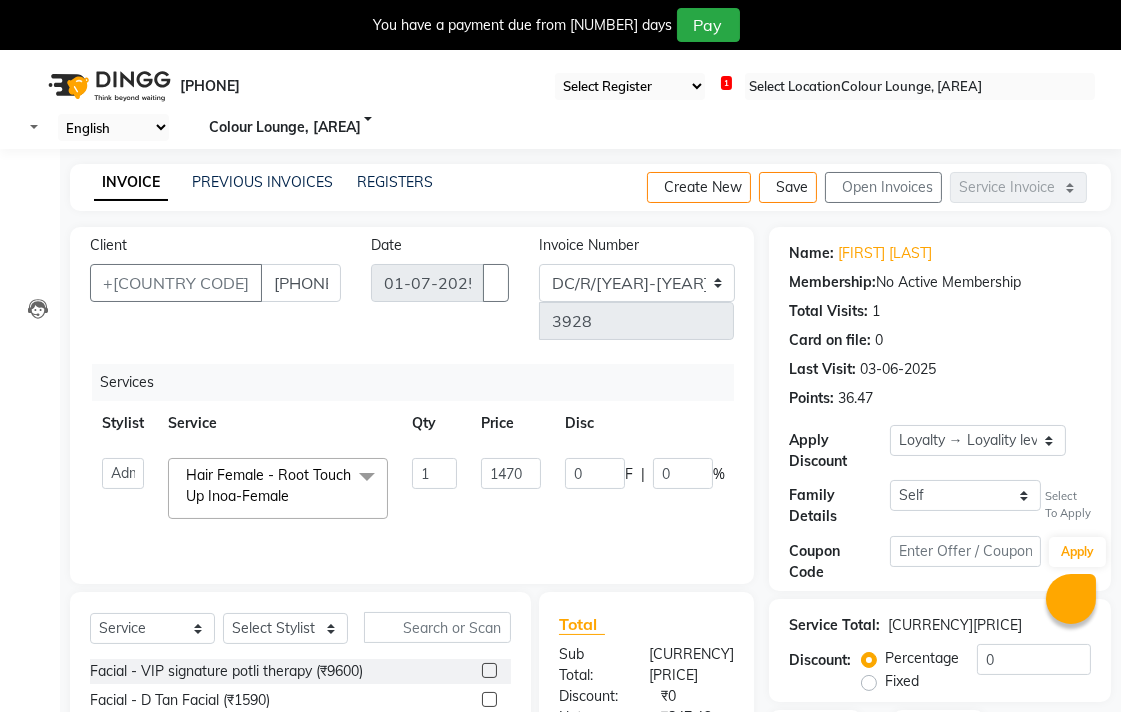 click on "[NAME] [NAME] [NAME] Colour Lounge, [AREA] Colour Lounge, [AREA] [NAME] [NAME] [NAME] [NAME] [NAME] [NAME] [NAME] [NAME] [NAME] [NAME] [NAME] [NAME] [NAME] [NAME] [NAME] [NAME] [NAME] [NAME] [NAME] [NAME] [NAME] [NAME] [NAME] [NAME] [NAME] [NAME] [NAME] [NAME] [NAME] [NAME] Hair Female - Root Touch Up Inoa-Female x Facial - VIP signature potli therapy (₹9600) Facial - D Tan Facial (₹1590) Facial - French Facial (₹1770) Facial - Glow Facial (₹2500) Facial - Dermasage Luxury Skin Treatment (₹8000) Facial - Algotherm Luxury Facial (₹10000) Facial - Vitamin C Retinol Facial (₹6000) Facial - Vip Signature Facial (₹7000) Facial - Organic Facial (₹2359) Facial - Vitamin C Whiteninig Brightening facial (₹5000) Facial - Nirvana Facial (₹2712) Facial - Bio Whitening Facial (₹2595) Facial - Organic Facial kp quina (₹2000) Vip Signature Facial B (₹7000) 1" at bounding box center (475, 488) 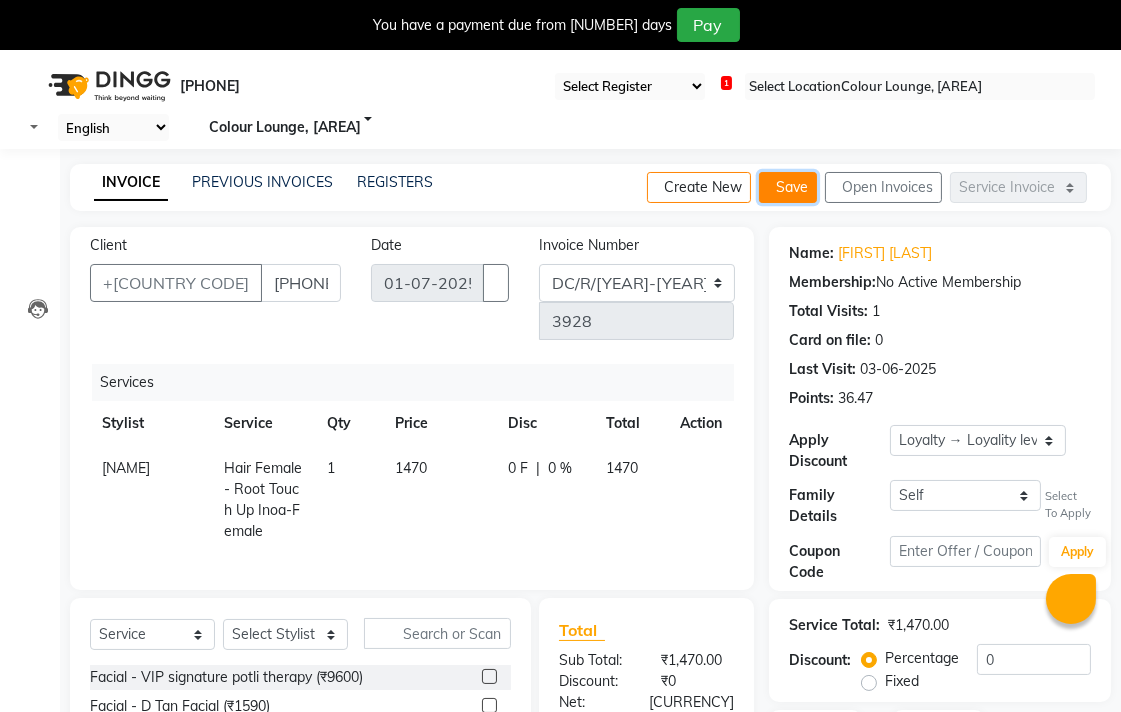 click on "Save" at bounding box center [788, 187] 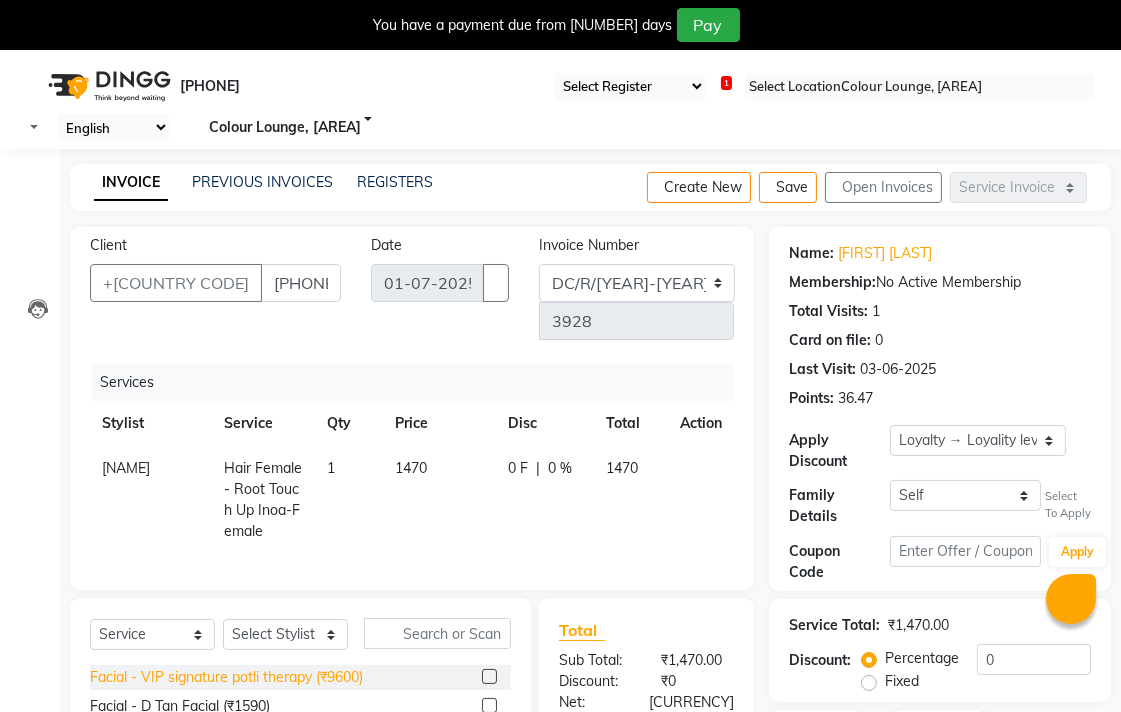 click on "Facial - VIP signature potli therapy (₹9600)" at bounding box center (226, 677) 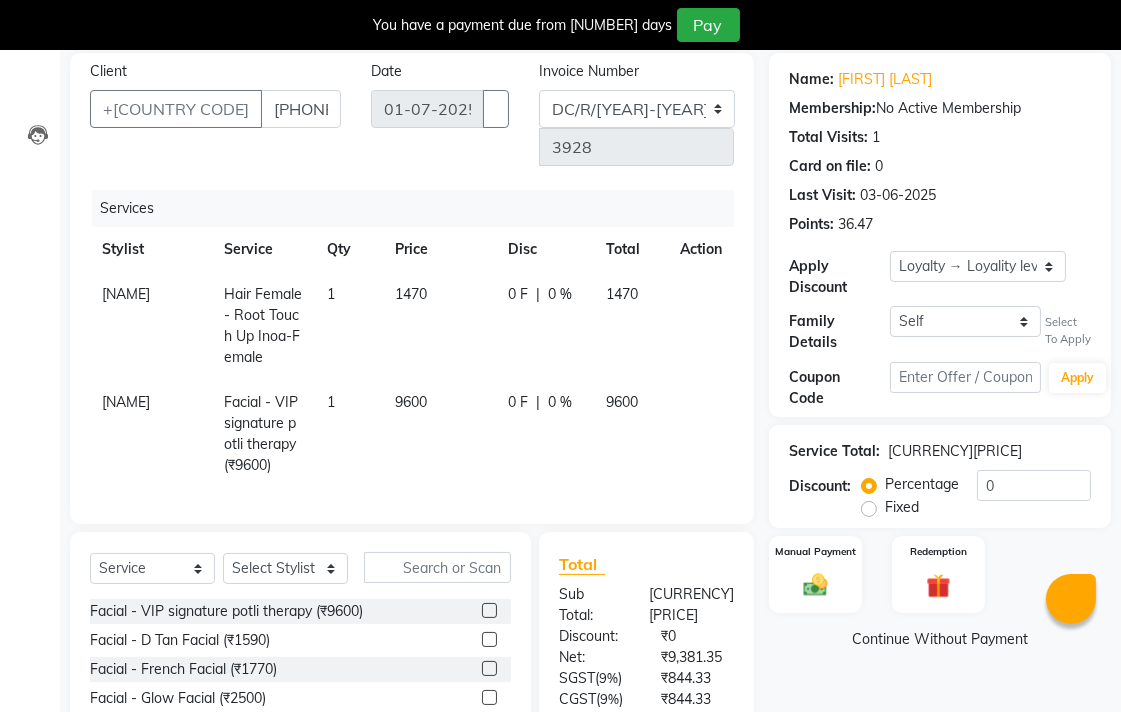 click at bounding box center [688, 284] 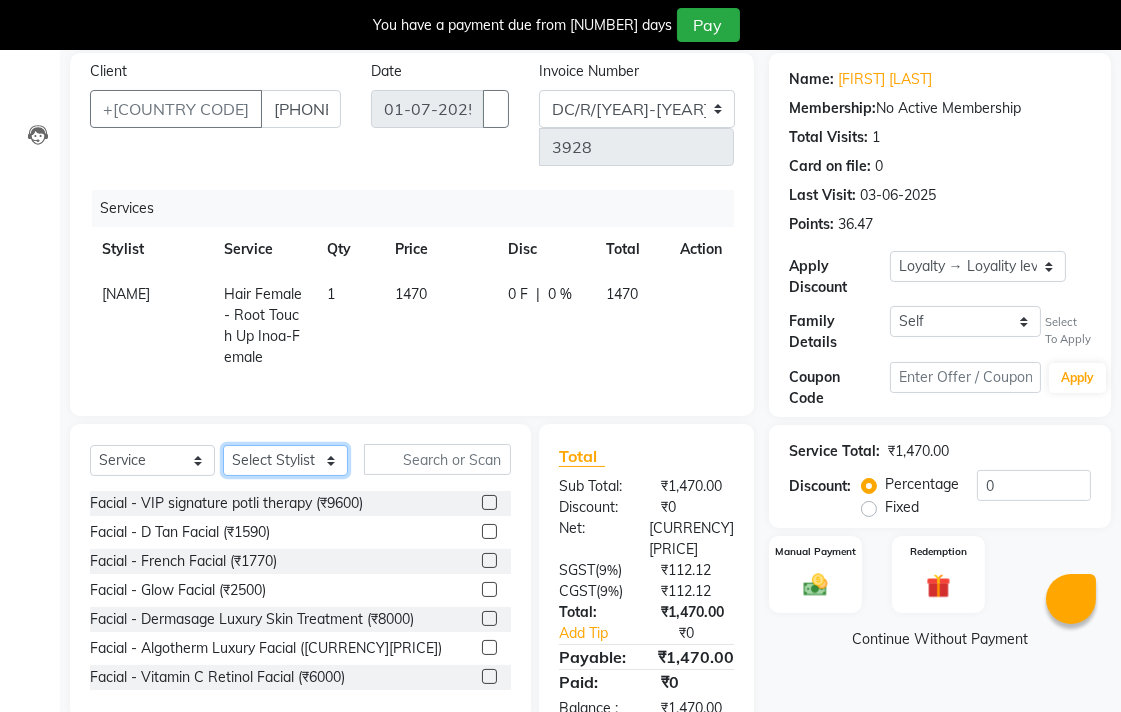 click on "Select Stylist Admin [NAME] [NAME] [BRAND], [LOCATION] [BRAND], [LOCATION] [NAME] [NAME] [NAME] [NAME] [NAME] [NAME] [NAME] [NAME] [NAME] [NAME] [NAME] [NAME] [NAME] [NAME] [NAME] [NAME] [NAME] [NAME] [NAME] [NAME] [NAME] [NAME] [NAME] [NAME] [NAME] [NAME] [NAME] [NAME] [NAME] [NAME]" at bounding box center (285, 460) 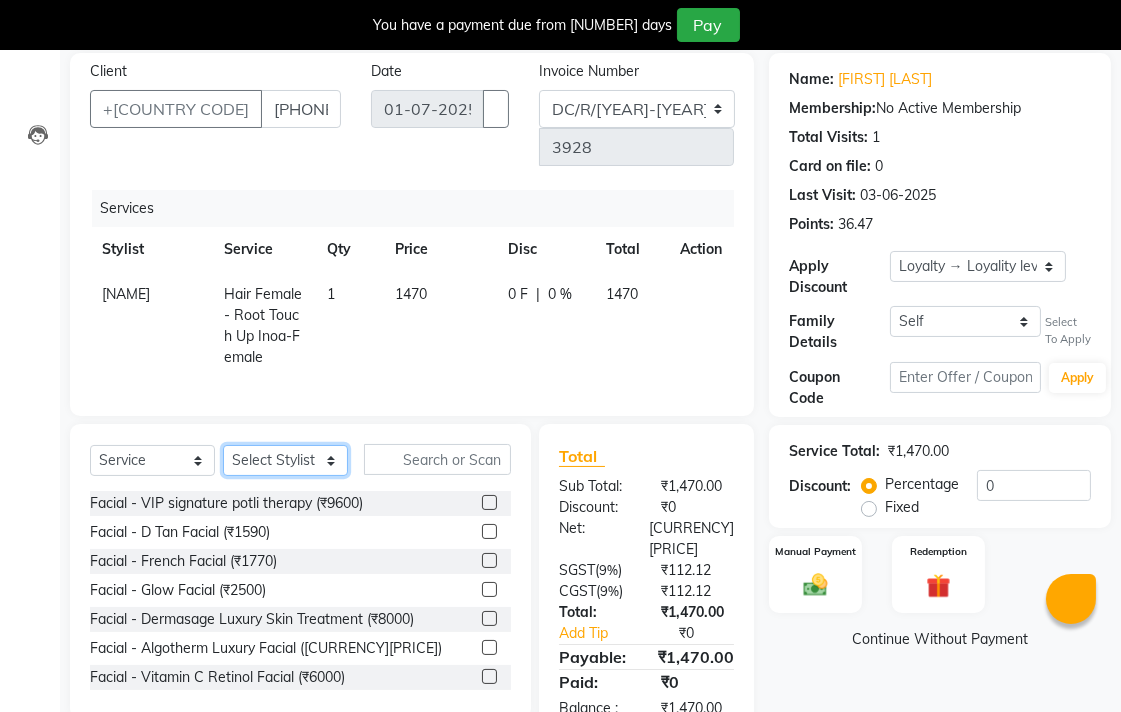 select on "70156" 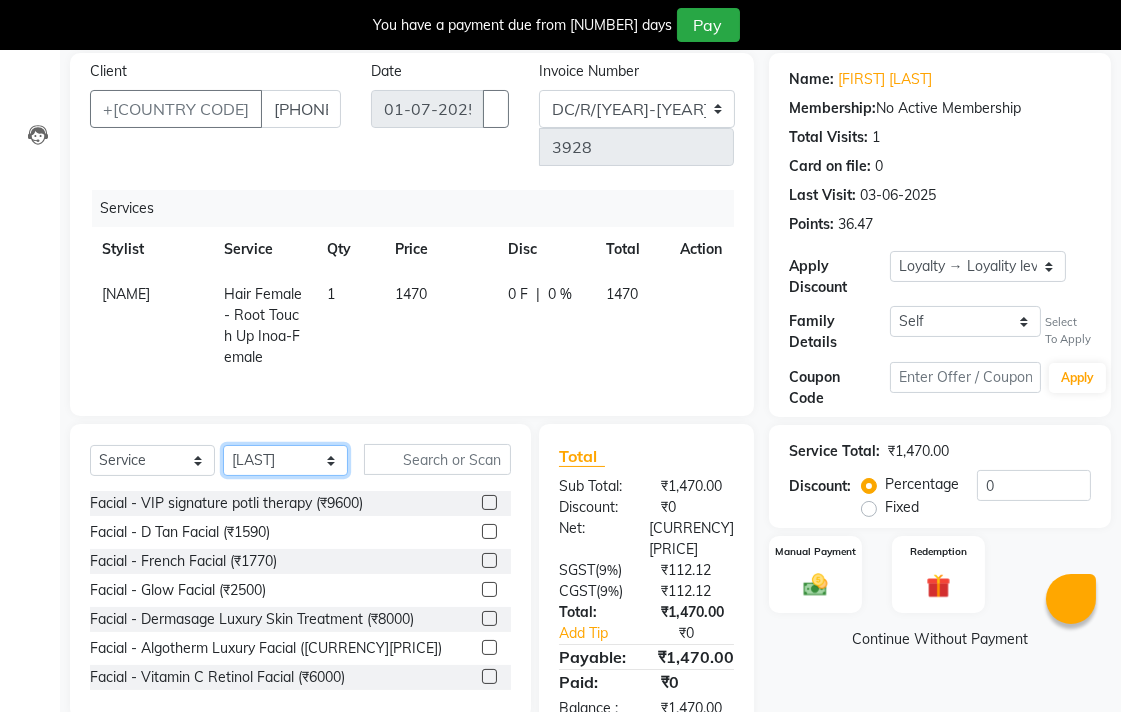click on "Select Stylist Admin [NAME] [NAME] [BRAND], [LOCATION] [BRAND], [LOCATION] [NAME] [NAME] [NAME] [NAME] [NAME] [NAME] [NAME] [NAME] [NAME] [NAME] [NAME] [NAME] [NAME] [NAME] [NAME] [NAME] [NAME] [NAME] [NAME] [NAME] [NAME] [NAME] [NAME] [NAME] [NAME] [NAME] [NAME] [NAME] [NAME] [NAME]" at bounding box center [285, 460] 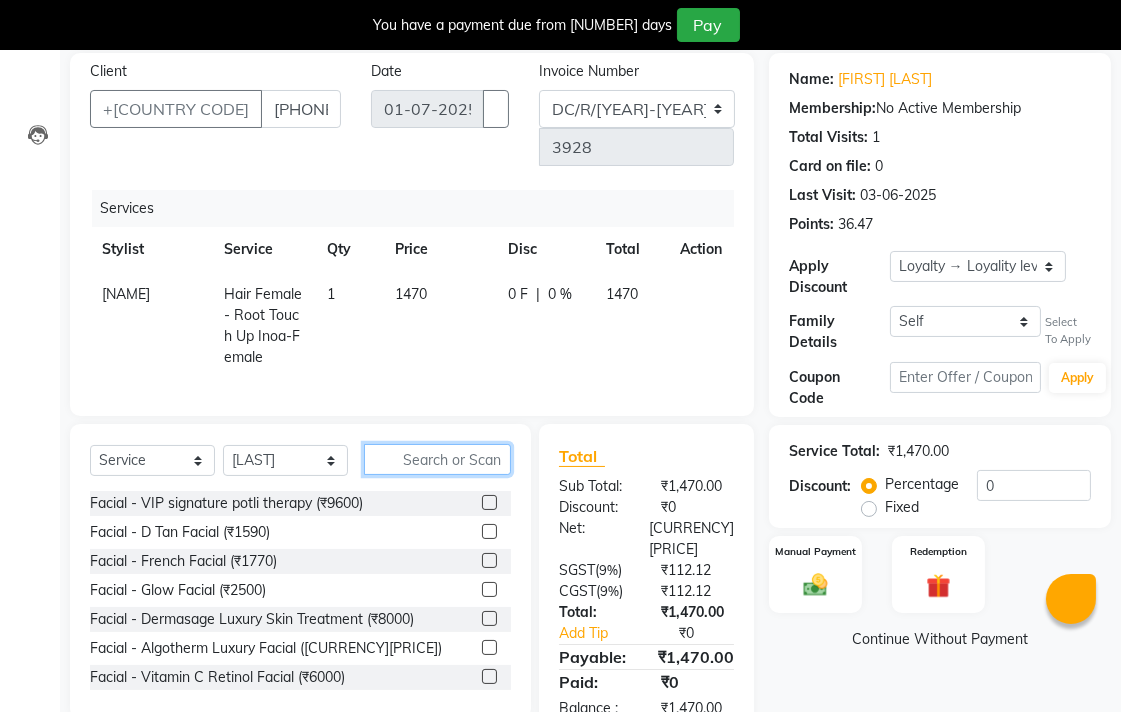 click at bounding box center (437, 459) 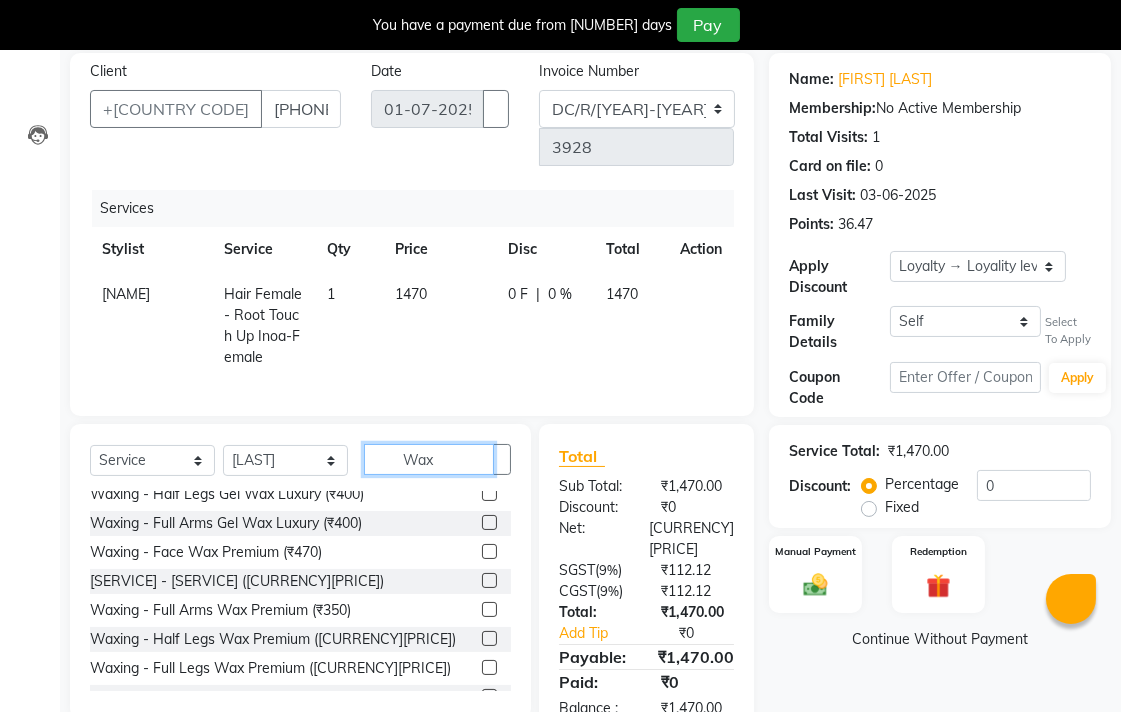 scroll, scrollTop: 302, scrollLeft: 0, axis: vertical 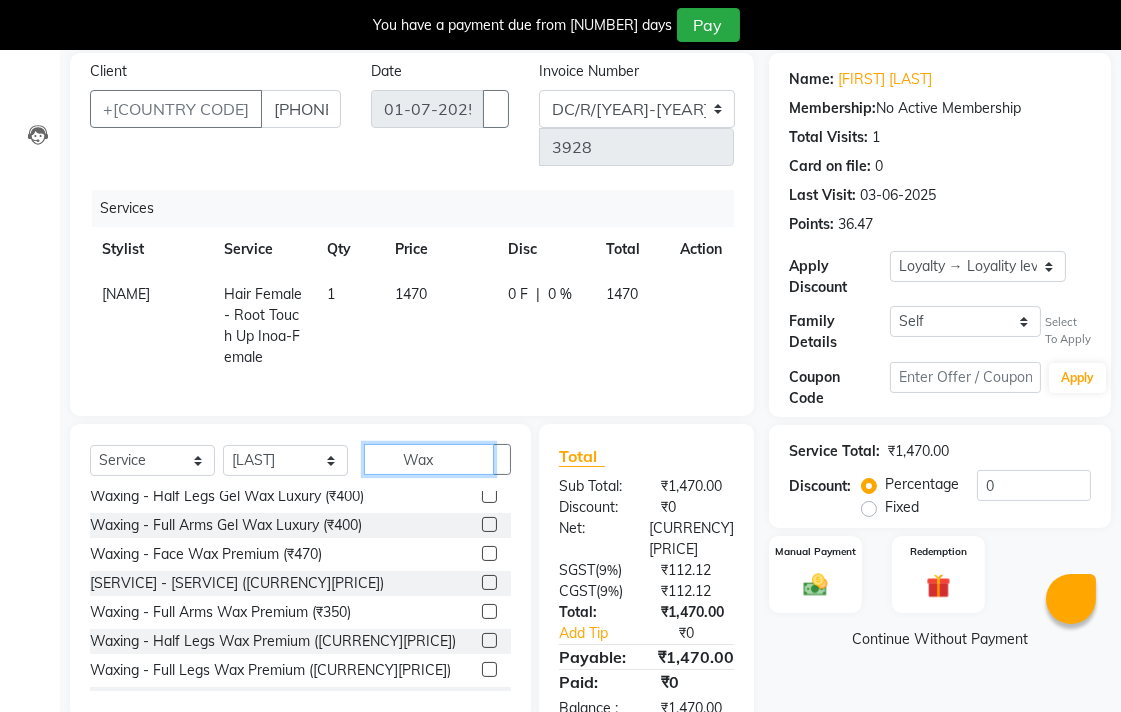 type on "Wax" 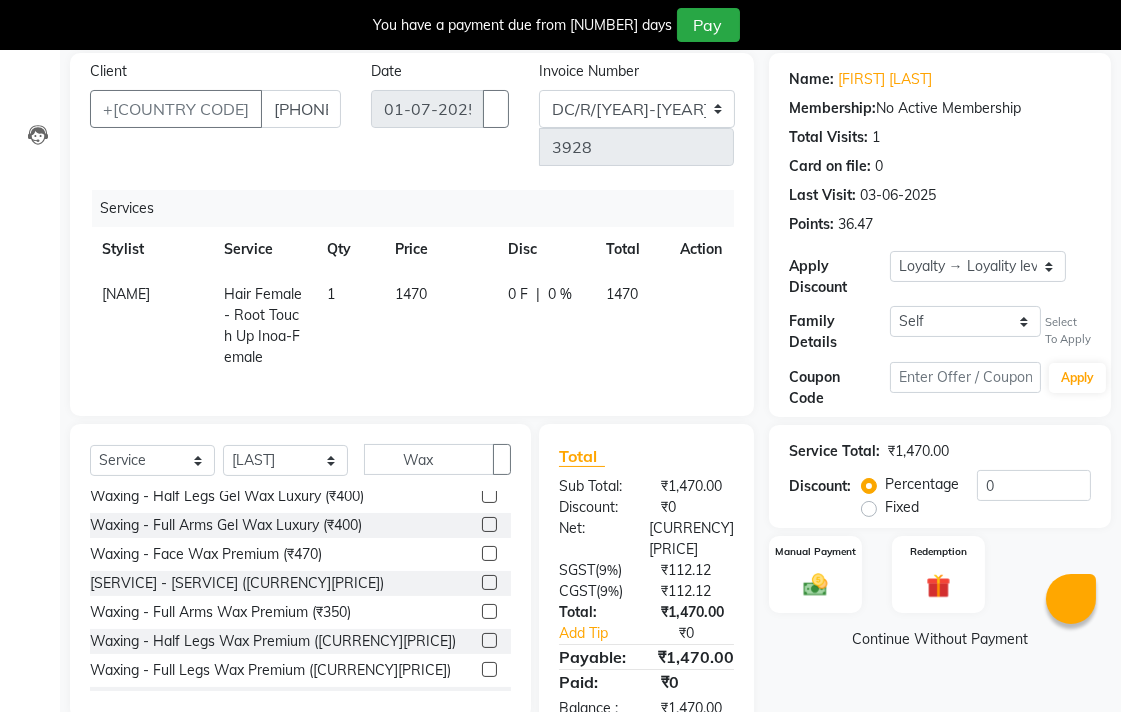 click at bounding box center [489, 611] 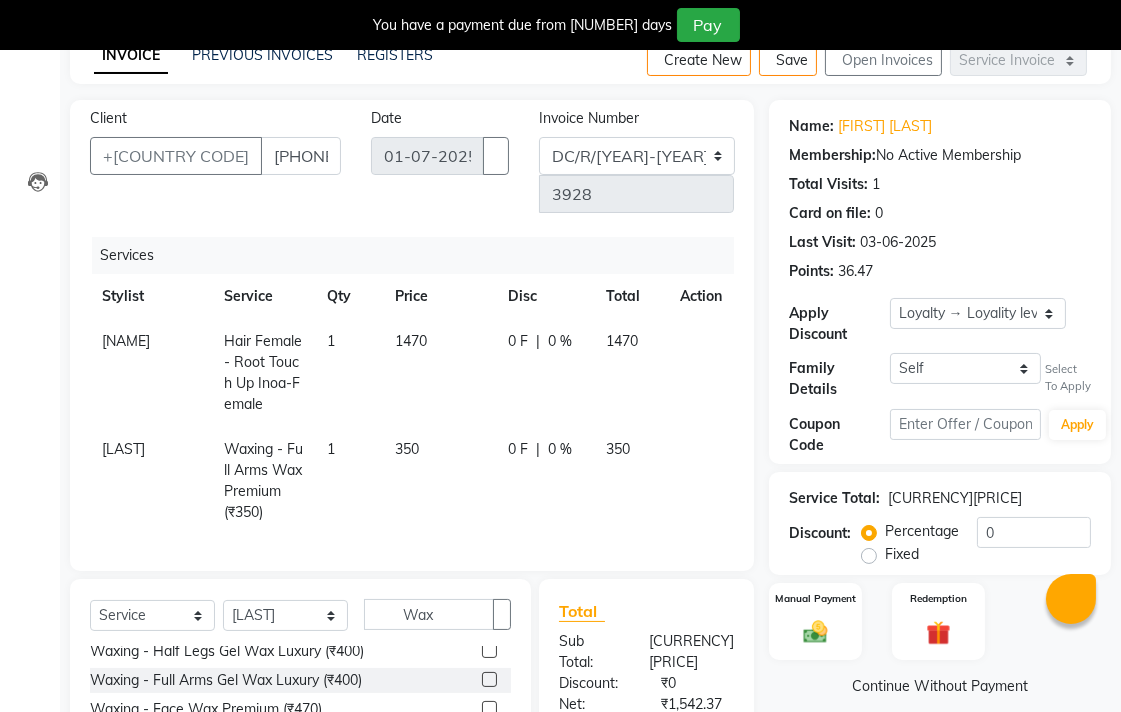 scroll, scrollTop: 0, scrollLeft: 0, axis: both 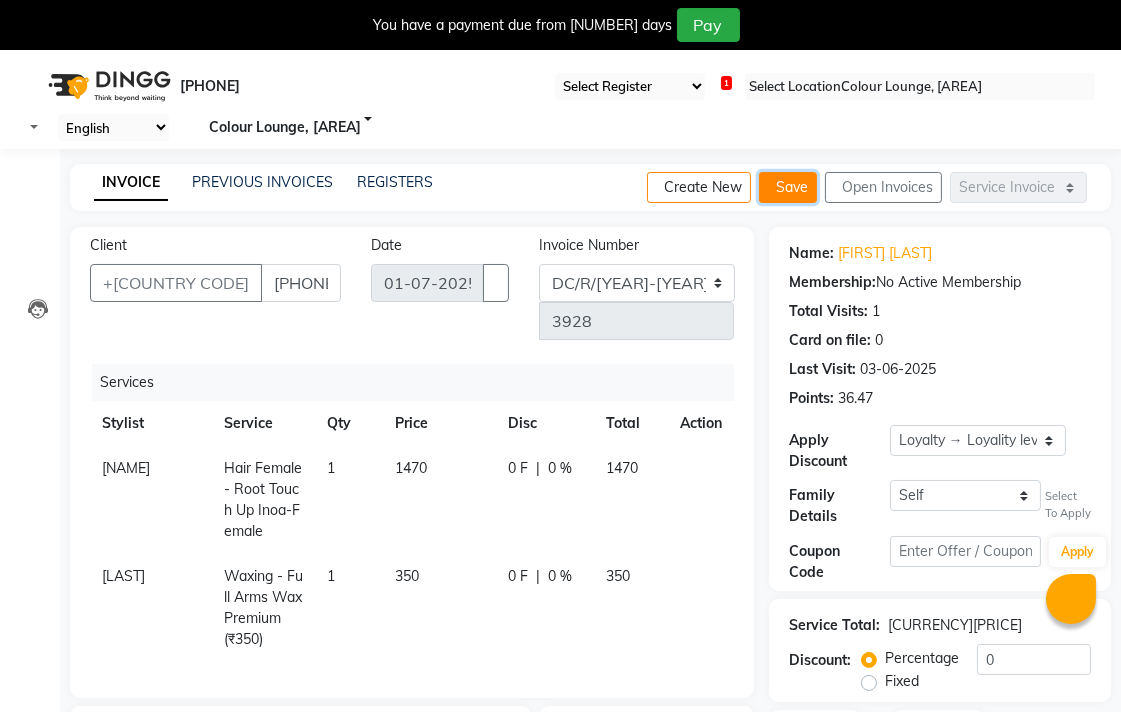 click on "Save" at bounding box center [788, 187] 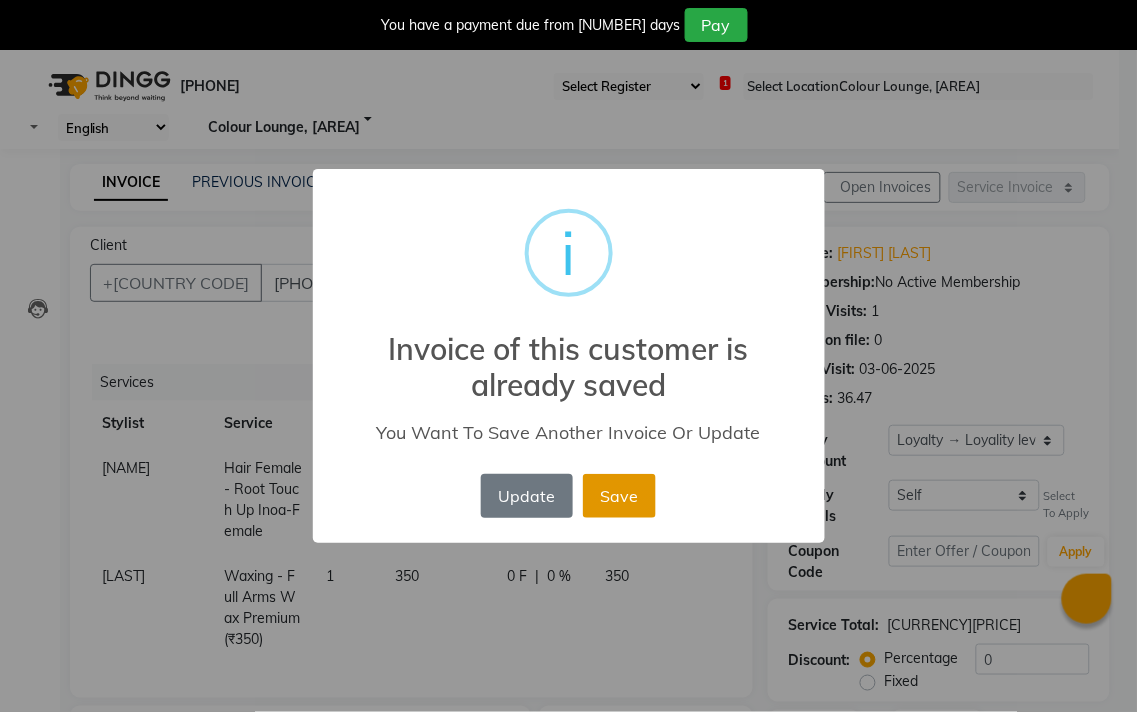 click on "Save" at bounding box center [619, 496] 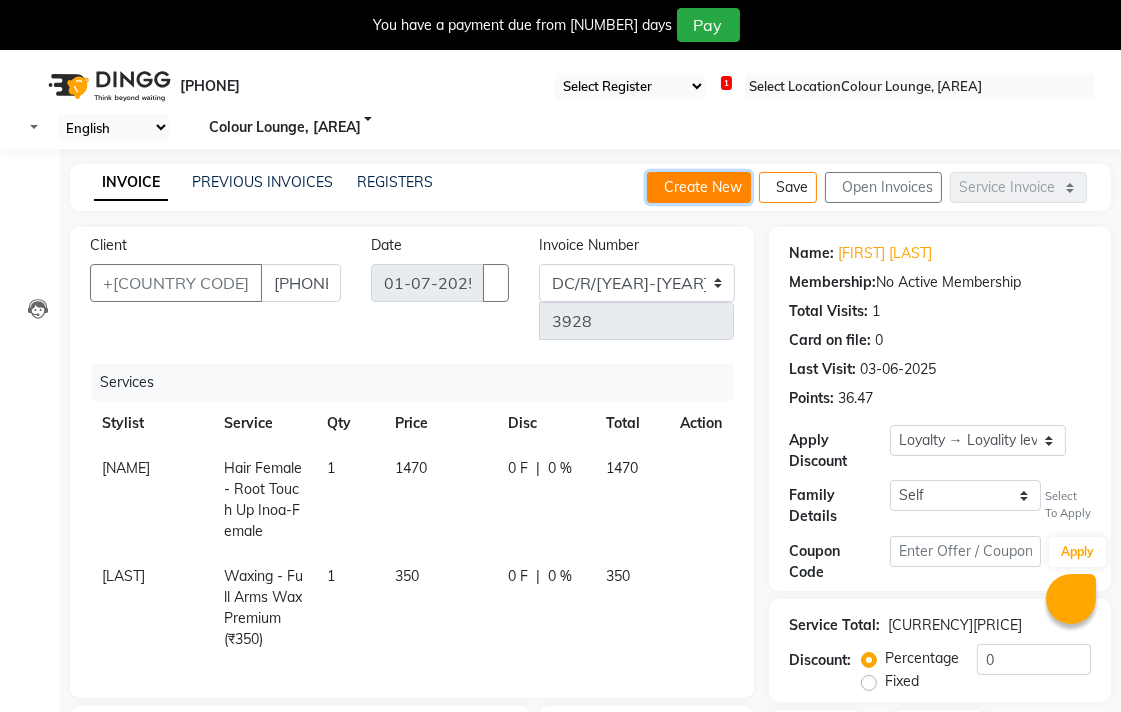 click on "Create New" at bounding box center [699, 187] 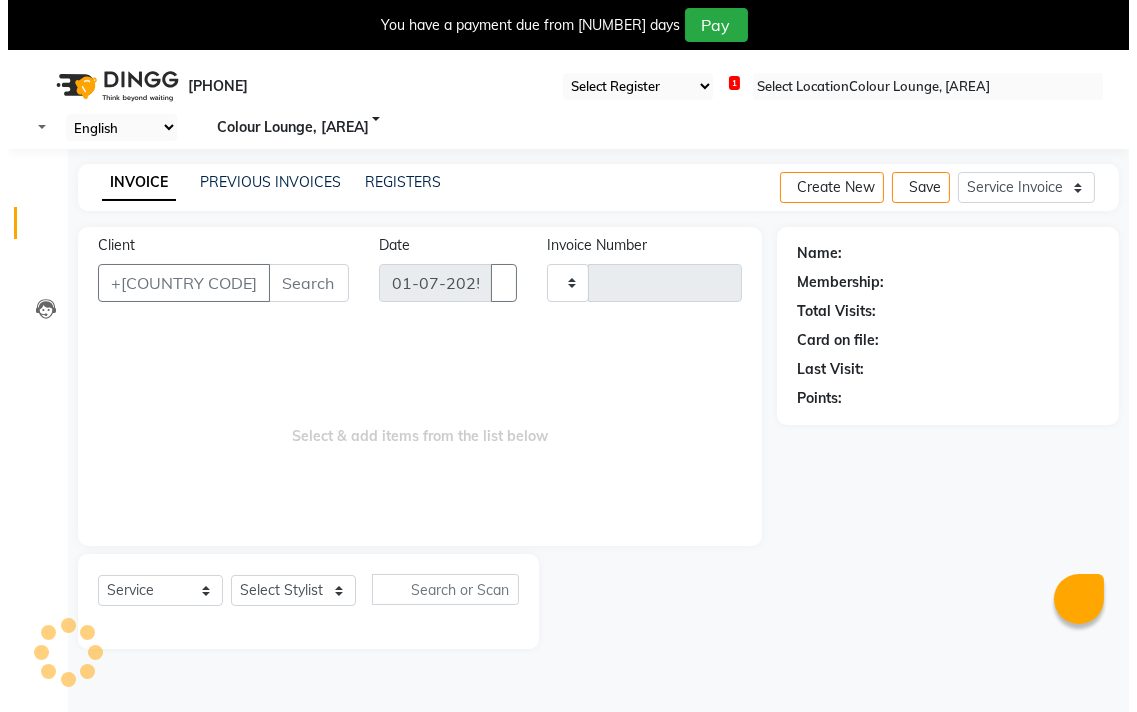 scroll, scrollTop: 50, scrollLeft: 0, axis: vertical 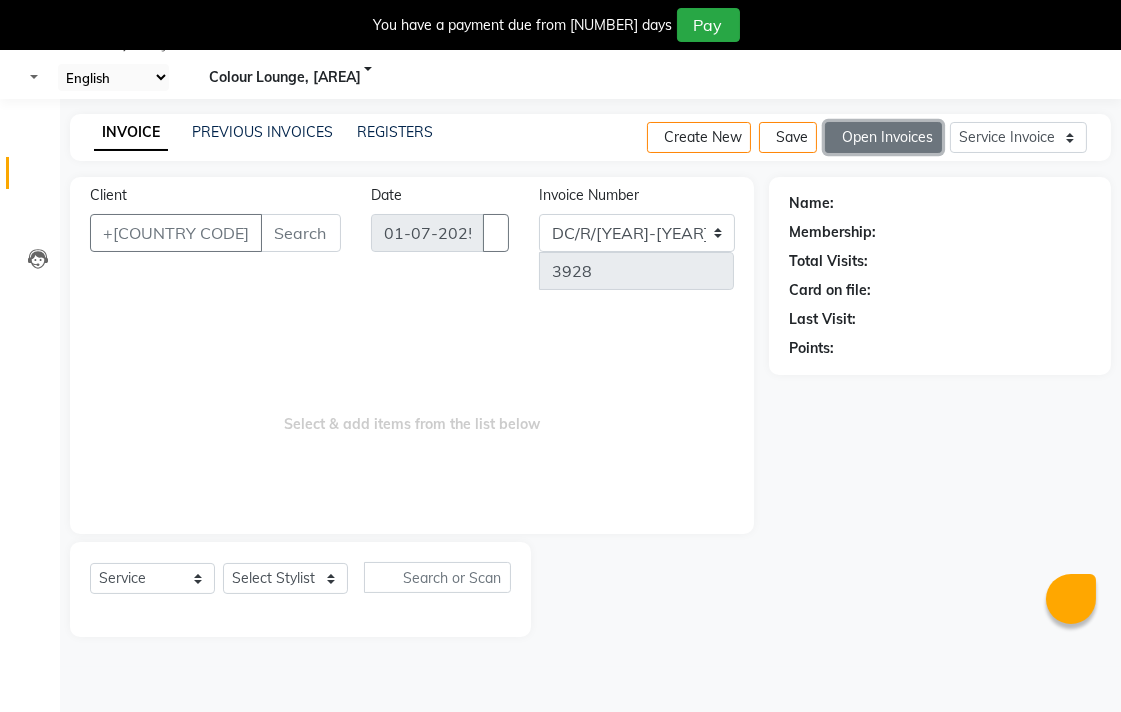 click on "Open Invoices" at bounding box center [883, 137] 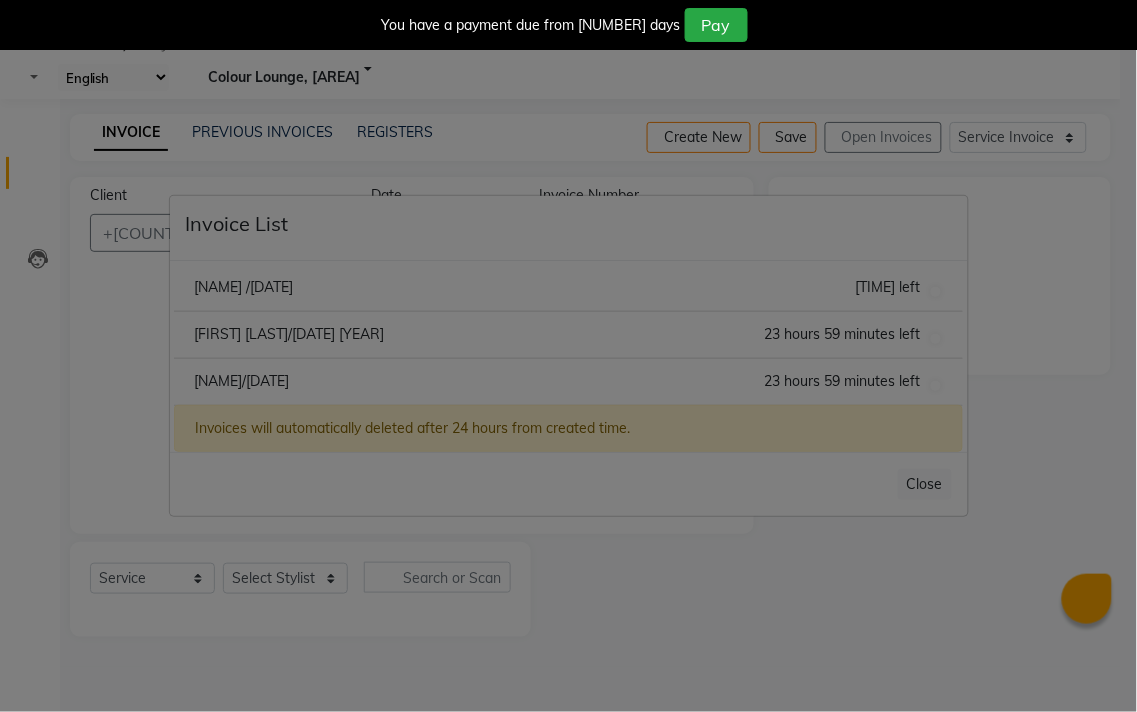 click at bounding box center (936, 292) 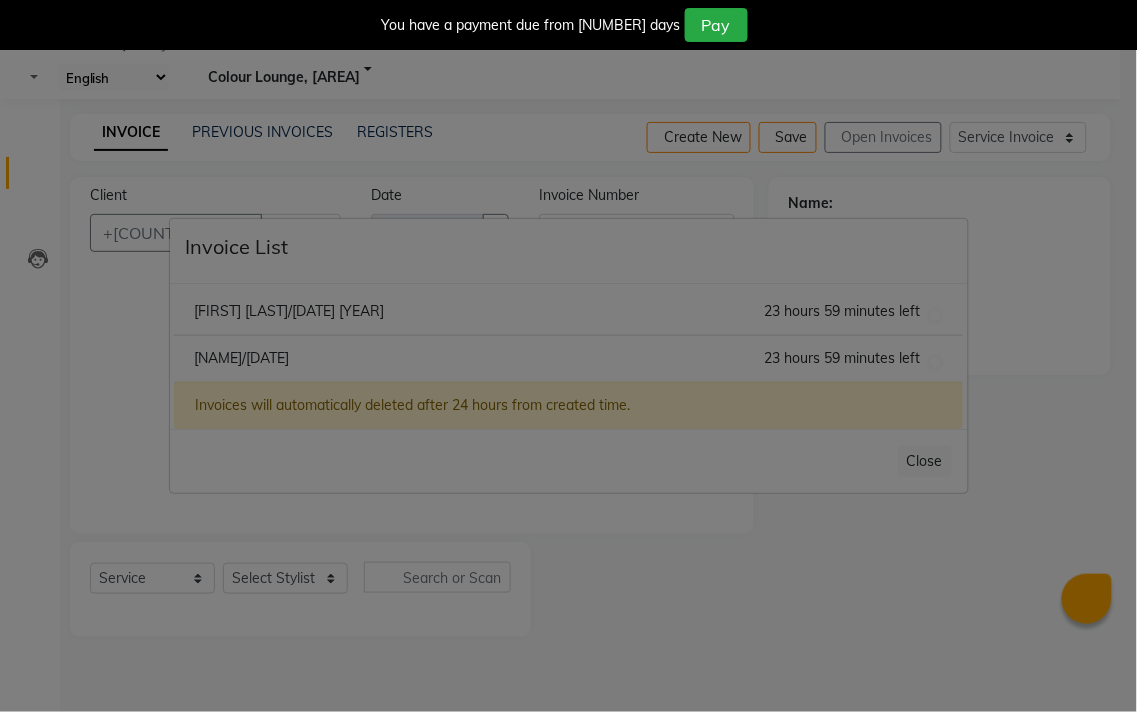 click on "Invoice List [NAME]/[DATE] [TIME] left [NAME]([NUMBER])/[DATE] [TIME] left Invoices will automatically deleted after 24 hours from created time. Close" at bounding box center [568, 356] 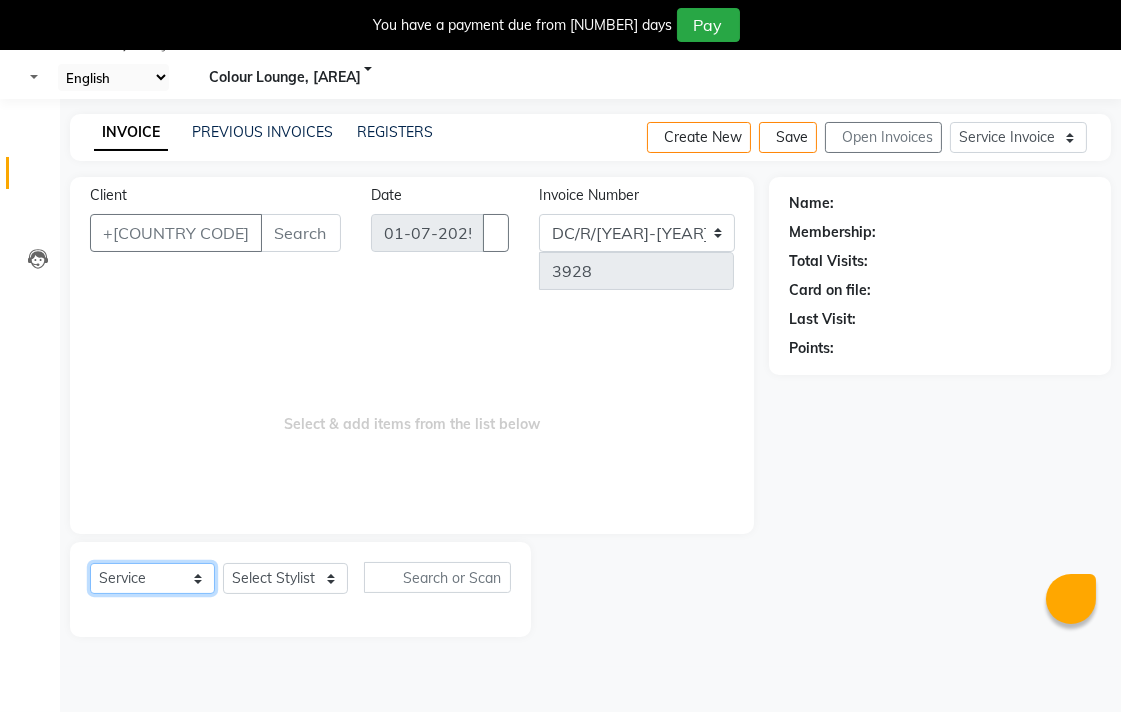 click on "Select  Service  Membership  Package Voucher Prepaid Gift Card" at bounding box center [152, 578] 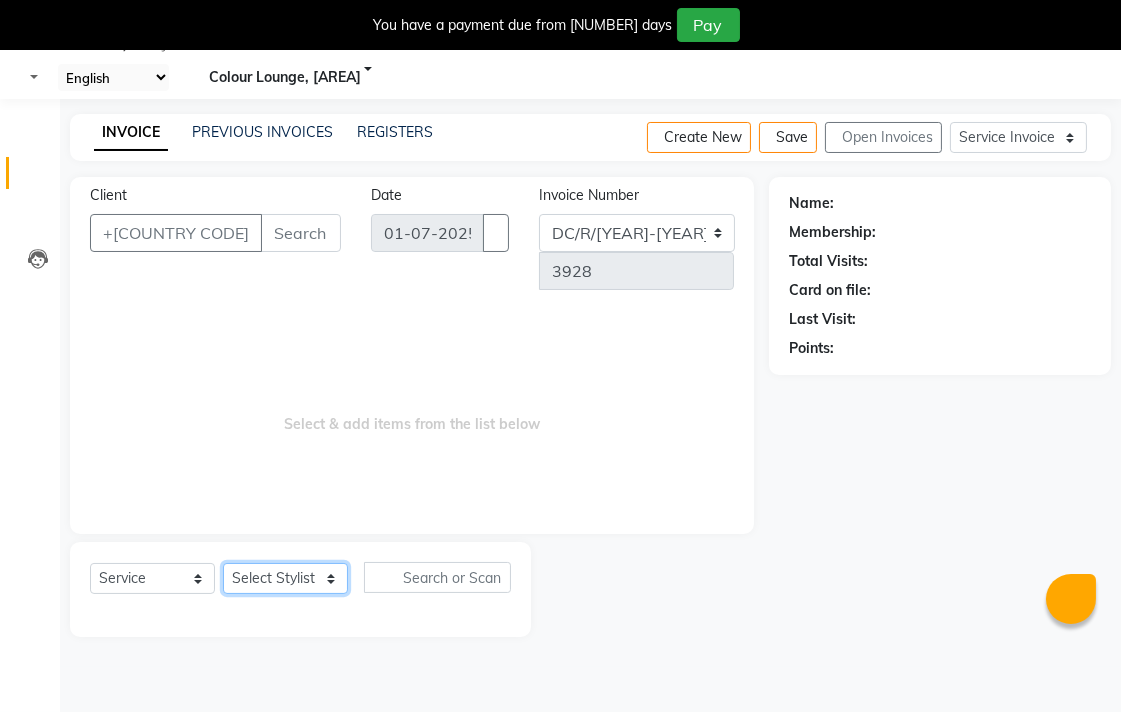 click on "Select Stylist Admin [NAME] [NAME] [BRAND], [LOCATION] [BRAND], [LOCATION] [NAME] [NAME] [NAME] [NAME] [NAME] [NAME] [NAME] [NAME] [NAME] [NAME] [NAME] [NAME] [NAME] [NAME] [NAME] [NAME] [NAME] [NAME] [NAME] [NAME] [NAME] [NAME] [NAME] [NAME] [NAME] [NAME] [NAME] [NAME] [NAME] [NAME]" at bounding box center (285, 578) 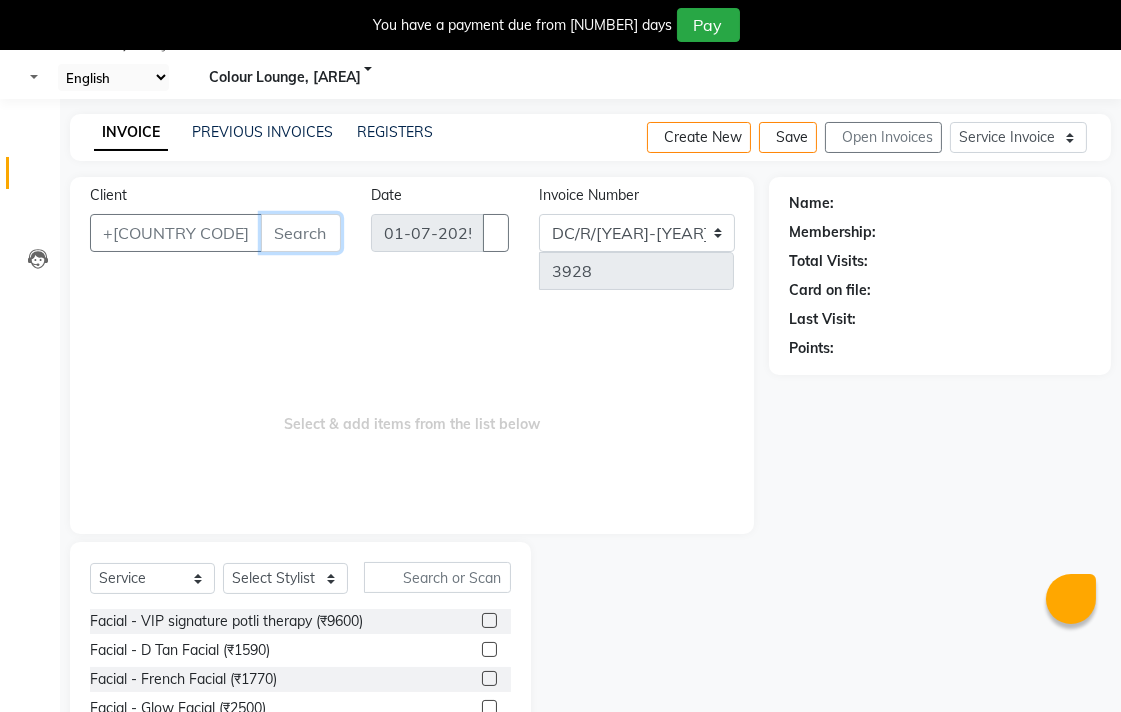 click on "Client" at bounding box center (301, 233) 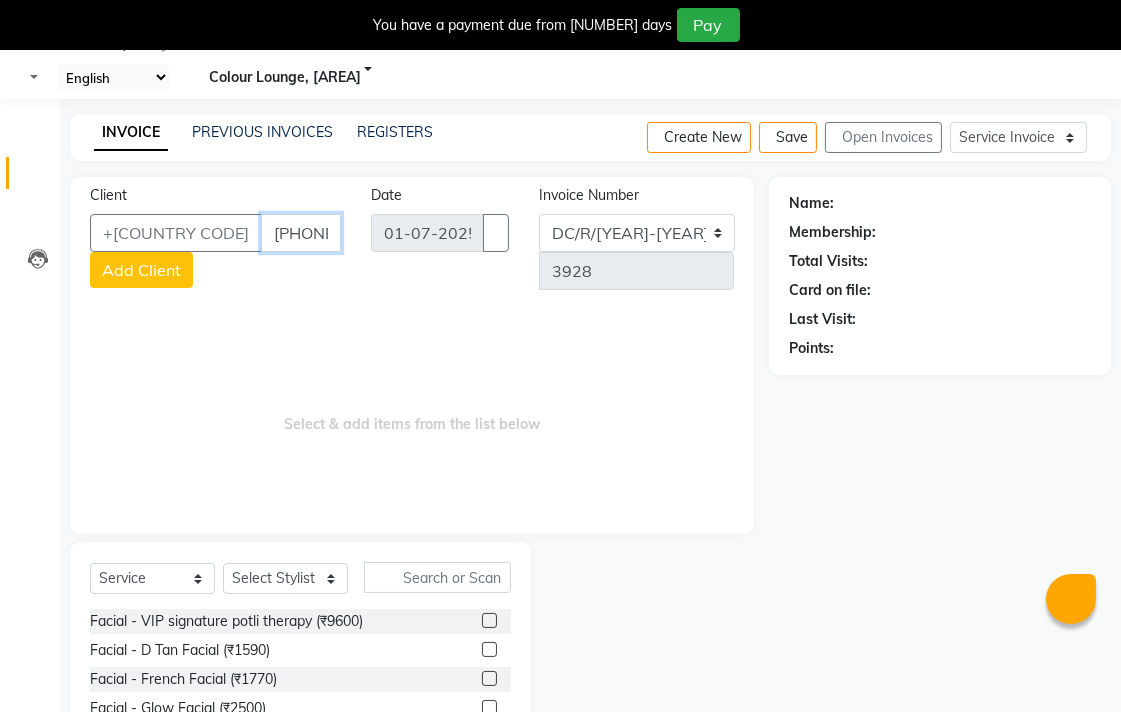 type on "[PHONE]" 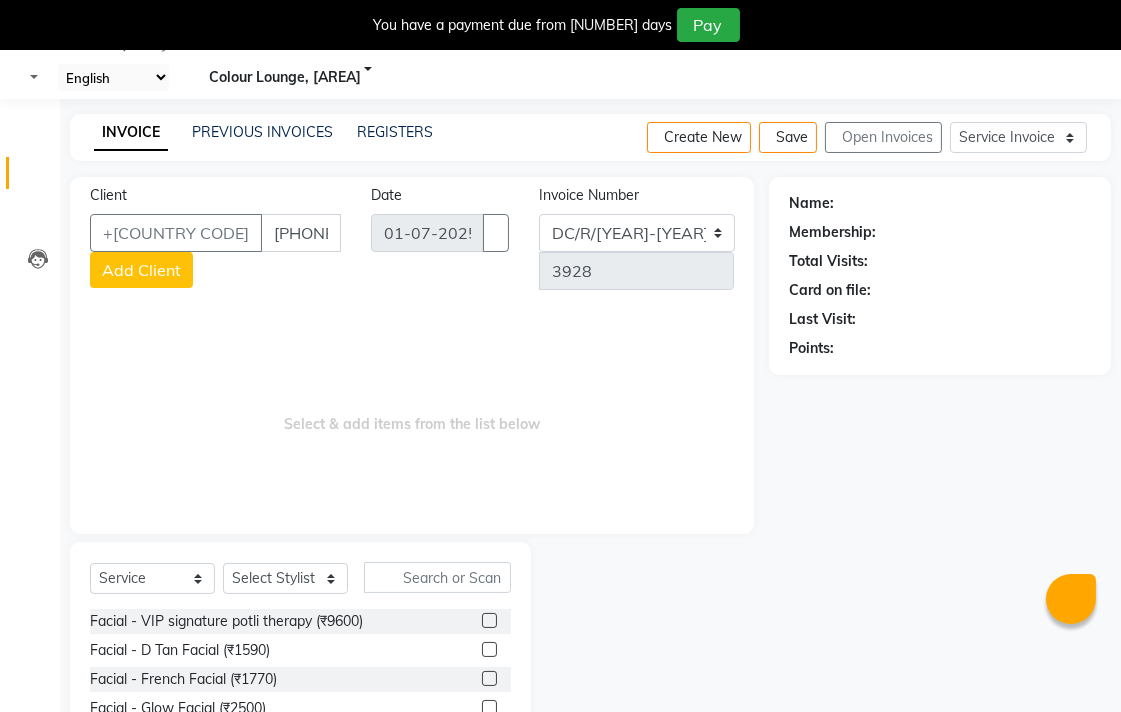 click on "Select & add items from the list below" at bounding box center (412, 414) 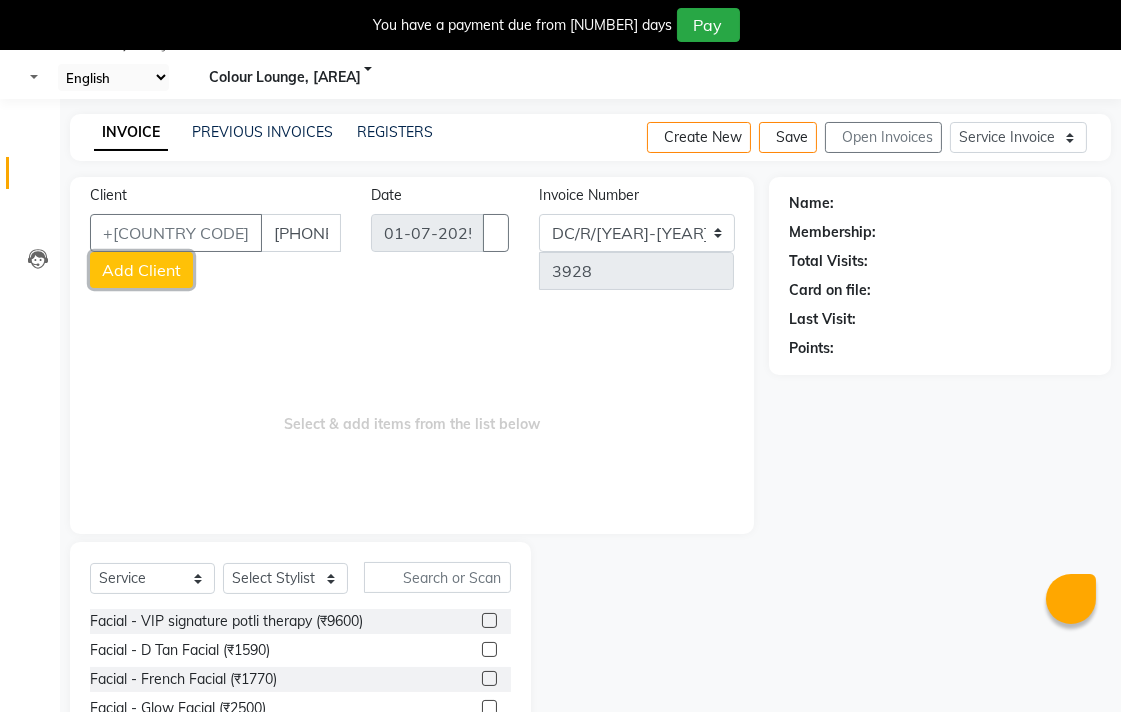 click on "Add Client" at bounding box center [141, 270] 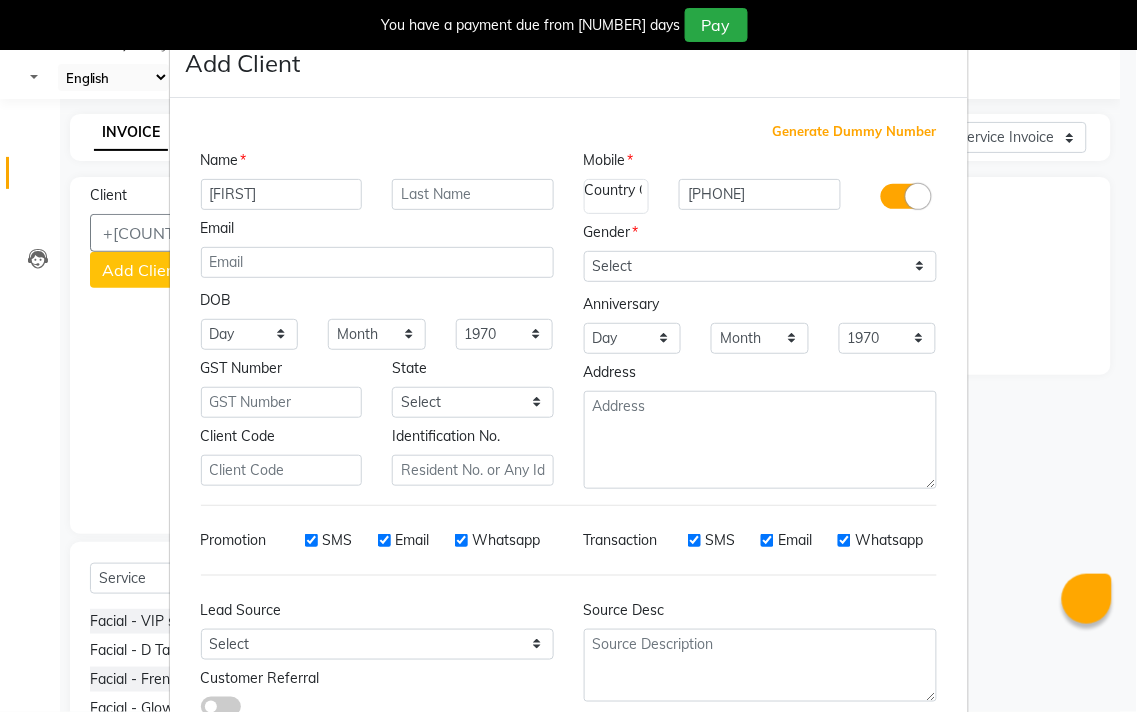 type on "[FIRST]" 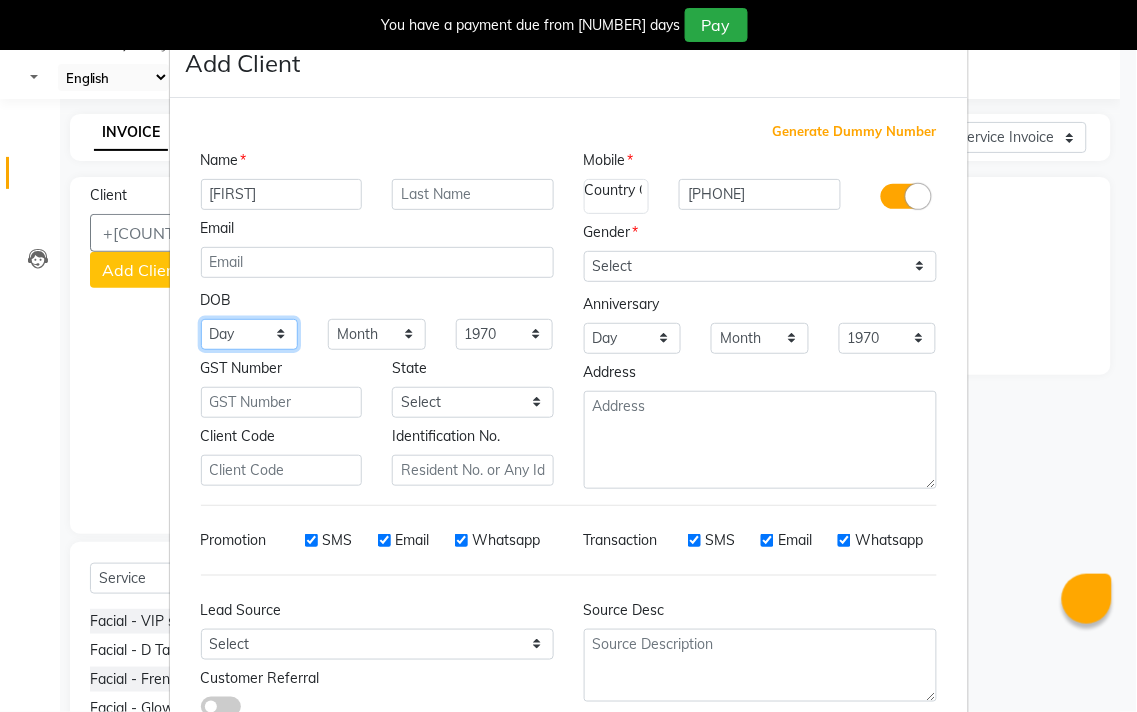 click on "Day 01 02 03 04 05 06 07 08 09 10 11 12 13 14 15 16 17 18 19 20 21 22 23 24 25 26 27 28 29 30 31" at bounding box center (250, 334) 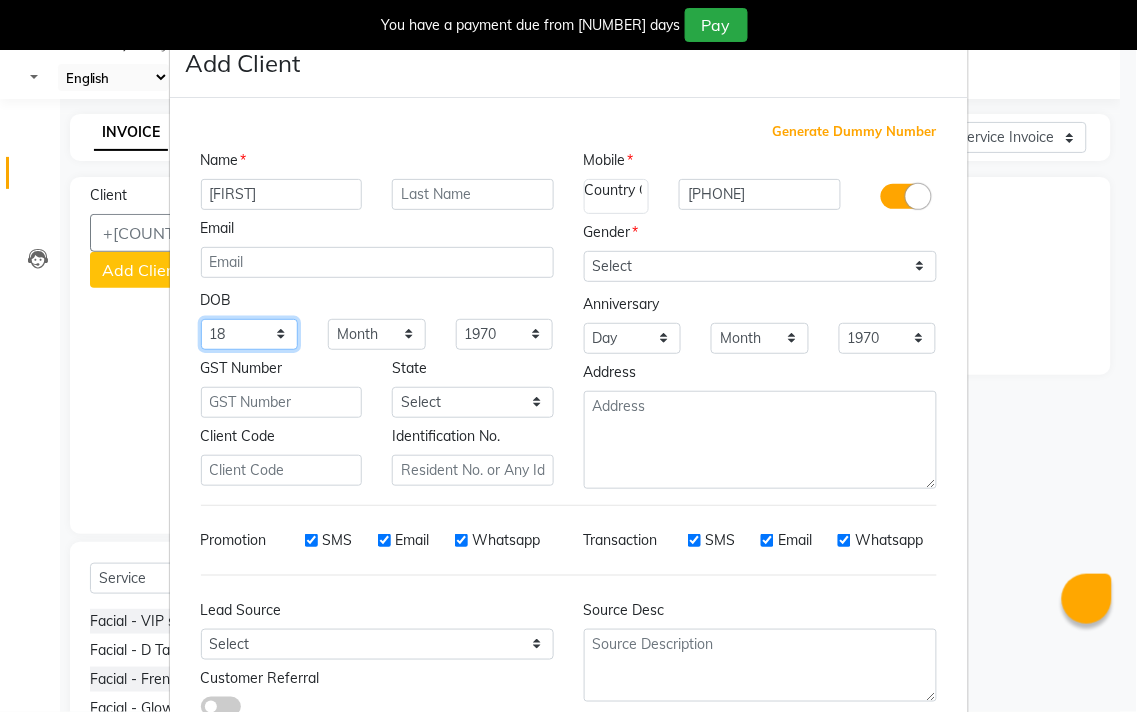 click on "Day 01 02 03 04 05 06 07 08 09 10 11 12 13 14 15 16 17 18 19 20 21 22 23 24 25 26 27 28 29 30 31" at bounding box center (250, 334) 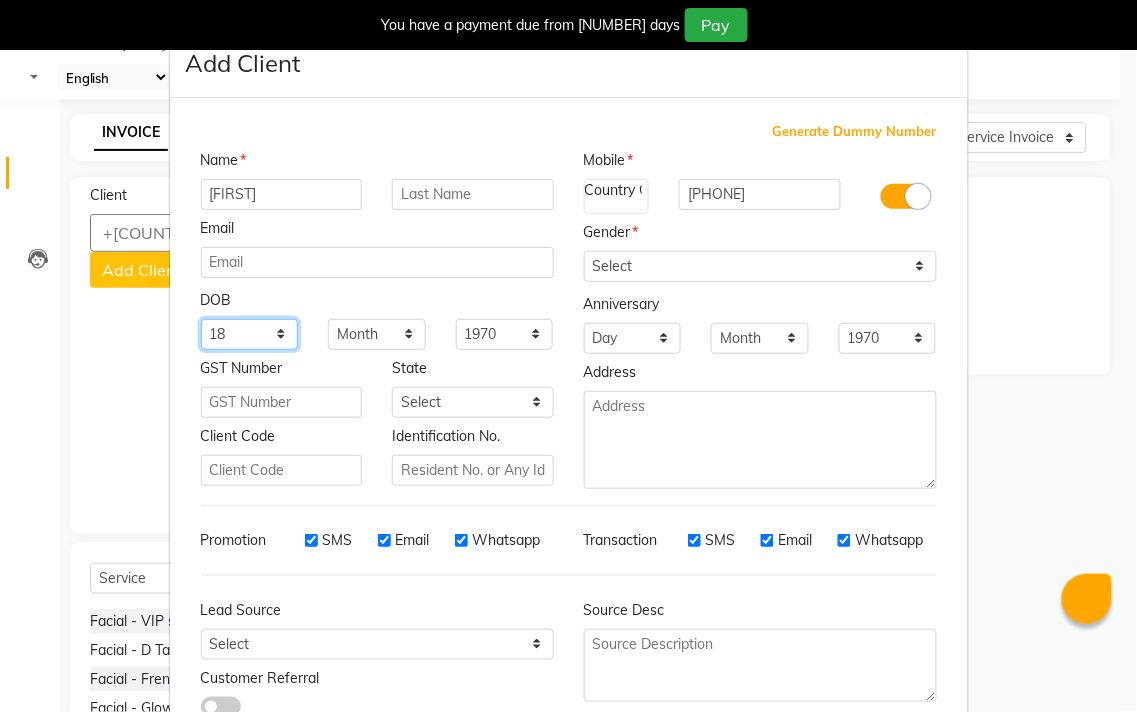 select on "19" 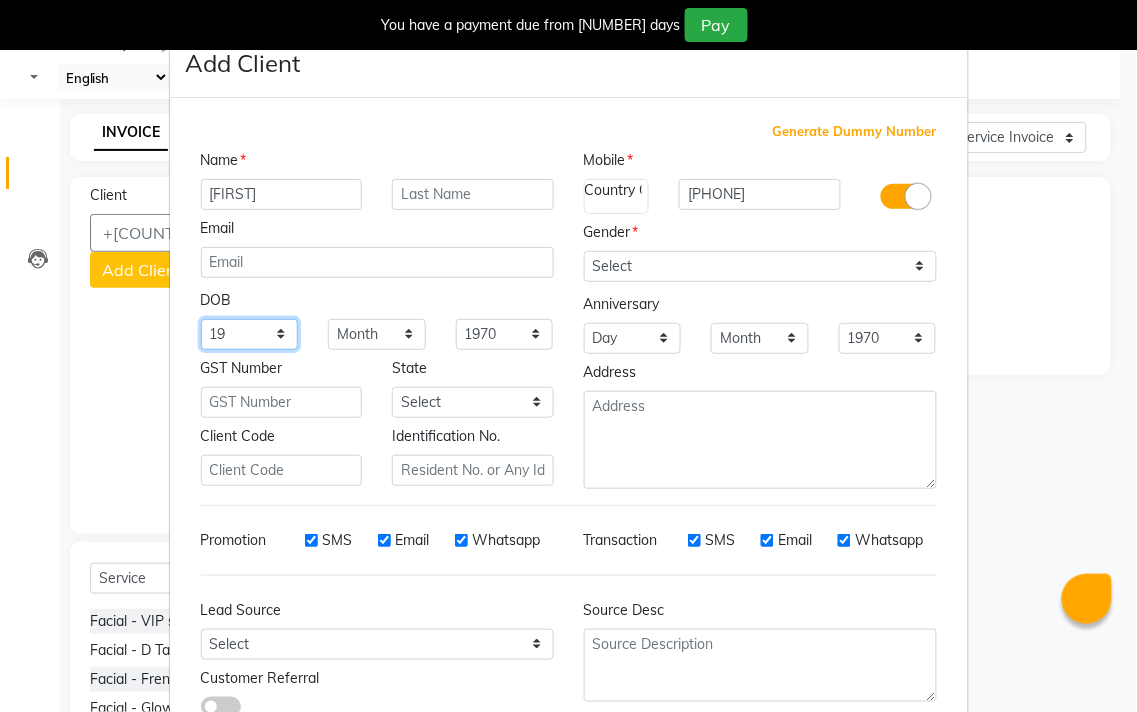 click on "Day 01 02 03 04 05 06 07 08 09 10 11 12 13 14 15 16 17 18 19 20 21 22 23 24 25 26 27 28 29 30 31" at bounding box center (250, 334) 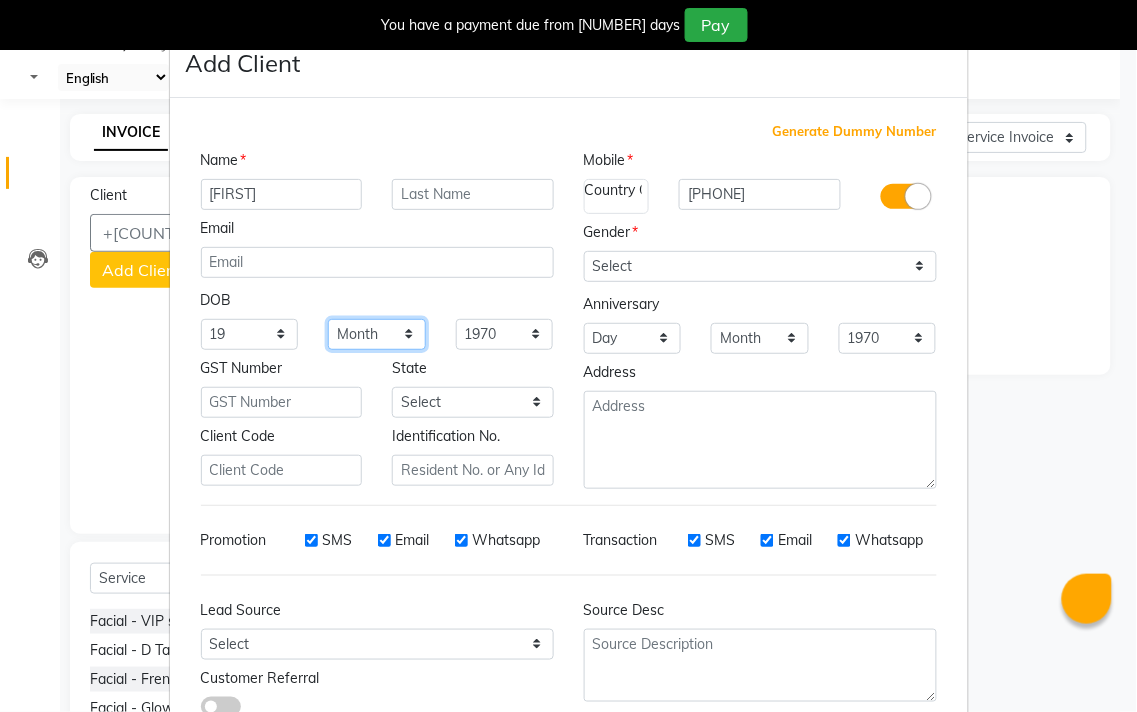 click on "Month January February March April May June July August September October November December" at bounding box center (377, 334) 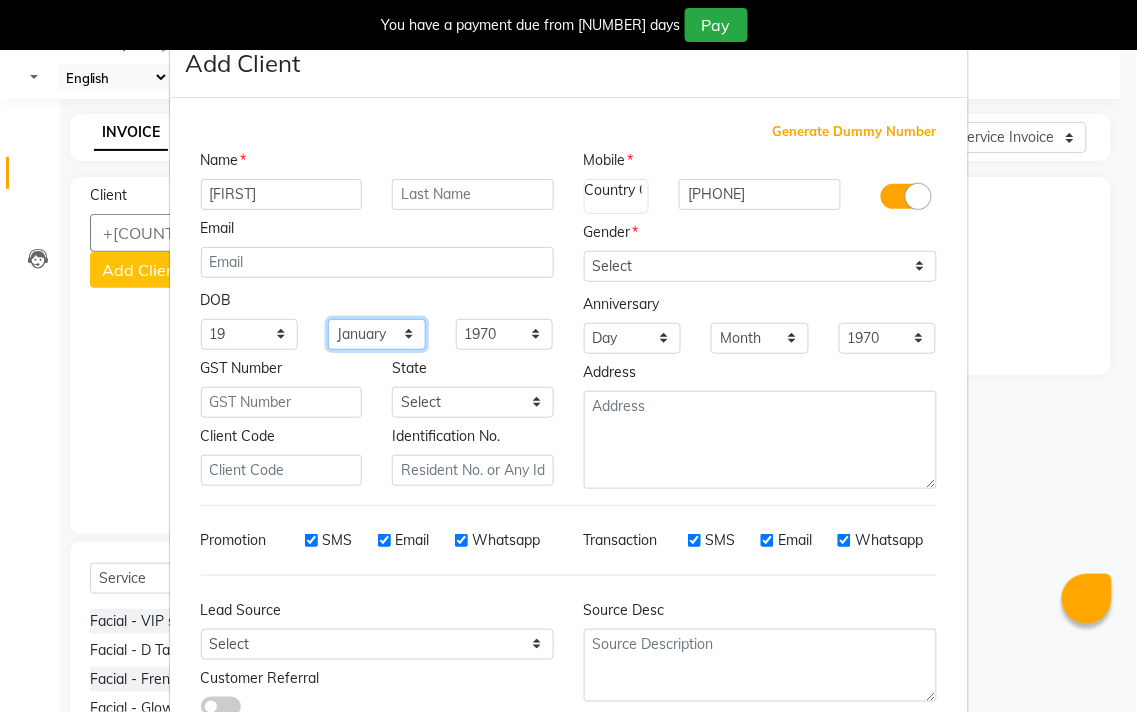 click on "Month January February March April May June July August September October November December" at bounding box center (377, 334) 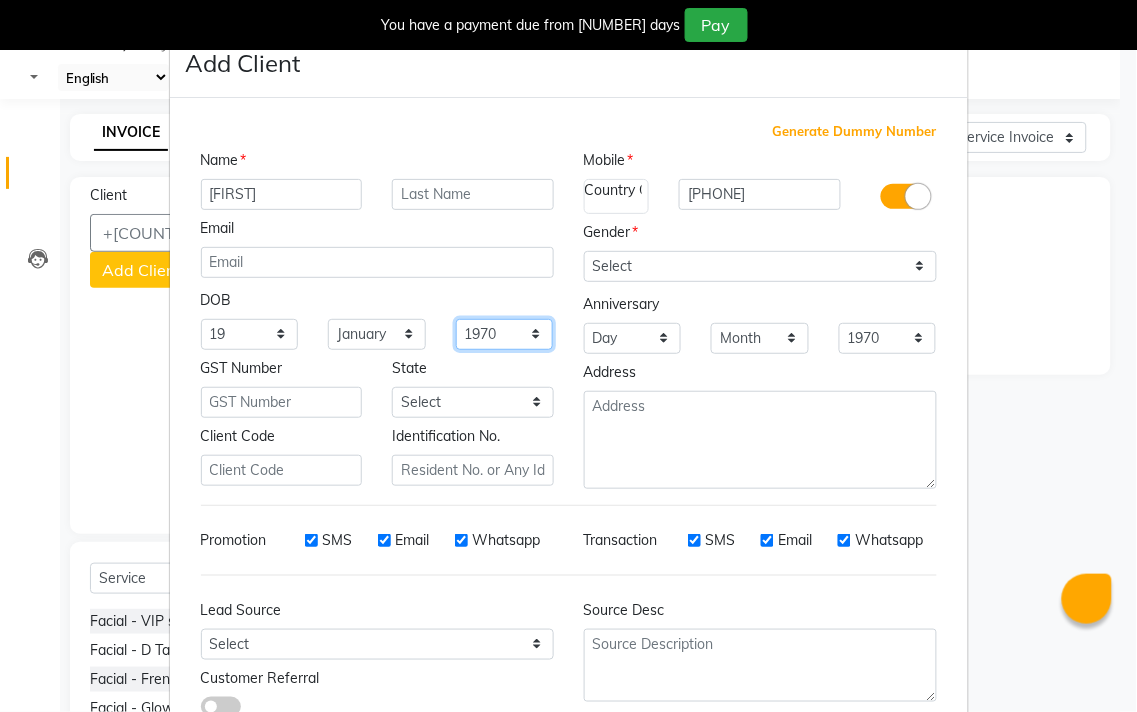 click on "1940 1941 1942 1943 1944 1945 1946 1947 1948 1949 1950 1951 1952 1953 1954 1955 1956 1957 1958 1959 1960 1961 1962 1963 1964 1965 1966 1967 1968 1969 1970 1971 1972 1973 1974 1975 1976 1977 1978 1979 1980 1981 1982 1983 1984 1985 1986 1987 1988 1989 1990 1991 1992 1993 1994 1995 1996 1997 1998 1999 2000 2001 2002 2003 2004 2005 2006 2007 2008 2009 2010 2011 2012 2013 2014 2015 2016 2017 2018 2019 2020 2021 2022 2023 2024" at bounding box center [505, 334] 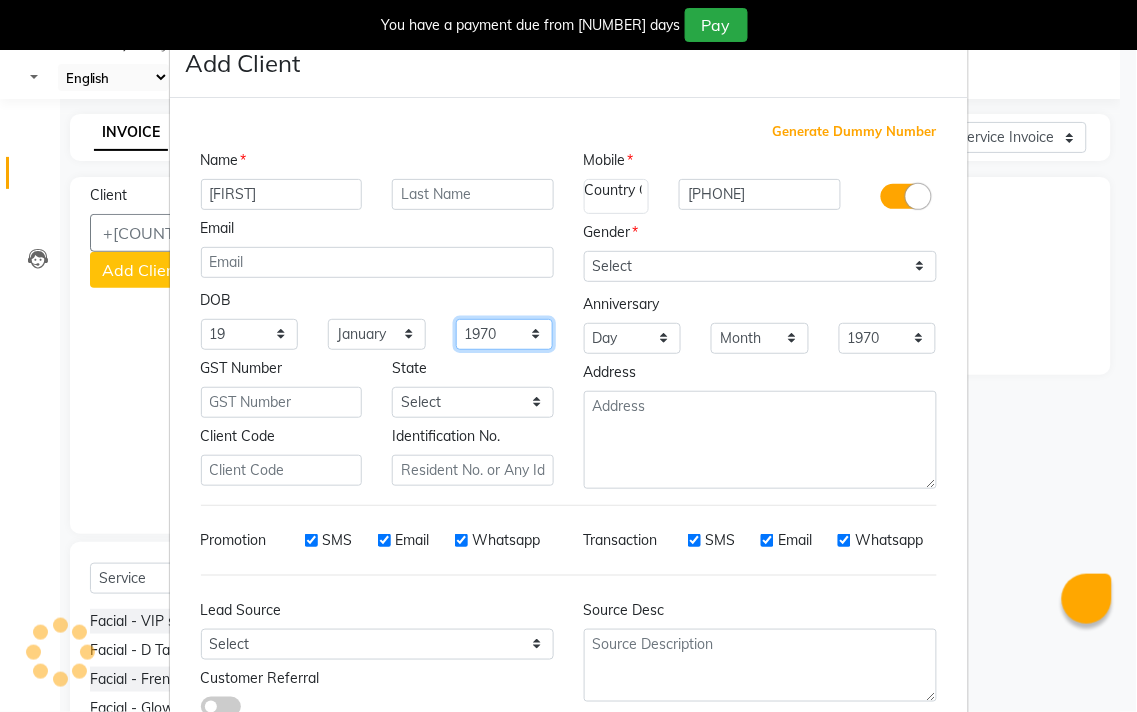 select on "1994" 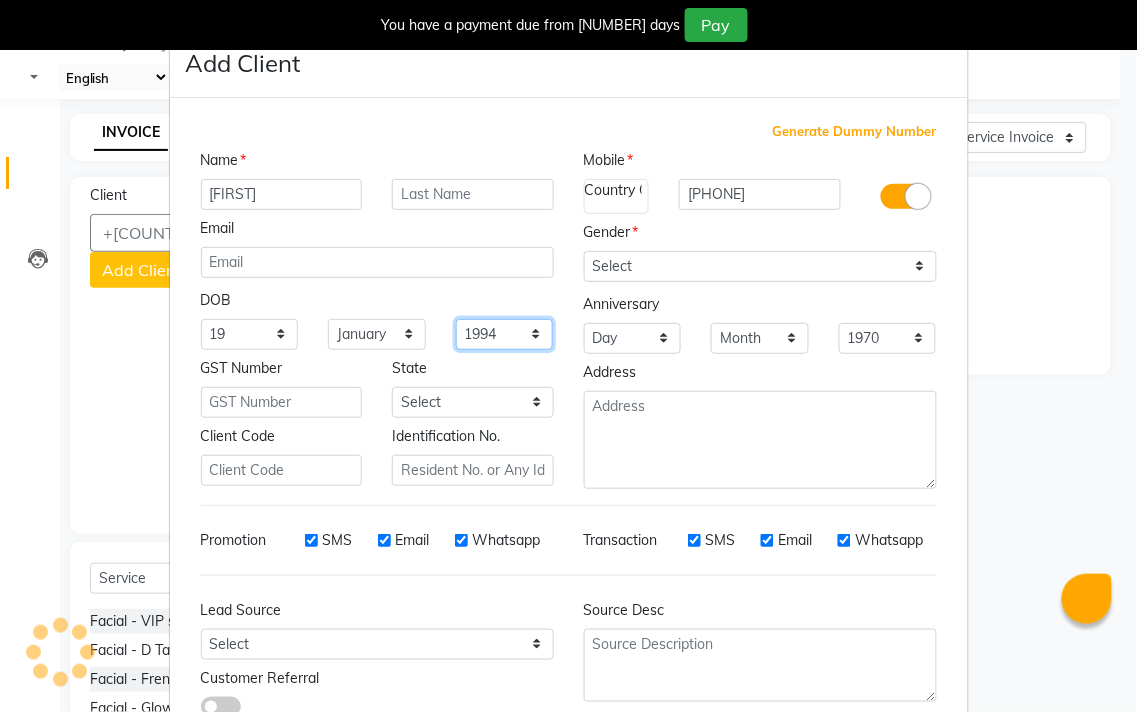 click on "1940 1941 1942 1943 1944 1945 1946 1947 1948 1949 1950 1951 1952 1953 1954 1955 1956 1957 1958 1959 1960 1961 1962 1963 1964 1965 1966 1967 1968 1969 1970 1971 1972 1973 1974 1975 1976 1977 1978 1979 1980 1981 1982 1983 1984 1985 1986 1987 1988 1989 1990 1991 1992 1993 1994 1995 1996 1997 1998 1999 2000 2001 2002 2003 2004 2005 2006 2007 2008 2009 2010 2011 2012 2013 2014 2015 2016 2017 2018 2019 2020 2021 2022 2023 2024" at bounding box center [505, 334] 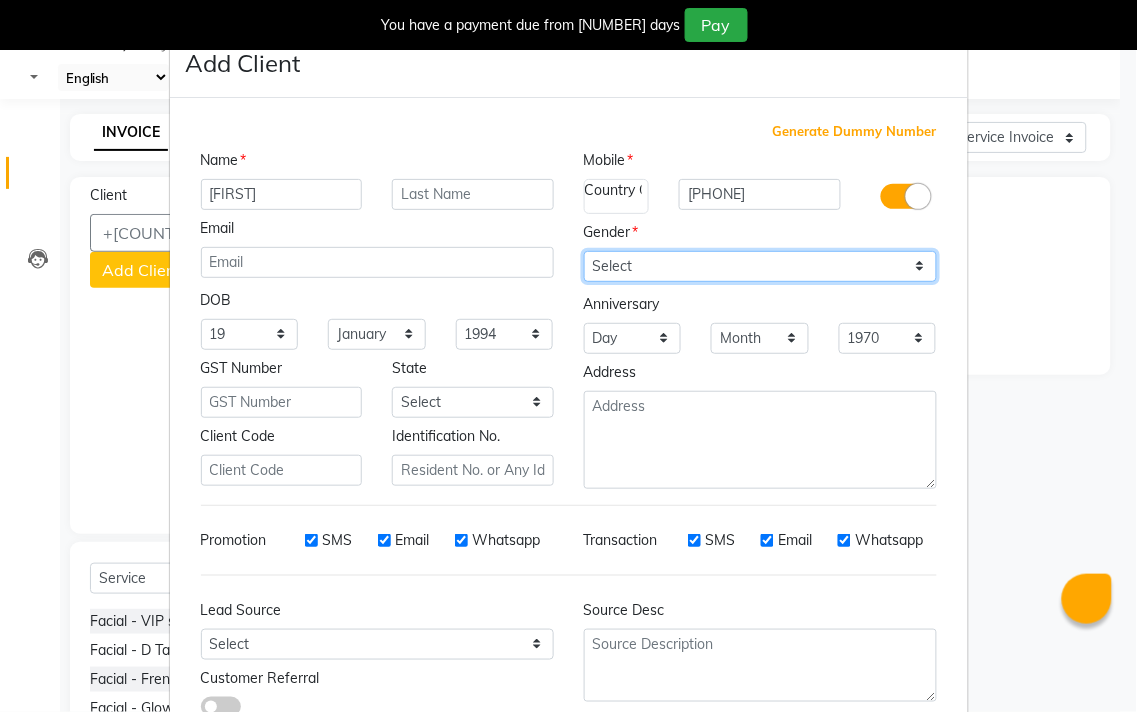 click on "Select Male Female Other Prefer Not To Say" at bounding box center [760, 266] 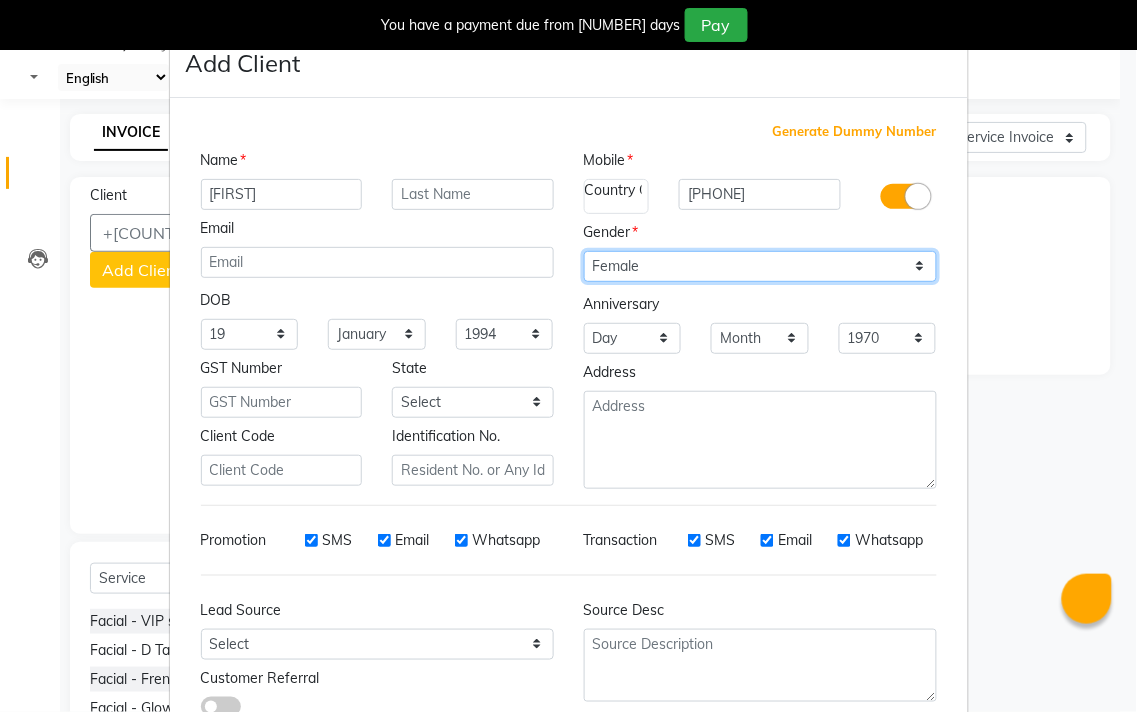 click on "Select Male Female Other Prefer Not To Say" at bounding box center [760, 266] 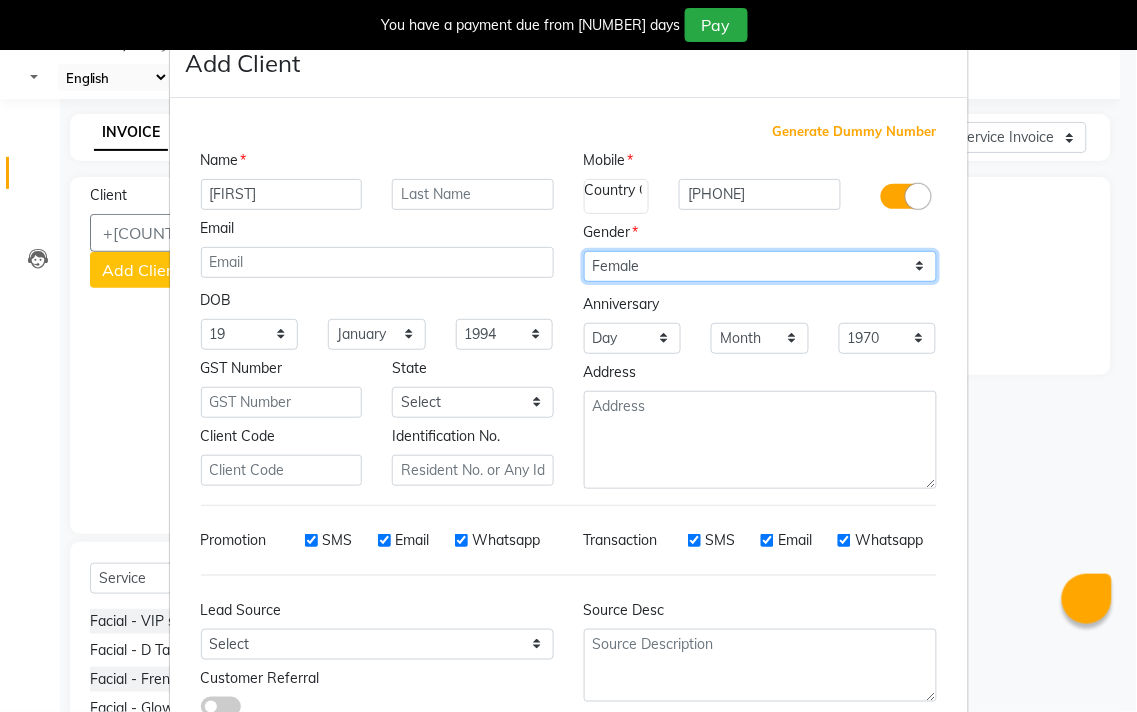 scroll, scrollTop: 138, scrollLeft: 0, axis: vertical 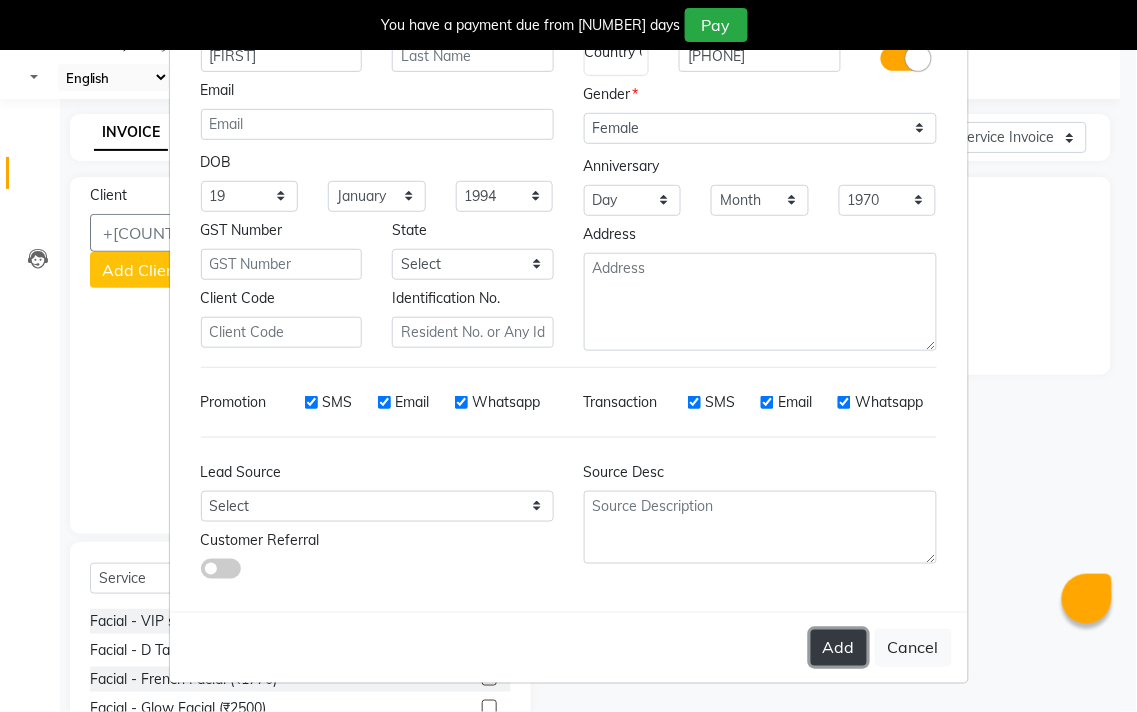 click on "Add" at bounding box center [839, 648] 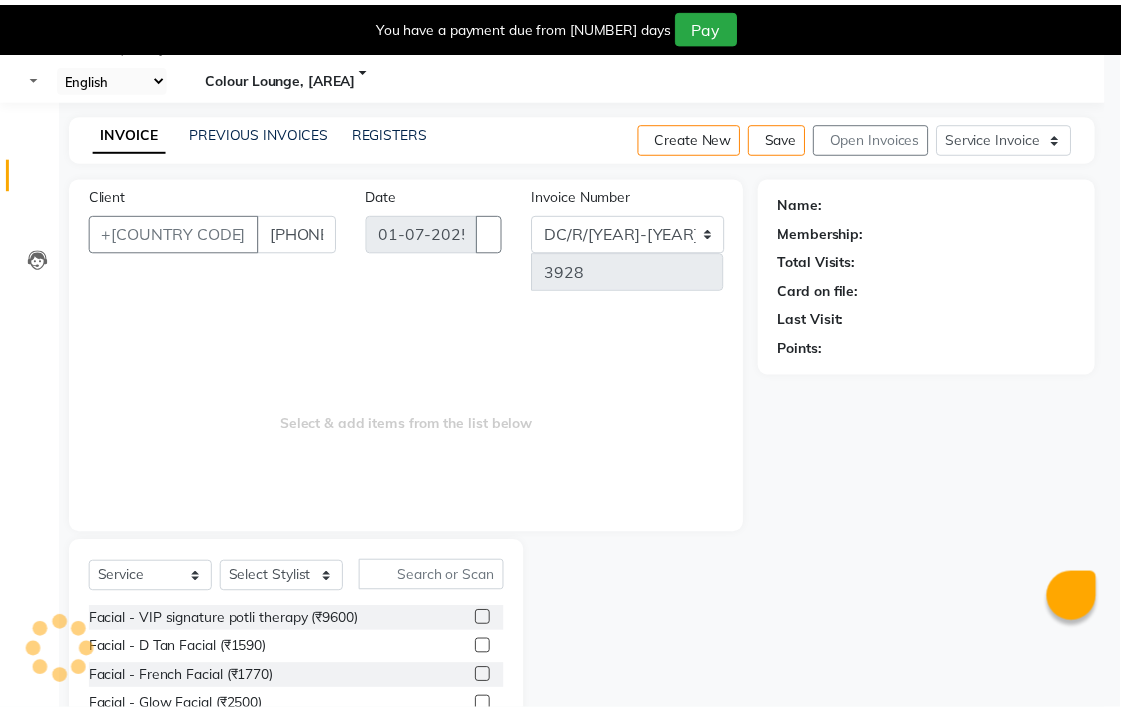 scroll, scrollTop: 0, scrollLeft: 0, axis: both 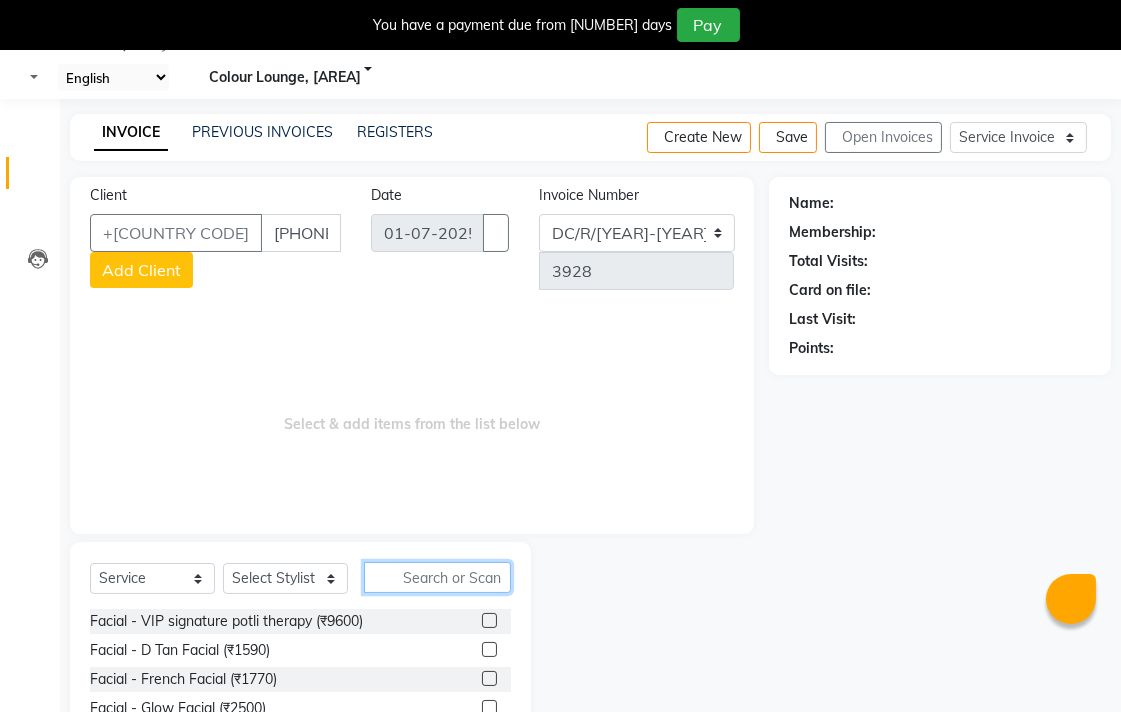 click at bounding box center [437, 577] 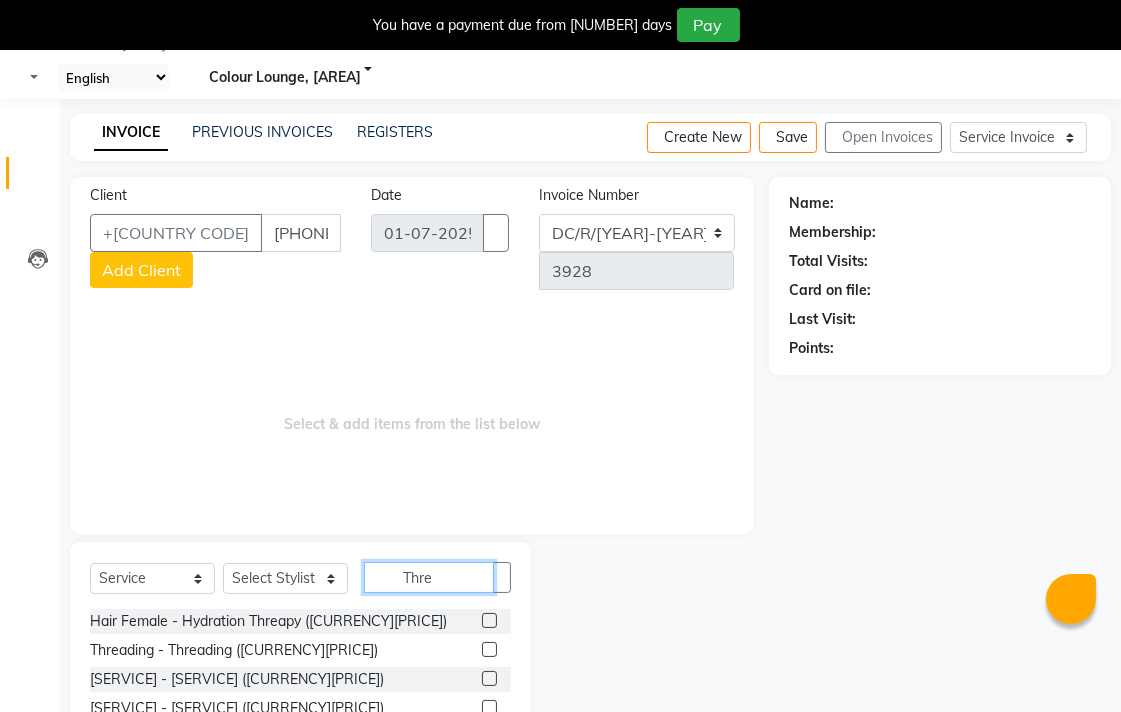 type on "Thre" 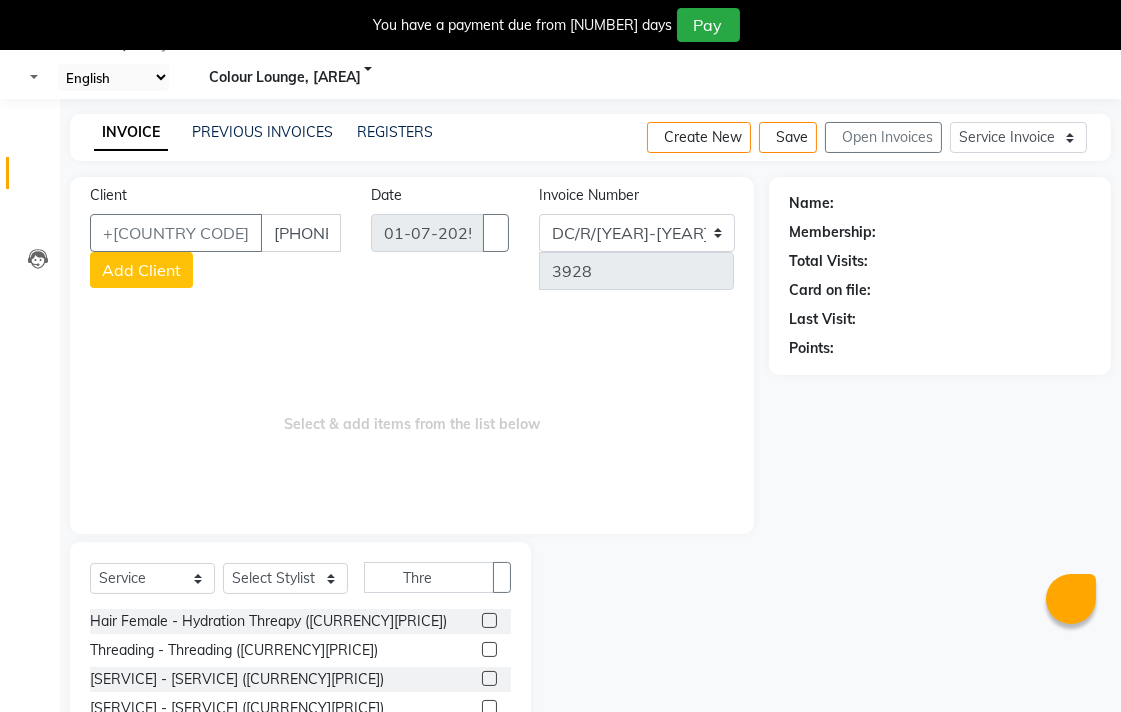 click at bounding box center [489, 649] 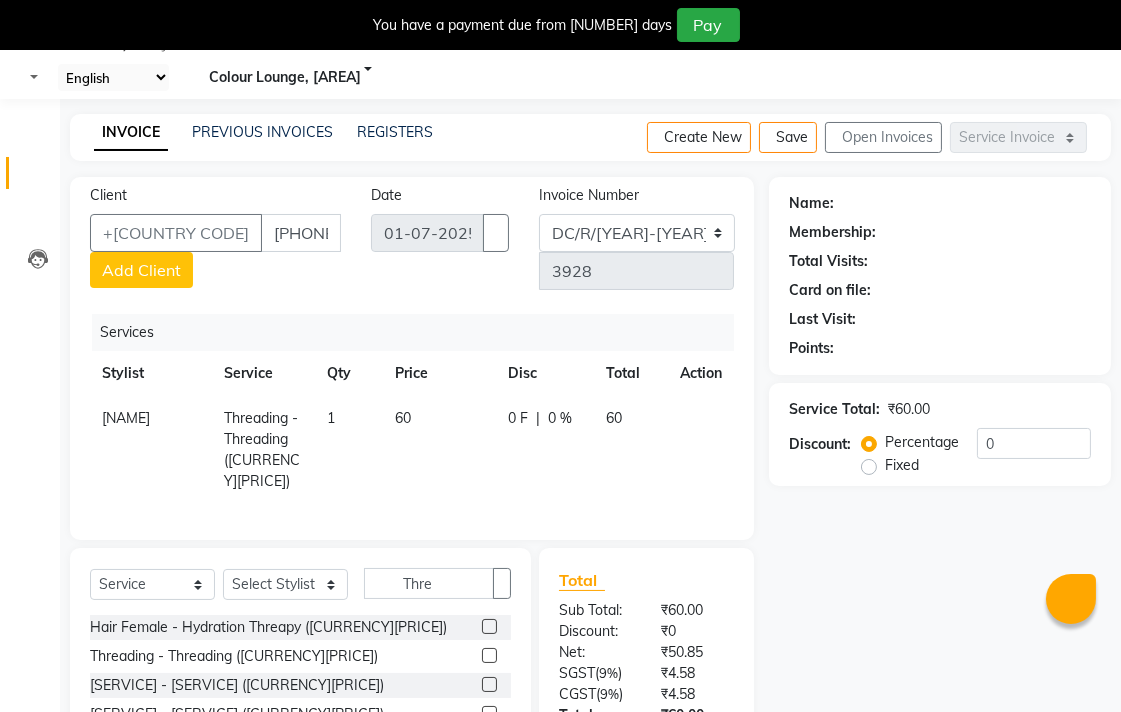 click on "60" at bounding box center (439, 450) 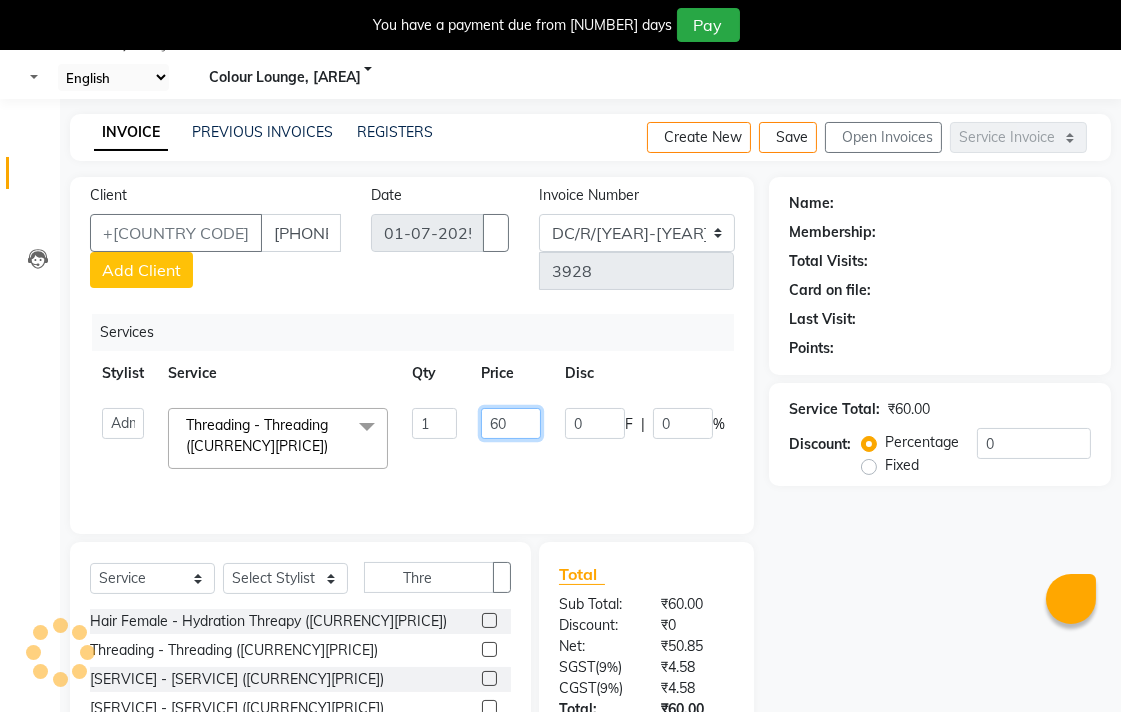 click on "60" at bounding box center (434, 423) 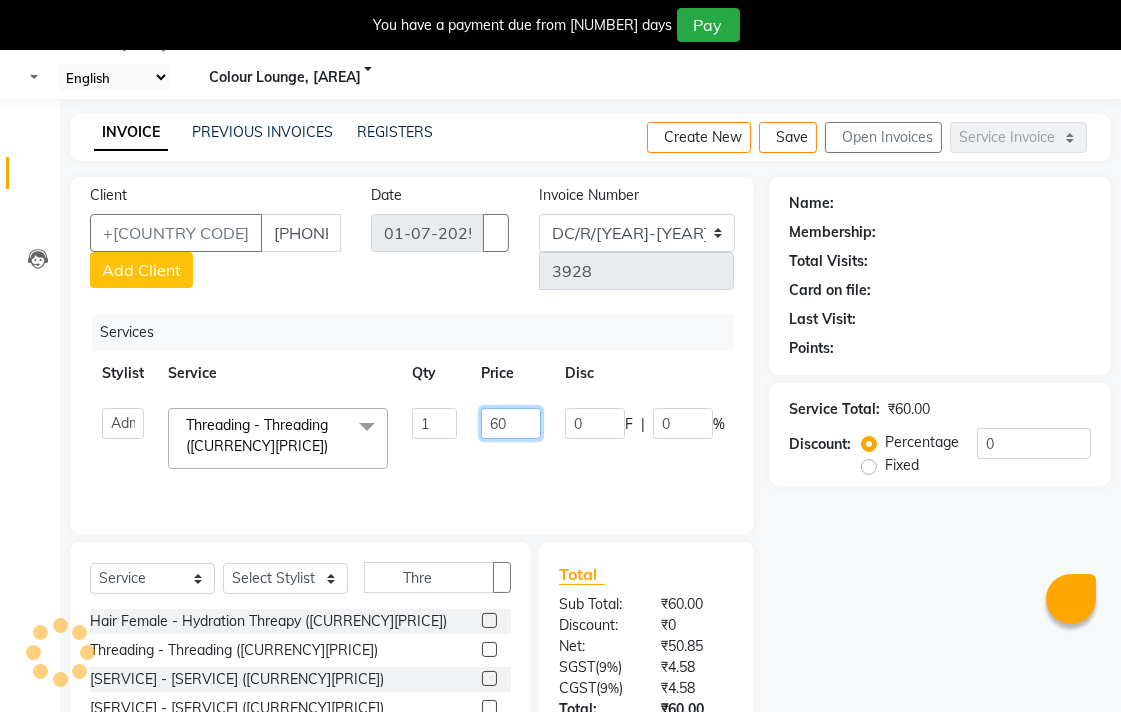 click on "60" at bounding box center (434, 423) 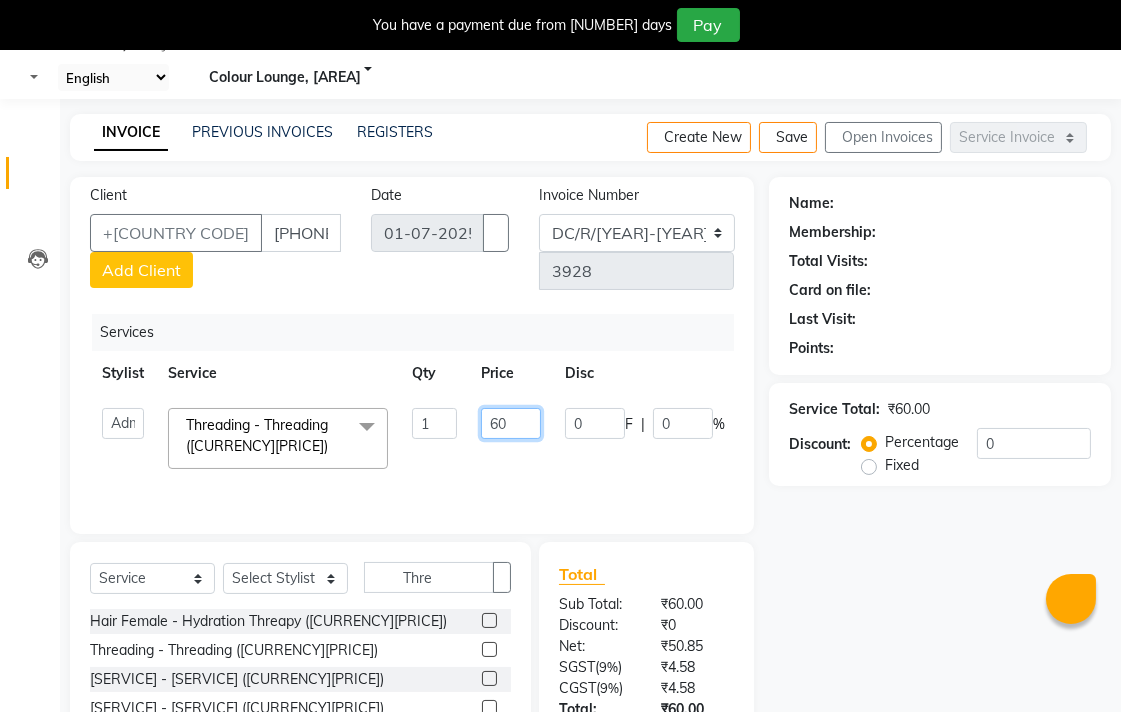type on "6" 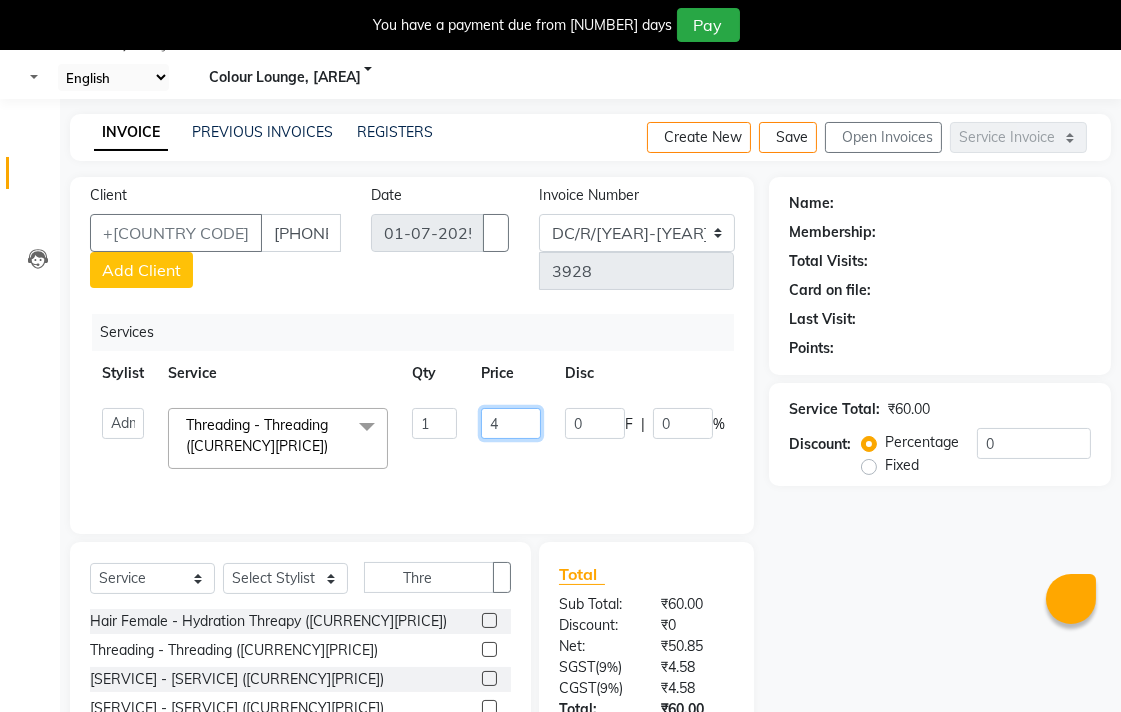 type on "40" 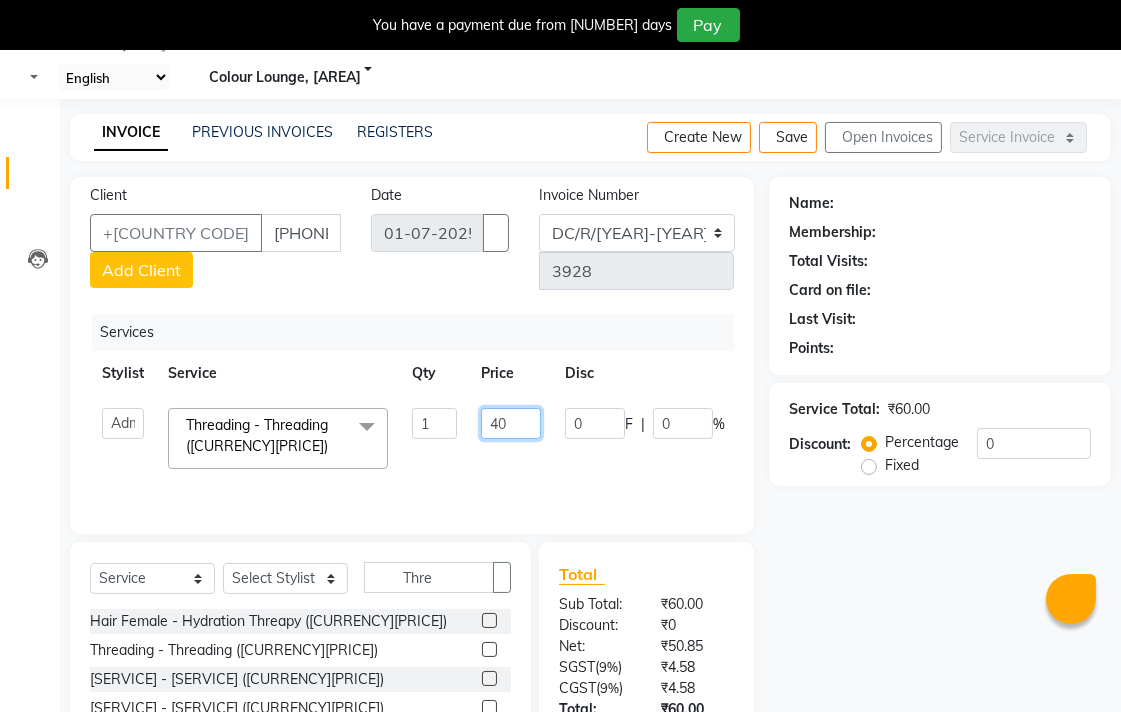 scroll, scrollTop: 166, scrollLeft: 0, axis: vertical 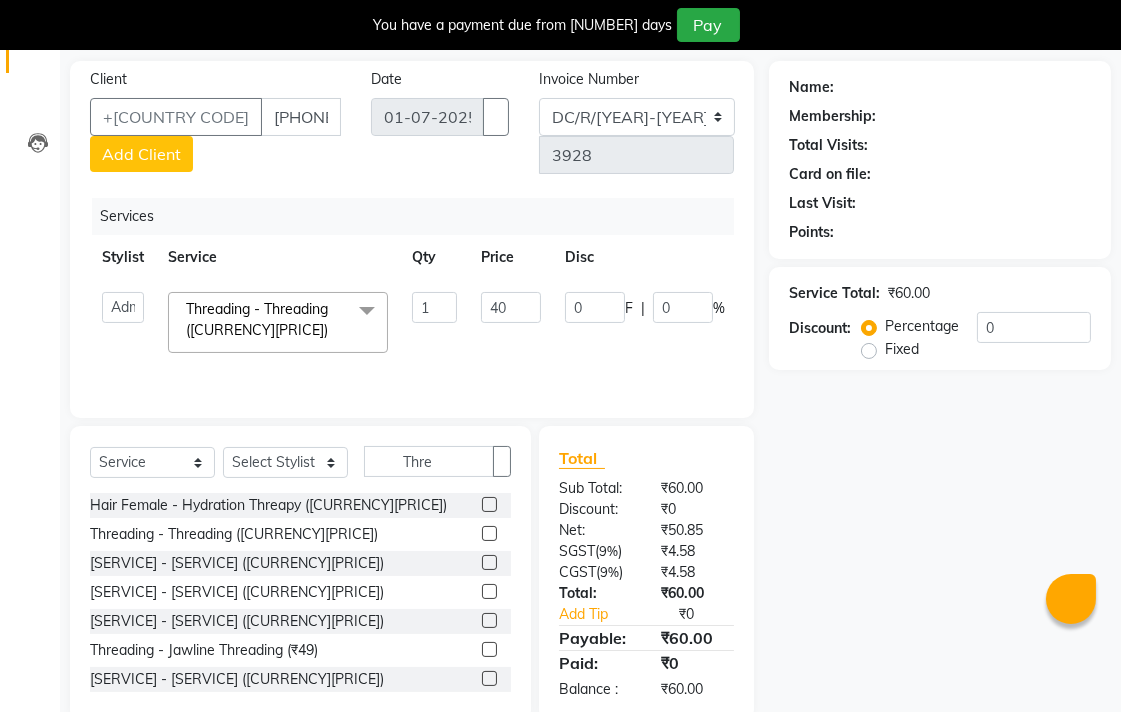 click on "Name: Membership: Total Visits: Card on file: Last Visit: Points: Service Total: [CURRENCY][PRICE] Discount: Percentage Fixed 0" at bounding box center [947, 391] 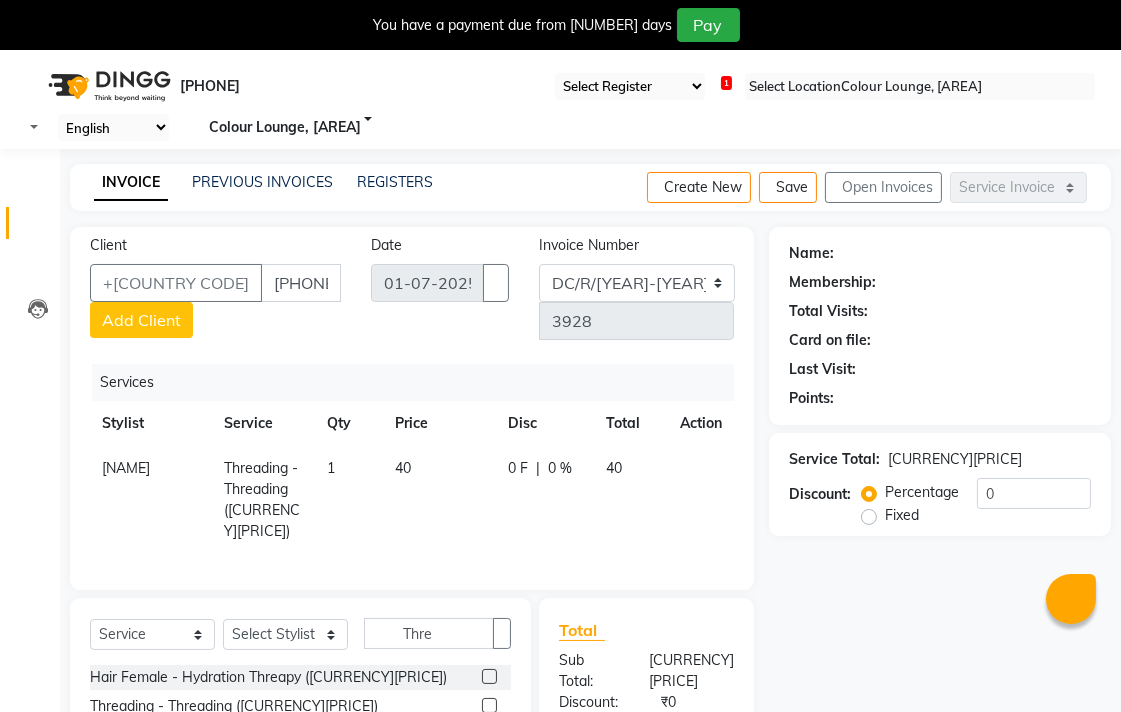scroll, scrollTop: 167, scrollLeft: 0, axis: vertical 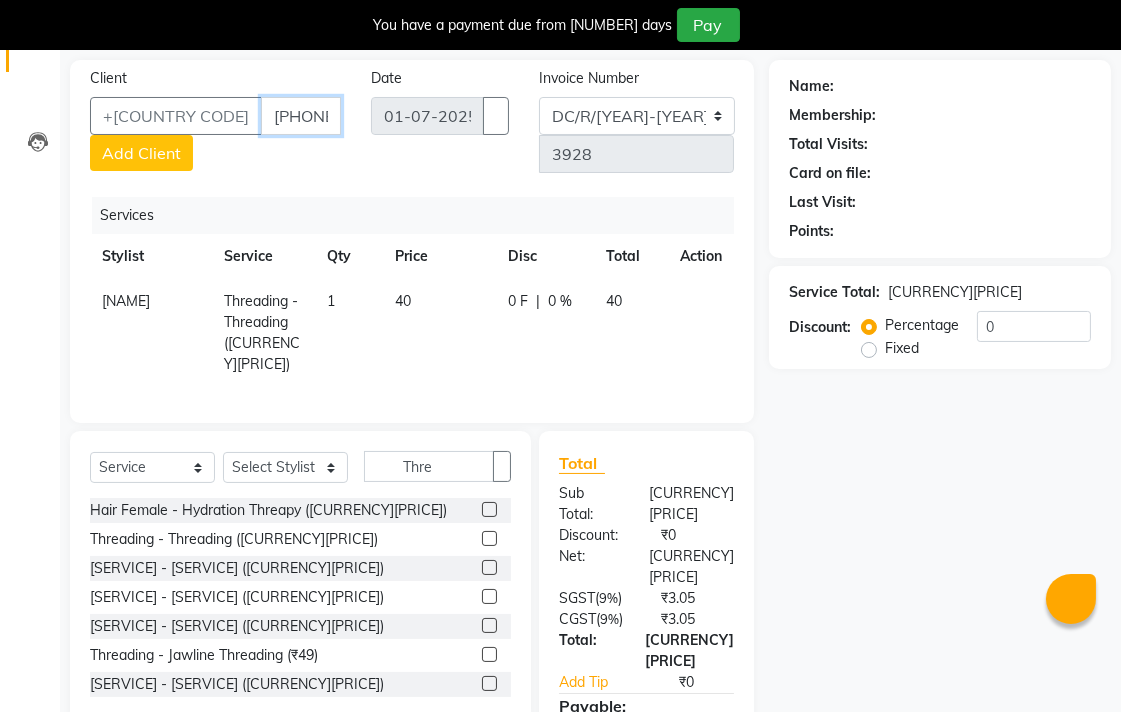 click on "[PHONE]" at bounding box center [301, 116] 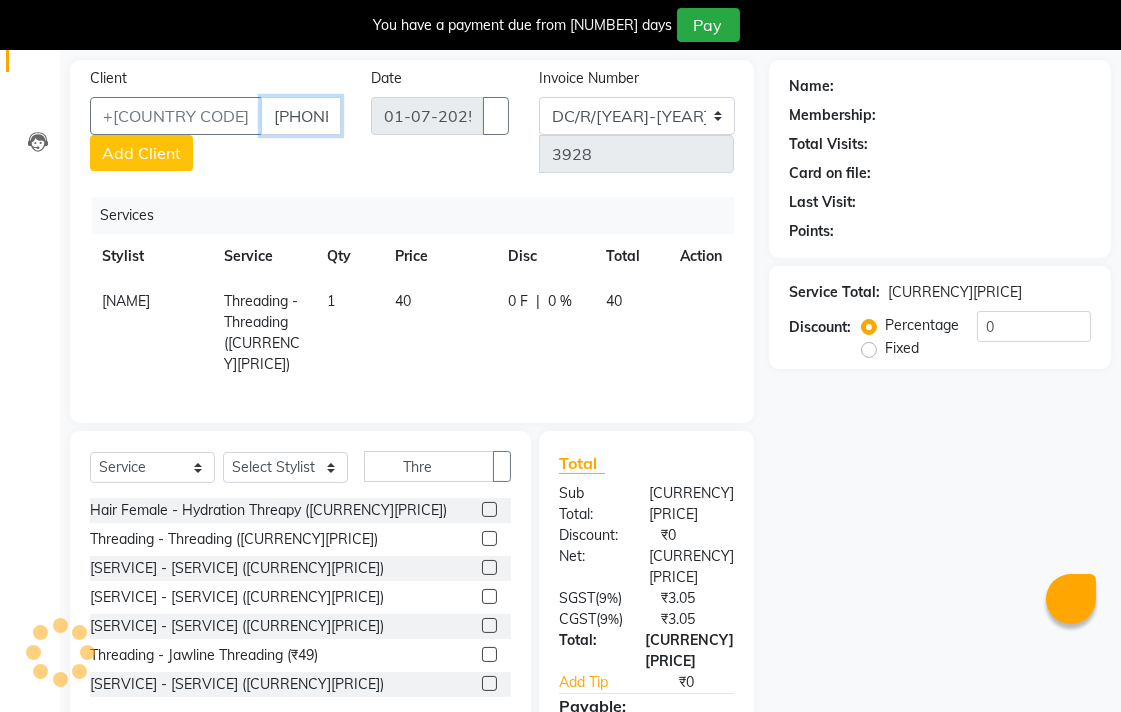 click on "[PHONE]" at bounding box center [301, 116] 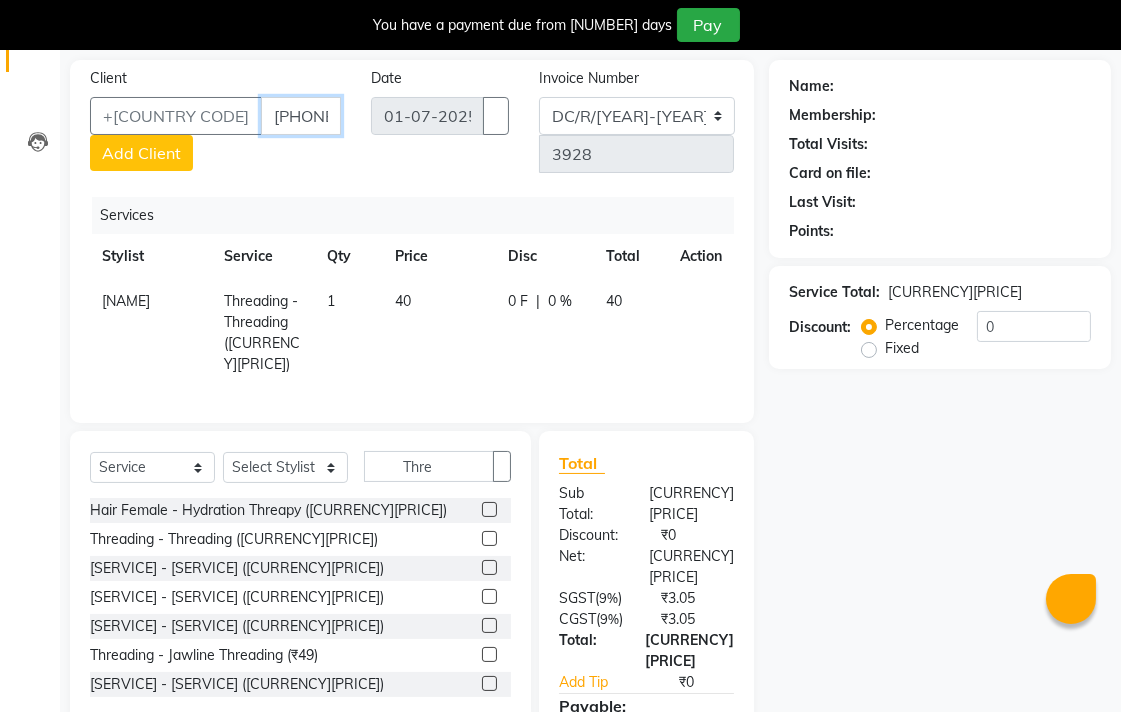 click on "[PHONE]" at bounding box center [301, 116] 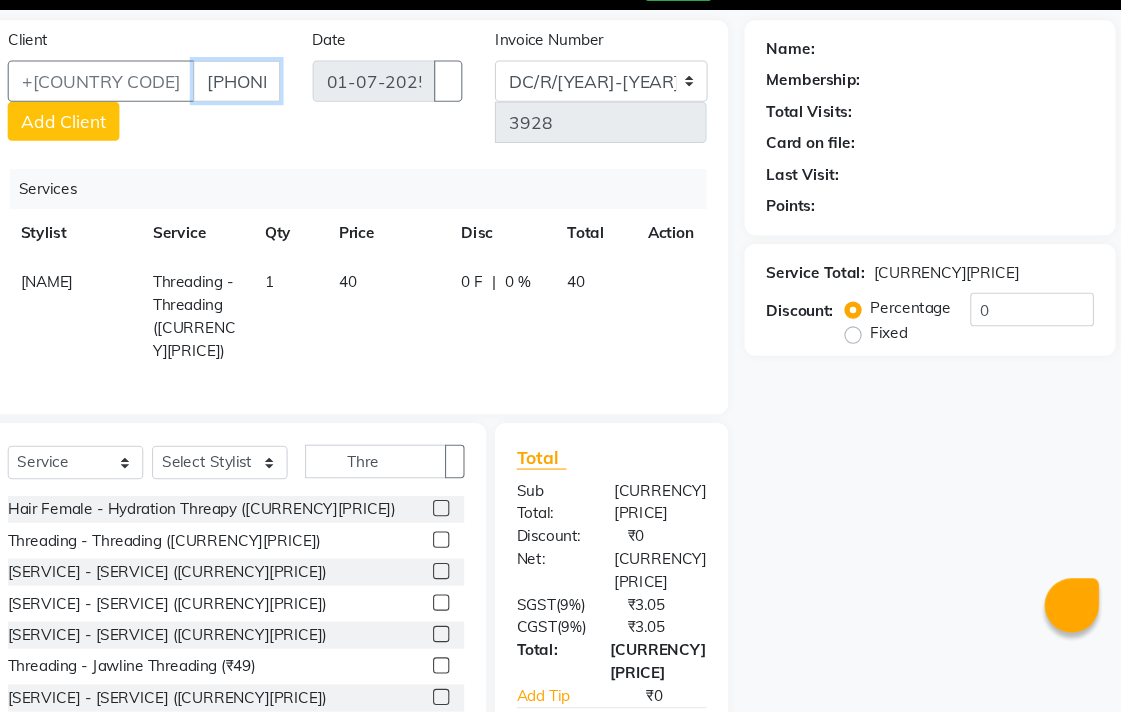 scroll, scrollTop: 166, scrollLeft: 0, axis: vertical 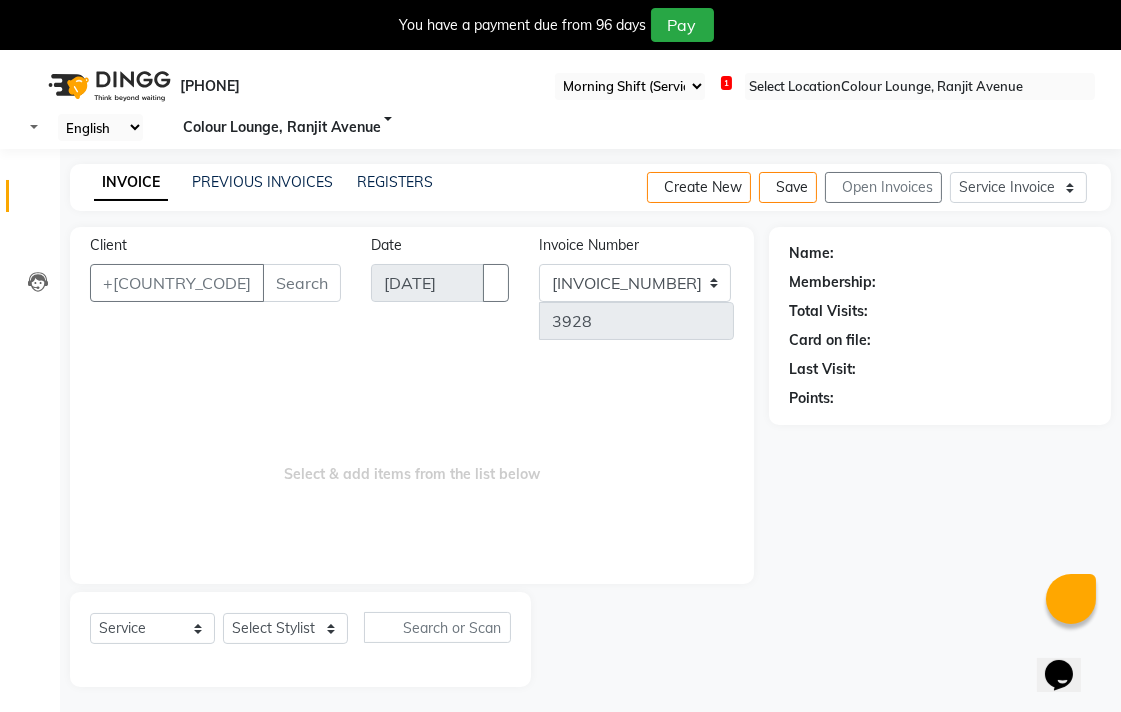 click on "Client" at bounding box center (302, 283) 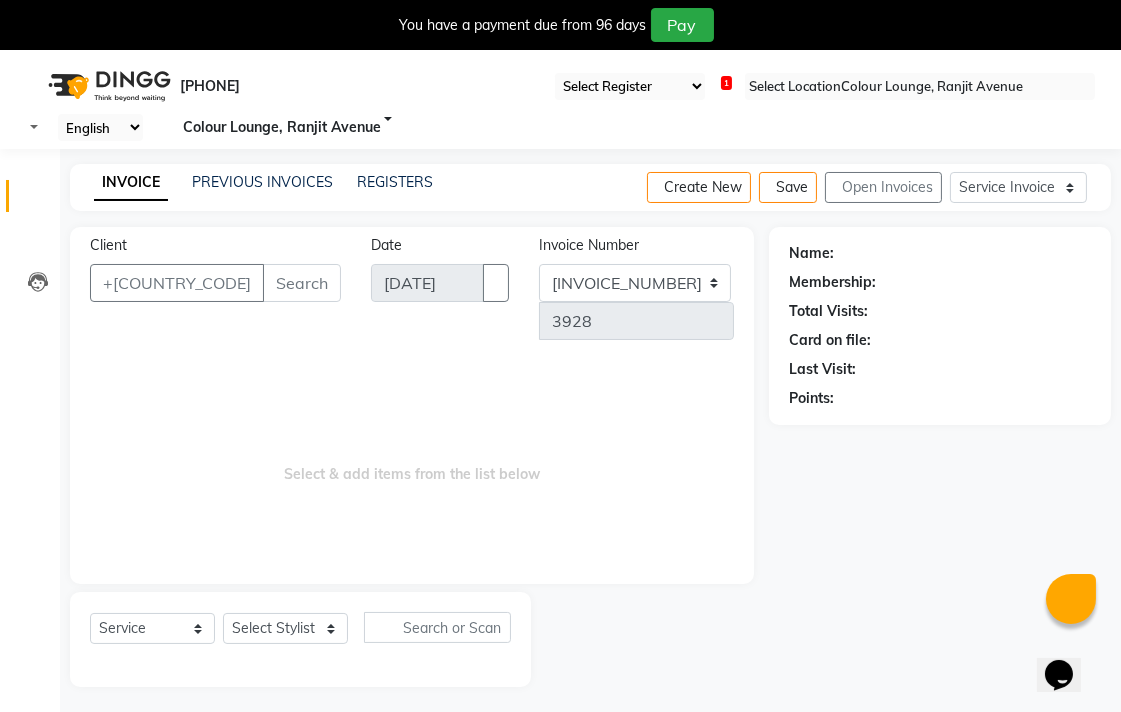 click on "Client" at bounding box center [302, 283] 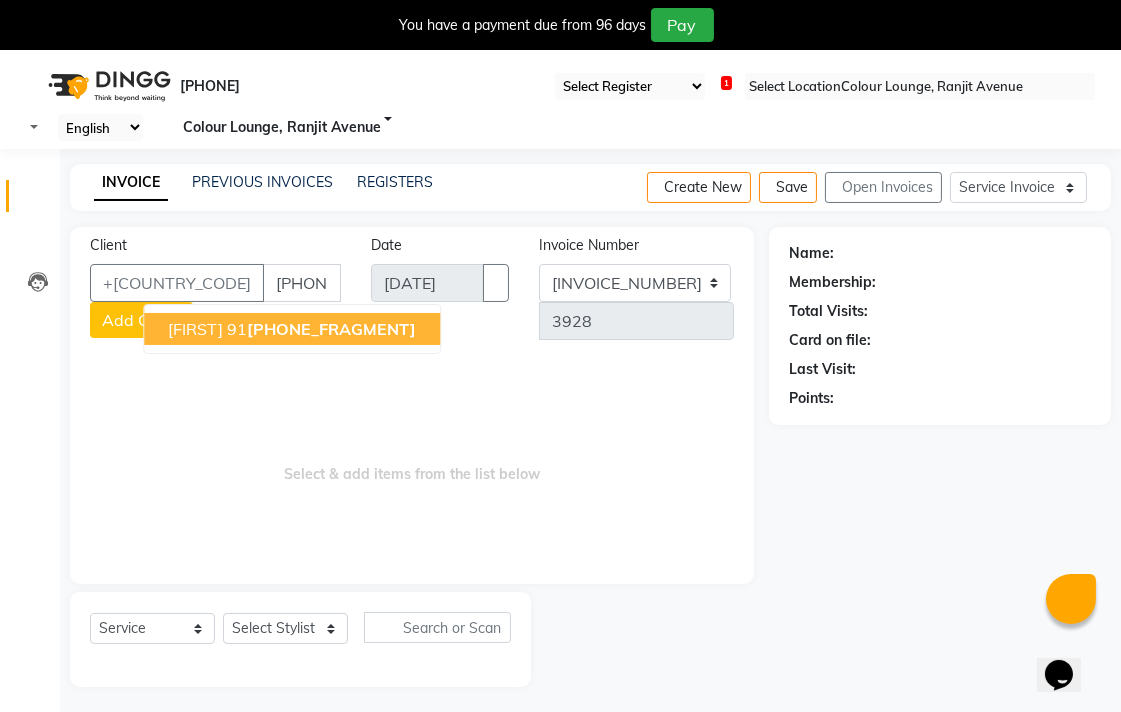 click on "[PHONE_FRAGMENT]" at bounding box center (331, 329) 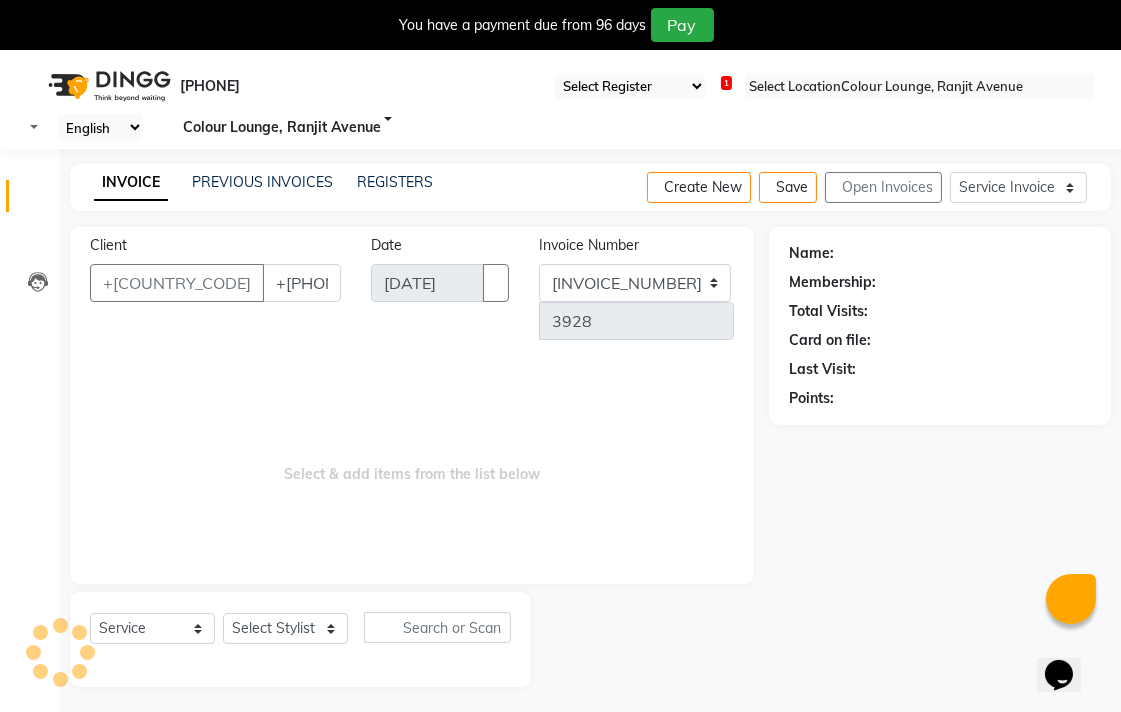 type on "+[PHONE_NUMBER]" 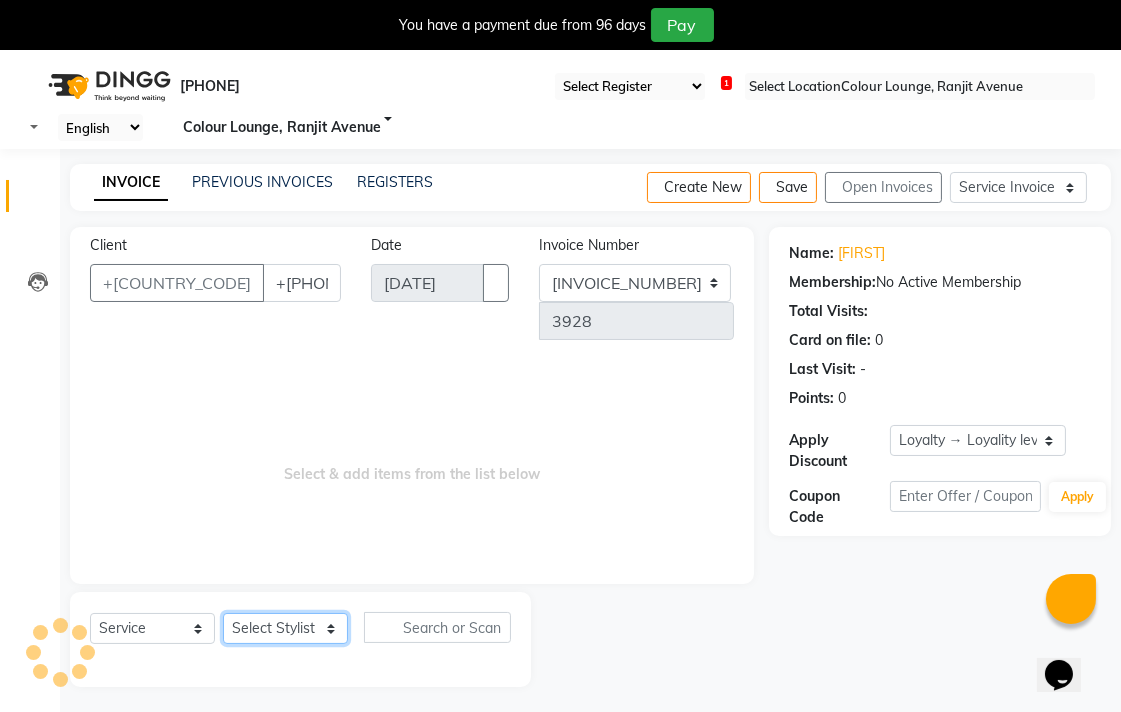 click on "Select Stylist Admin AMIT Birshika Colour Lounge, Ranjit Avenue Colour Lounge, Ranjit Avenue Digvijay JAGPREET SINGH KARAN JAFFAL KARAN KUMAR Komal mam LOVEPREET MAIBAM SURJIT SINGH MANDEEP MOHIT Nandani PARAS POOJA DEVNATH Pooja Negi PREM KOHLI RADHIKA Rahul guard Reema mehra Riya Sahil SAJAN SAMEER SANIA SANJAY SIMRAN Sonia Sunita TANUJ VISHAL Vishal singh" at bounding box center (285, 628) 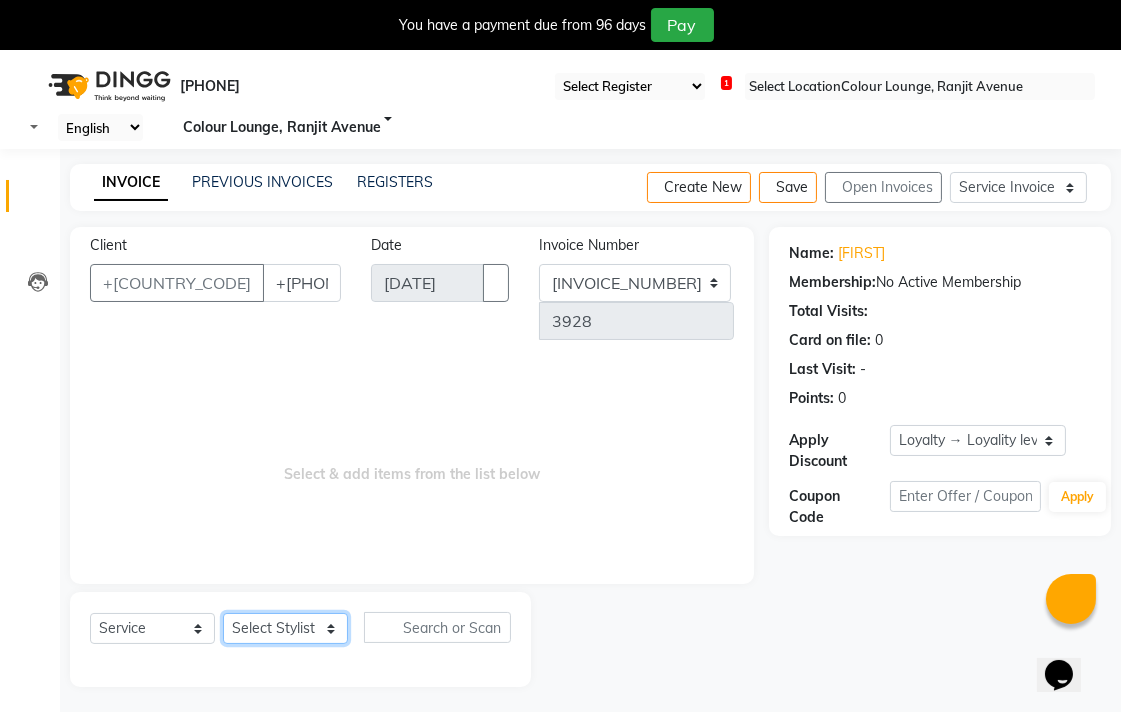 select on "[PHONE_NUMBER]" 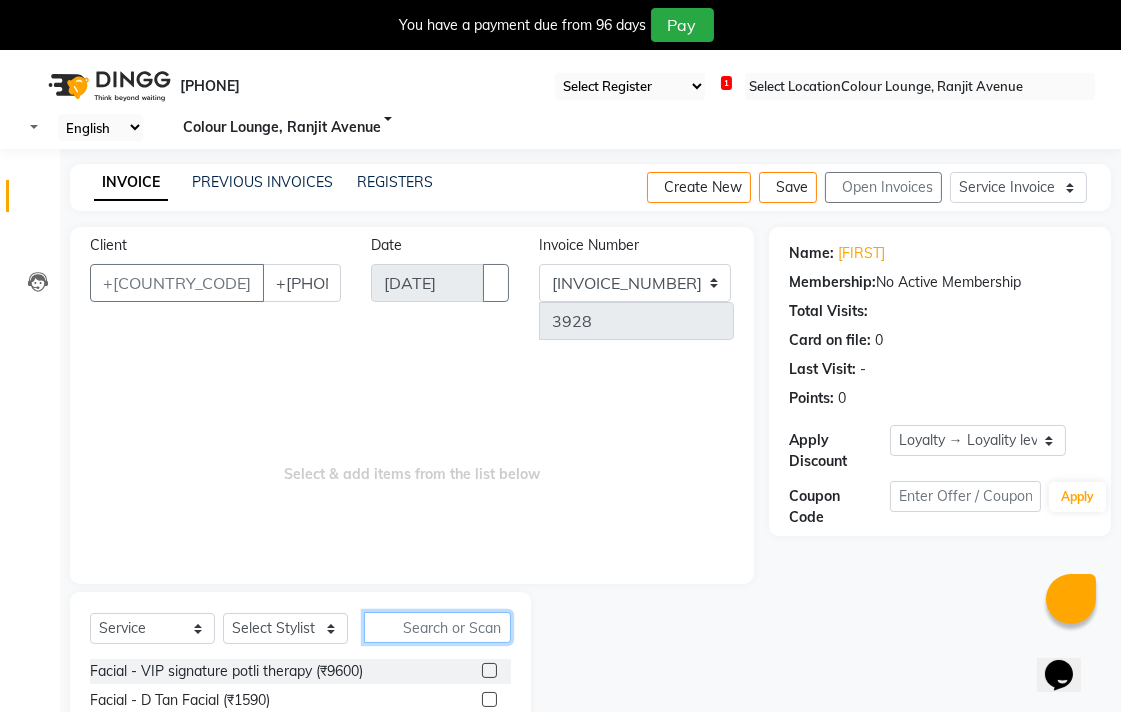 click at bounding box center (437, 627) 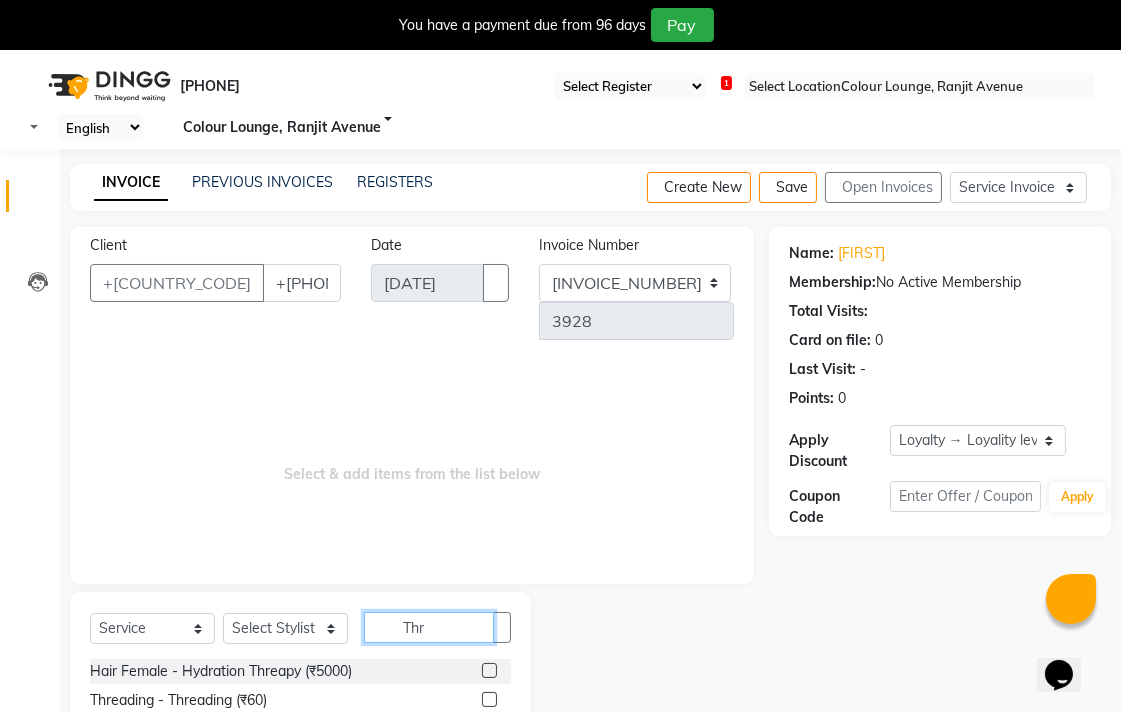 type on "Thr" 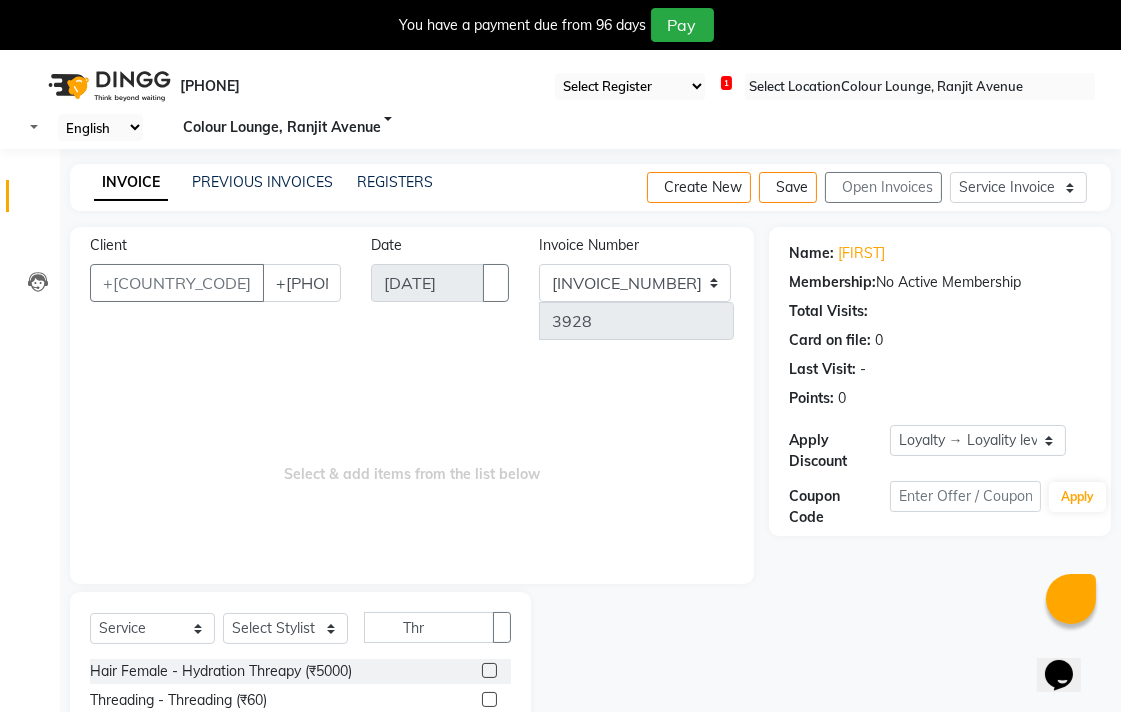 click at bounding box center (489, 699) 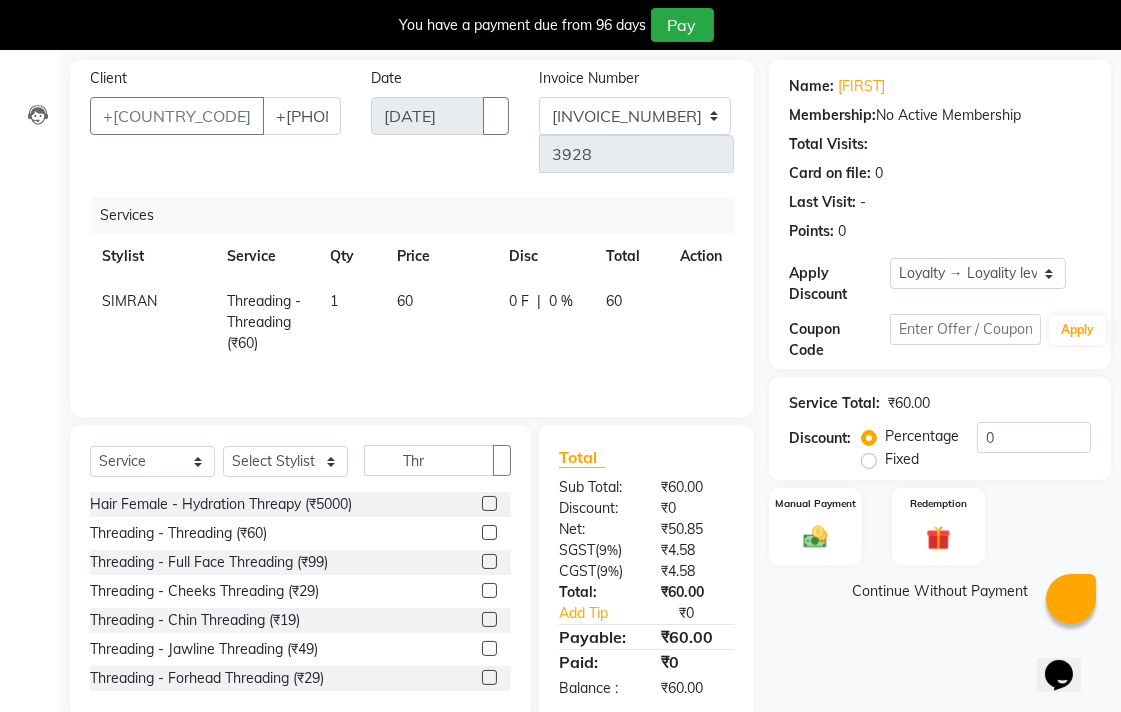 click on "60" at bounding box center (129, 301) 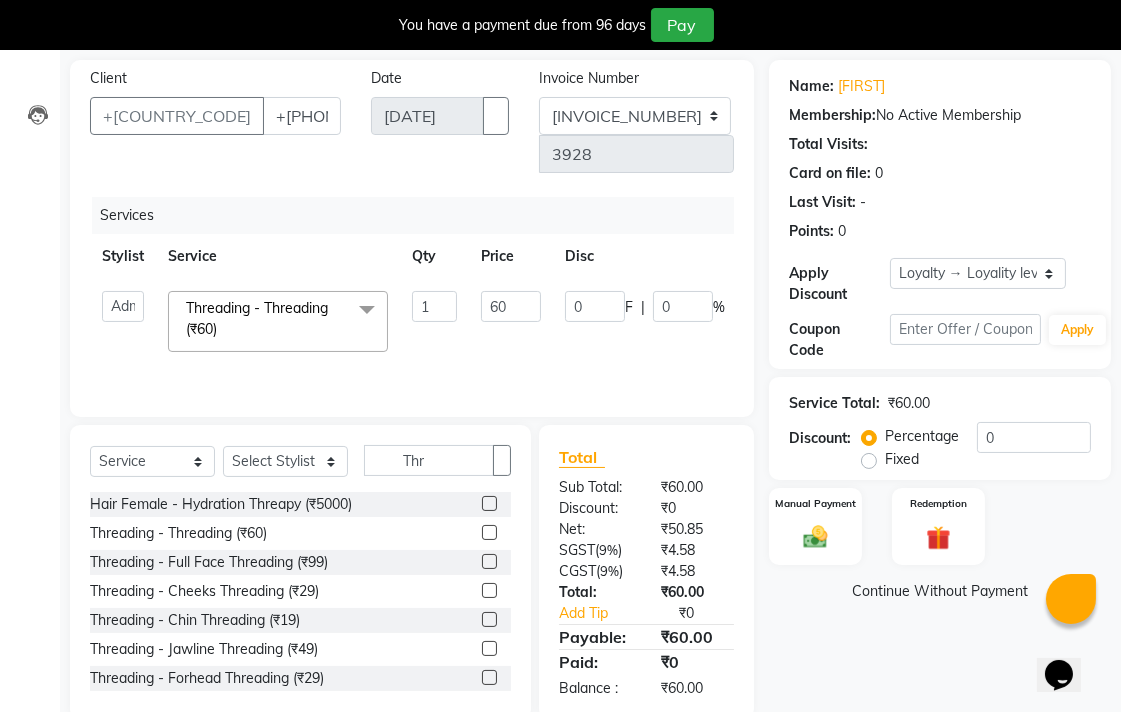 scroll, scrollTop: 166, scrollLeft: 0, axis: vertical 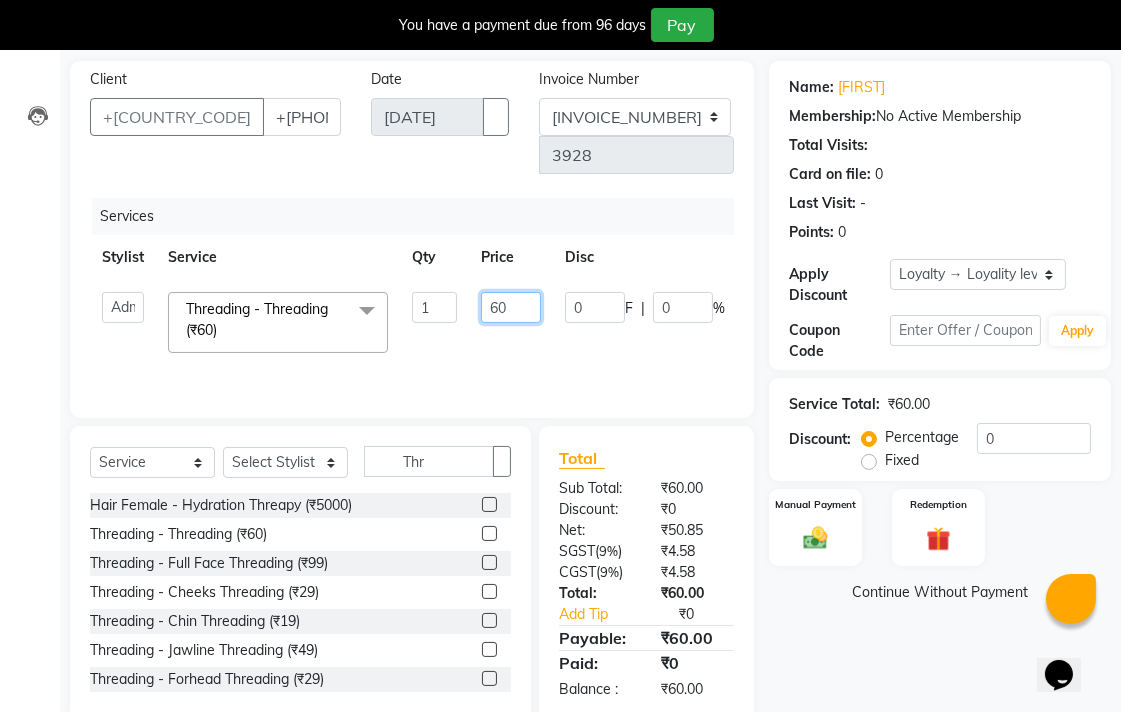 click on "60" at bounding box center [434, 307] 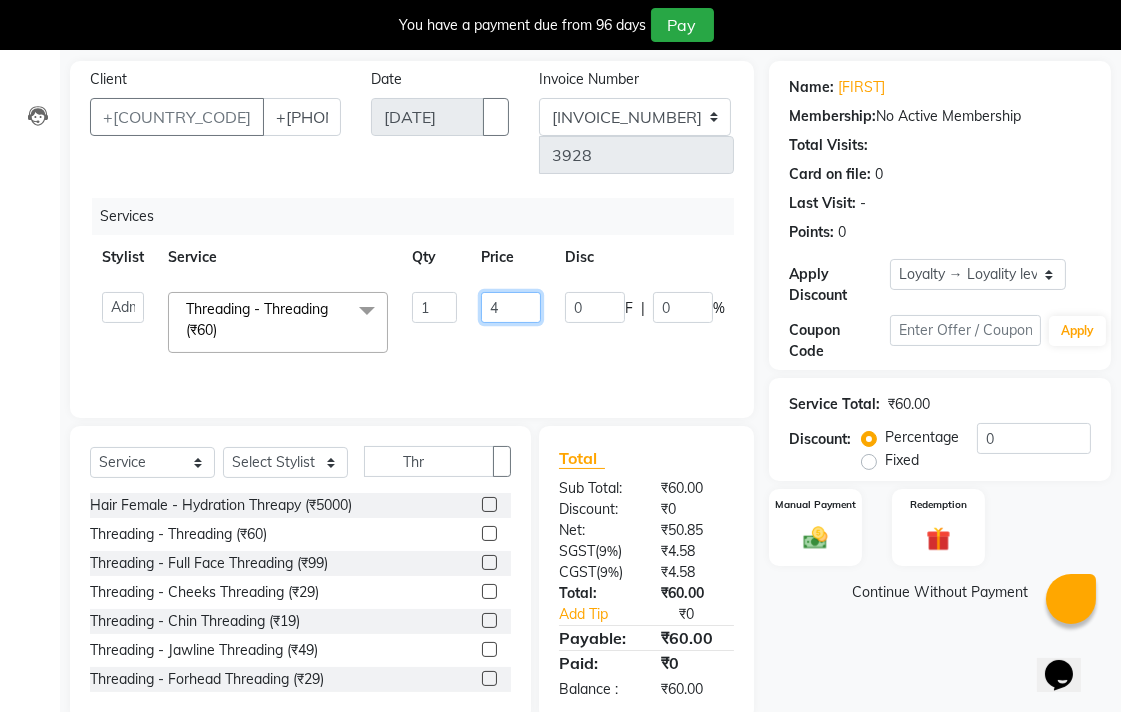 type on "40" 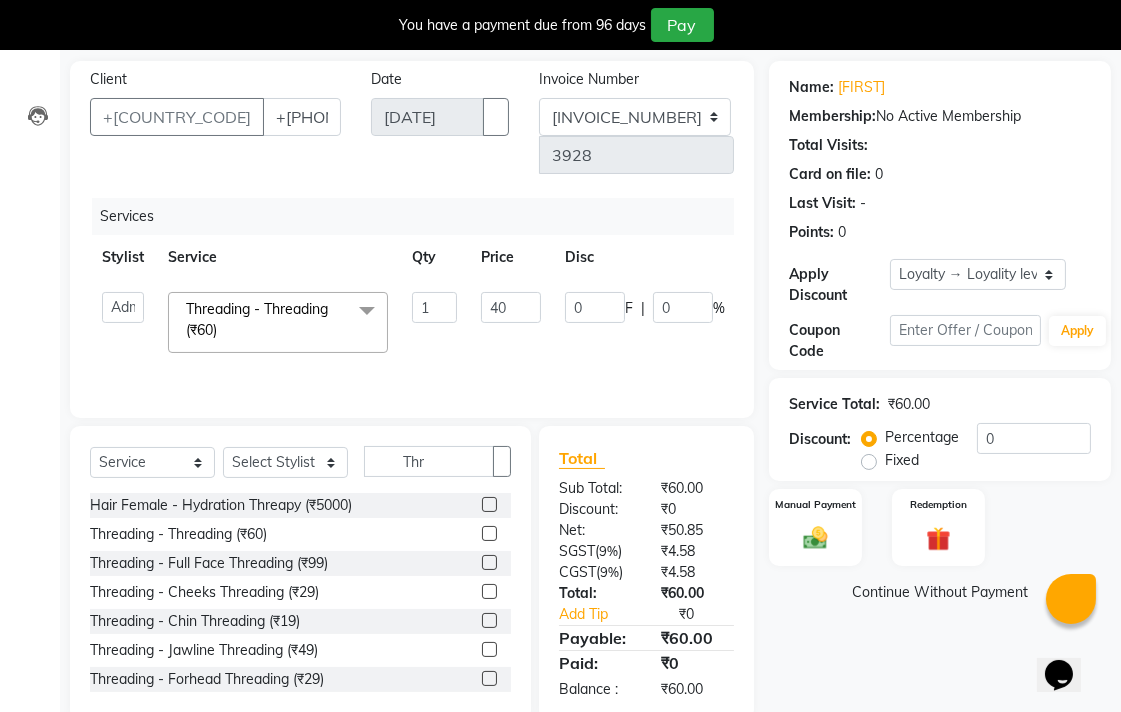 click on "INVOICE PREVIOUS INVOICES REGISTERS Create New   Save   Open Invoices  Service Invoice Product Invoice Client +91 9170156657 Date 01-07-2025 Invoice Number  DC/R/2025-2026  CL/R/2025-2026 3928 Services Stylist Service Qty Price Disc Total Action  Admin   AMIT   Birshika   Colour Lounge, Ranjit Avenue   Colour Lounge, Ranjit Avenue   Digvijay   JAGPREET SINGH   KARAN JAFFAL   KARAN KUMAR   Komal mam   LOVEPREET   MAIBAM SURJIT SINGH   MANDEEP   MOHIT   Nandani   PARAS   POOJA DEVNATH   Pooja Negi   PREM KOHLI   RADHIKA   Rahul guard   Reema mehra   Riya   Sahil   SAJAN   SAMEER   SANIA   SANJAY   SIMRAN   Sonia   Sunita   TANUJ   VISHAL   Vishal singh  Threading - Threading (₹60)  x Facial - VIP signature potli therapy (₹9600) Facial - D Tan Facial (₹1590) Facial - French Facial (₹1770) Facial - Glow Facial (₹2500) Facial - Dermasage Luxury Skin Treatment (₹8000) Facial - Algotherm Luxury Facial (₹10000) Facial - Vitamin C Retinol Facial (₹6000) Facial - Vip Signature Facial (₹7000) 1 40 0 F" at bounding box center (590, 374) 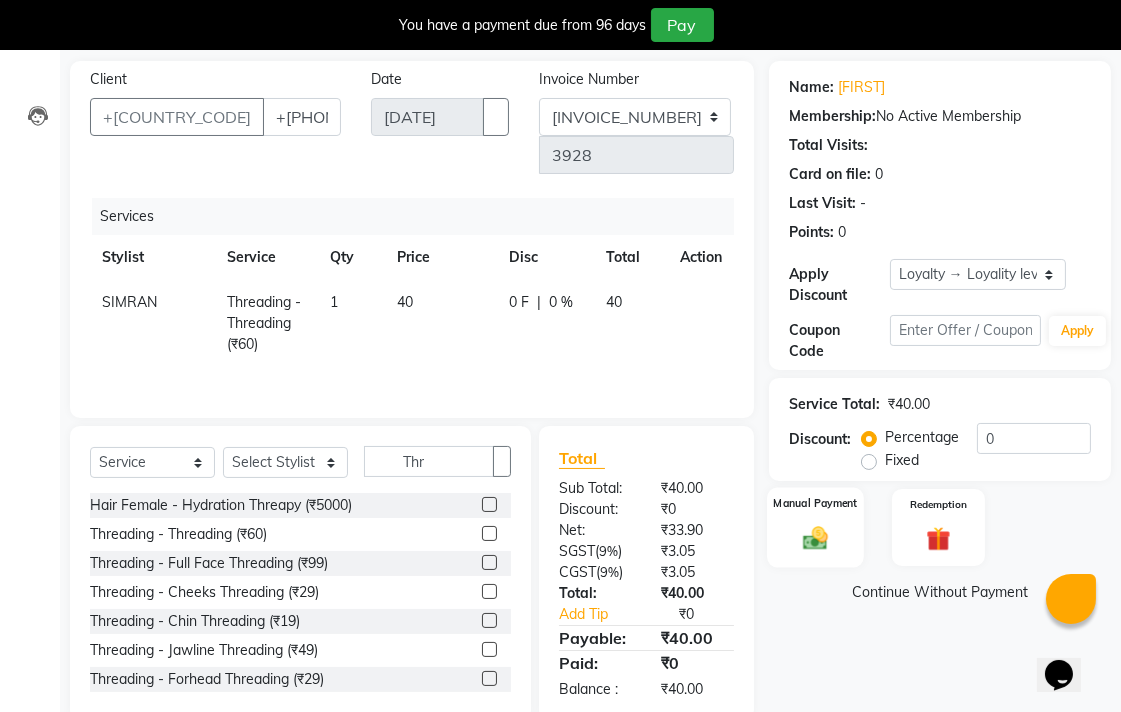 click at bounding box center [815, 537] 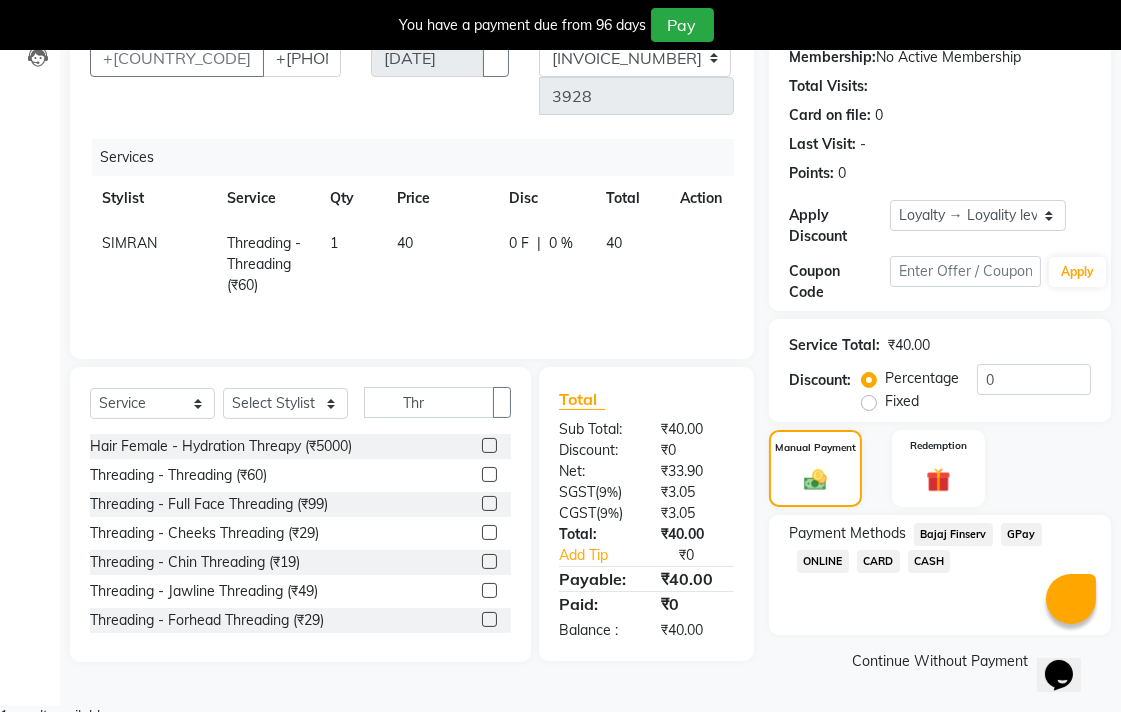 click on "GPay" at bounding box center [953, 534] 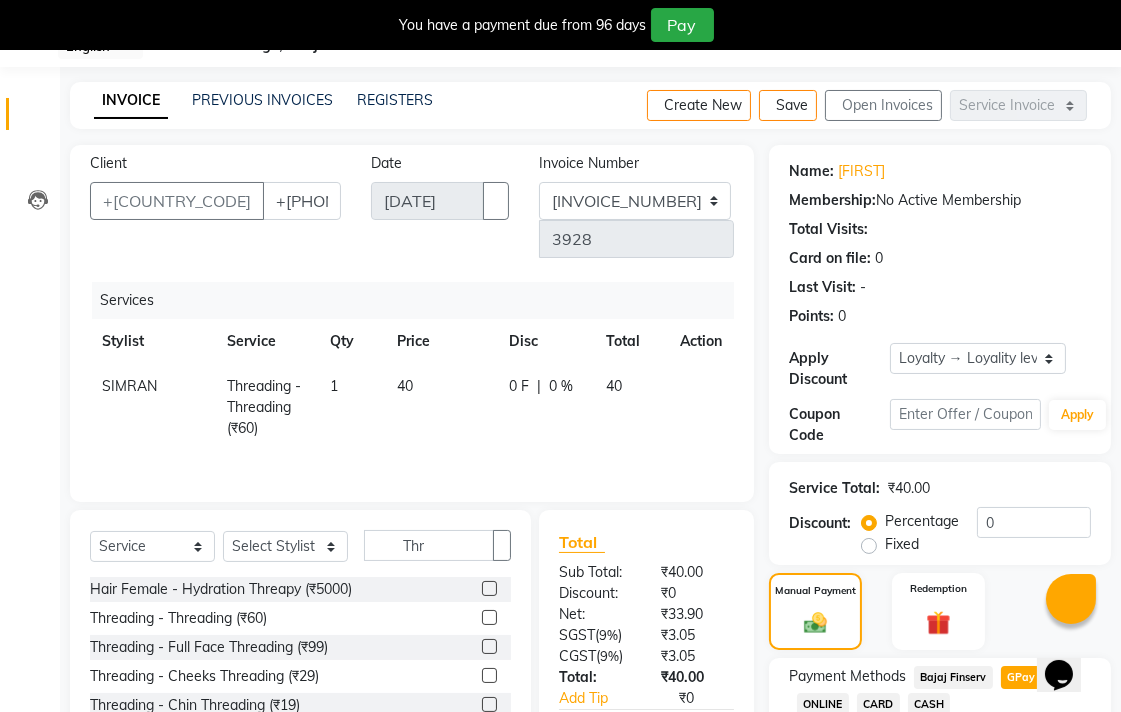 scroll, scrollTop: 282, scrollLeft: 0, axis: vertical 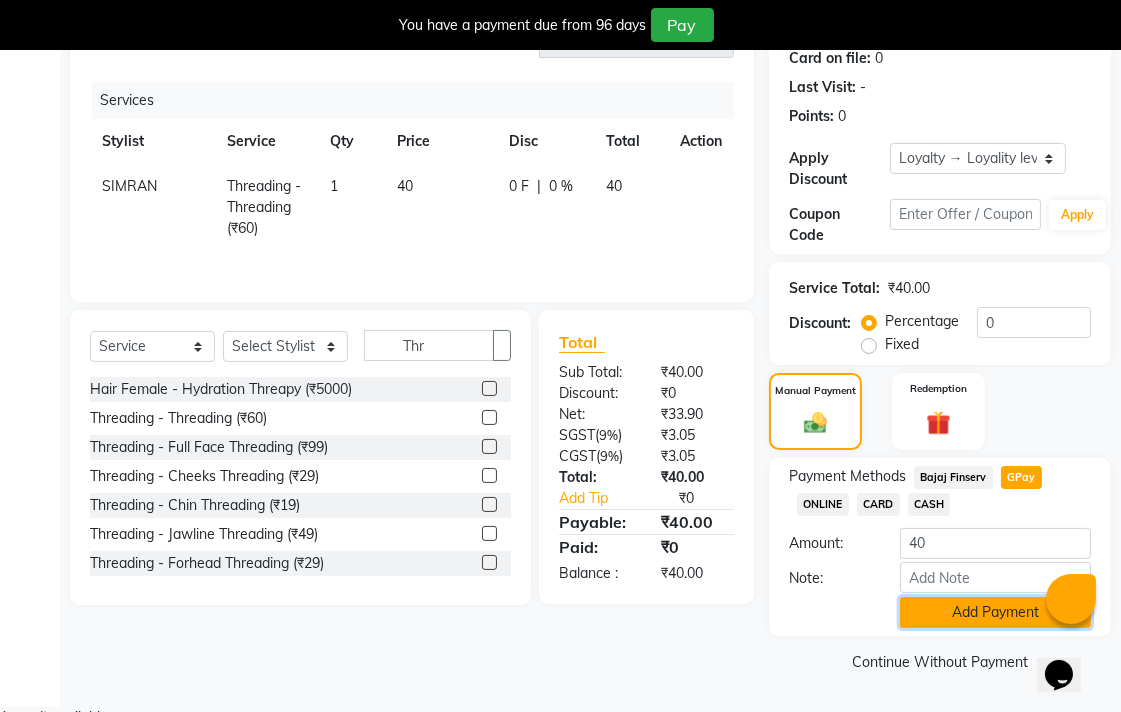 click on "Add Payment" at bounding box center [995, 612] 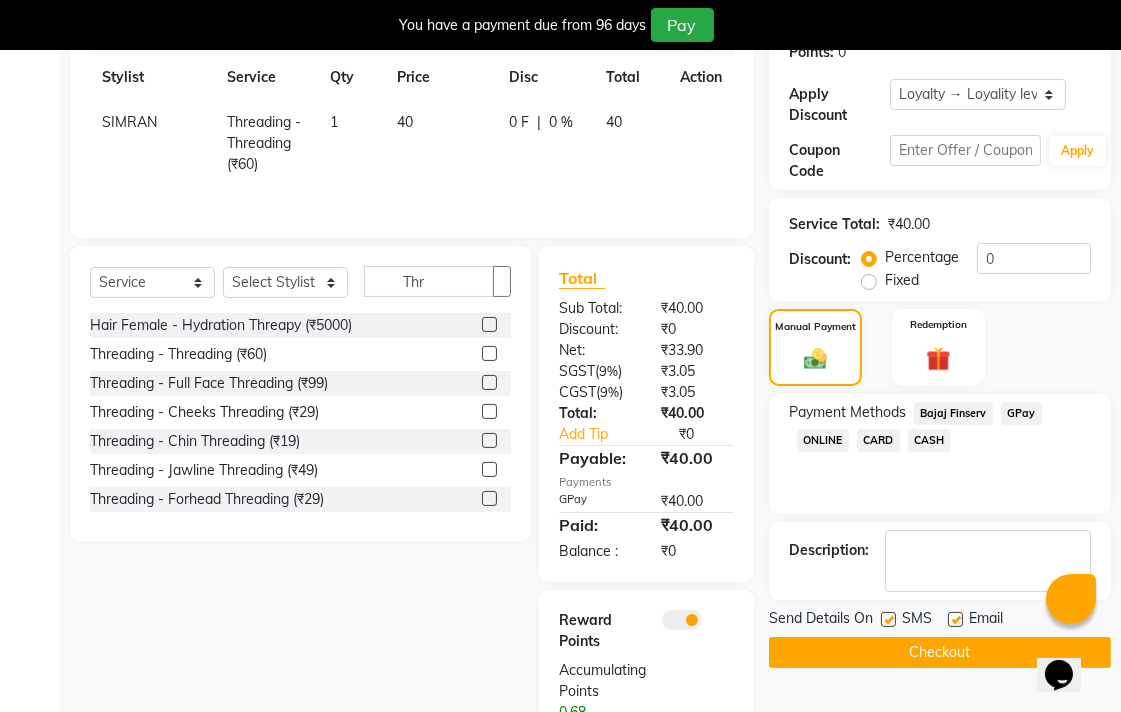 scroll, scrollTop: 368, scrollLeft: 0, axis: vertical 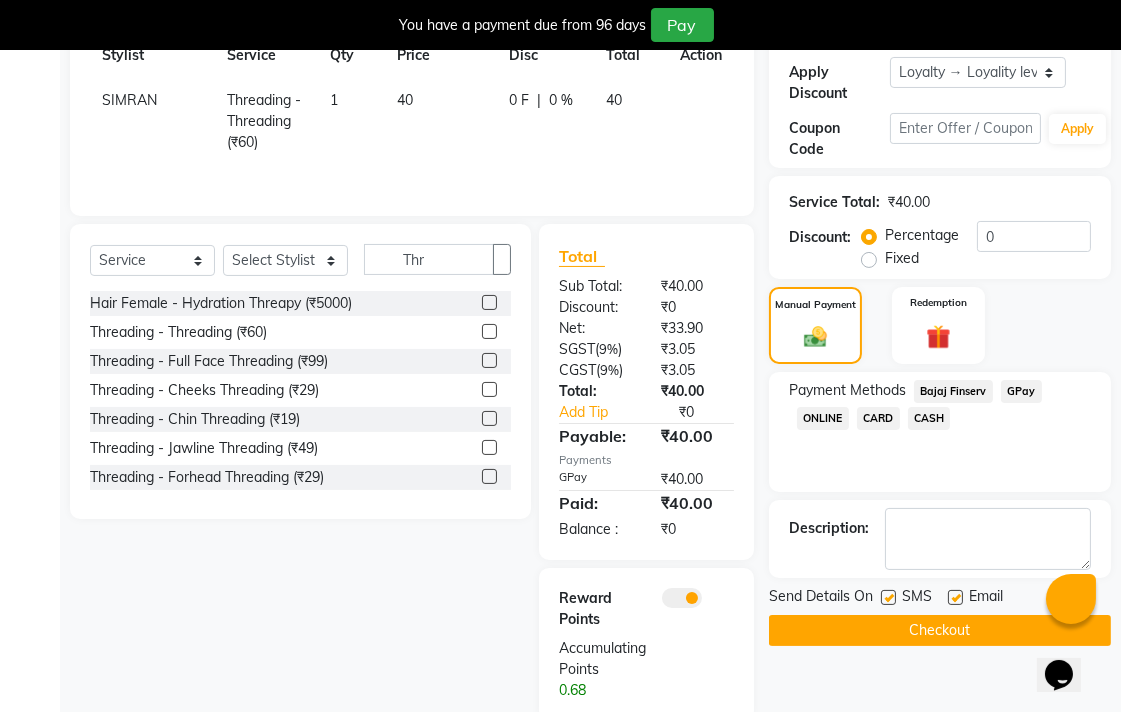 click at bounding box center (955, 597) 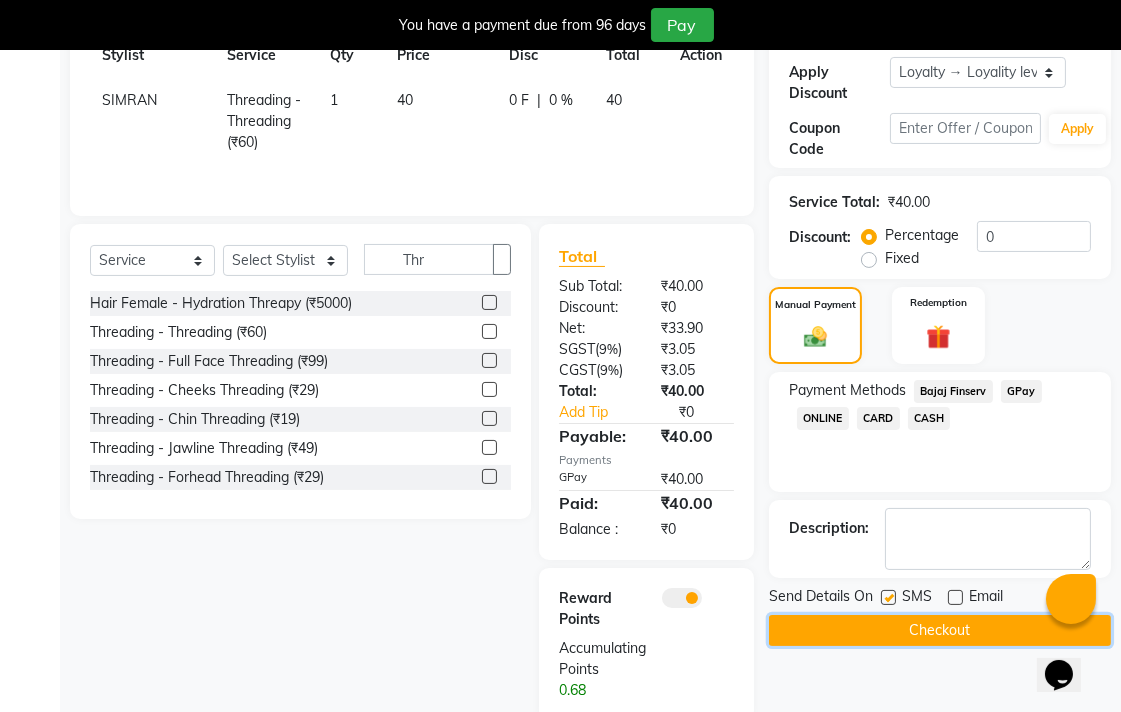 click on "Checkout" at bounding box center (940, 630) 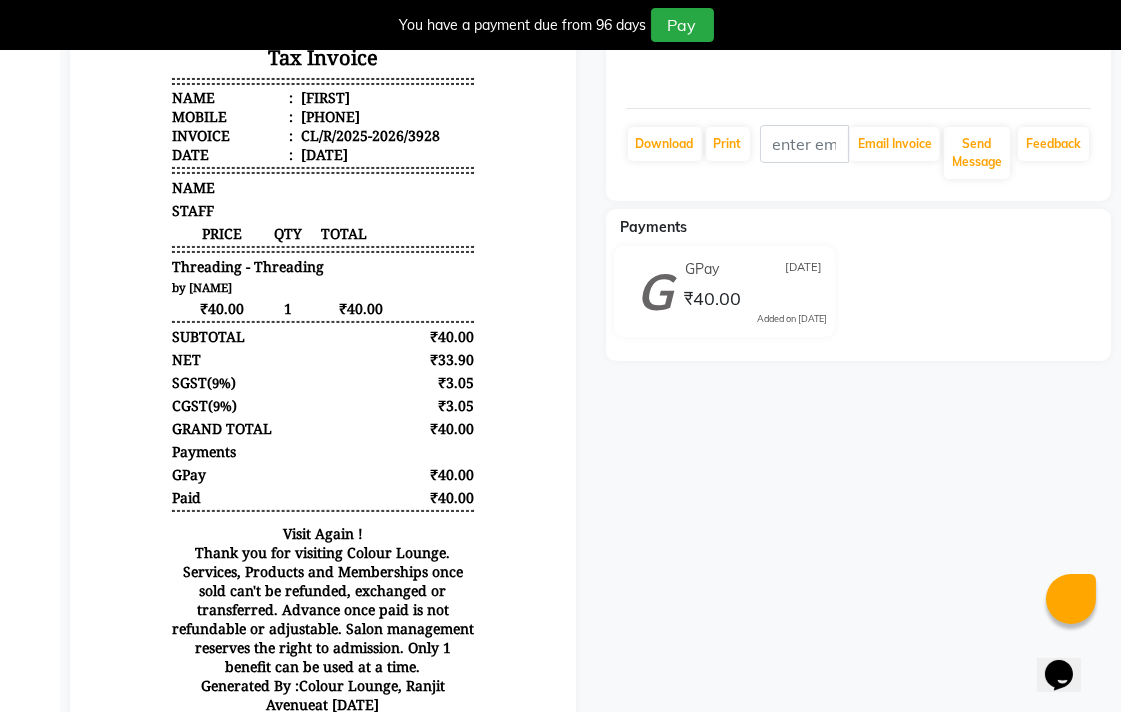 scroll, scrollTop: 0, scrollLeft: 0, axis: both 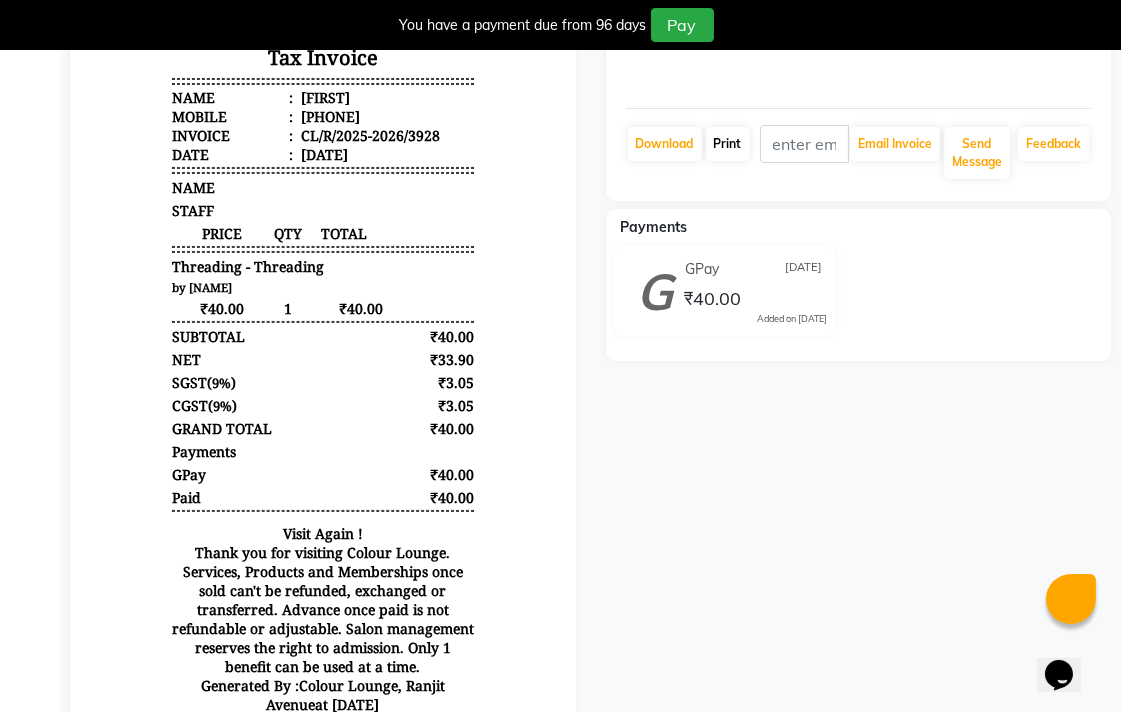 click on "Print" at bounding box center (665, 144) 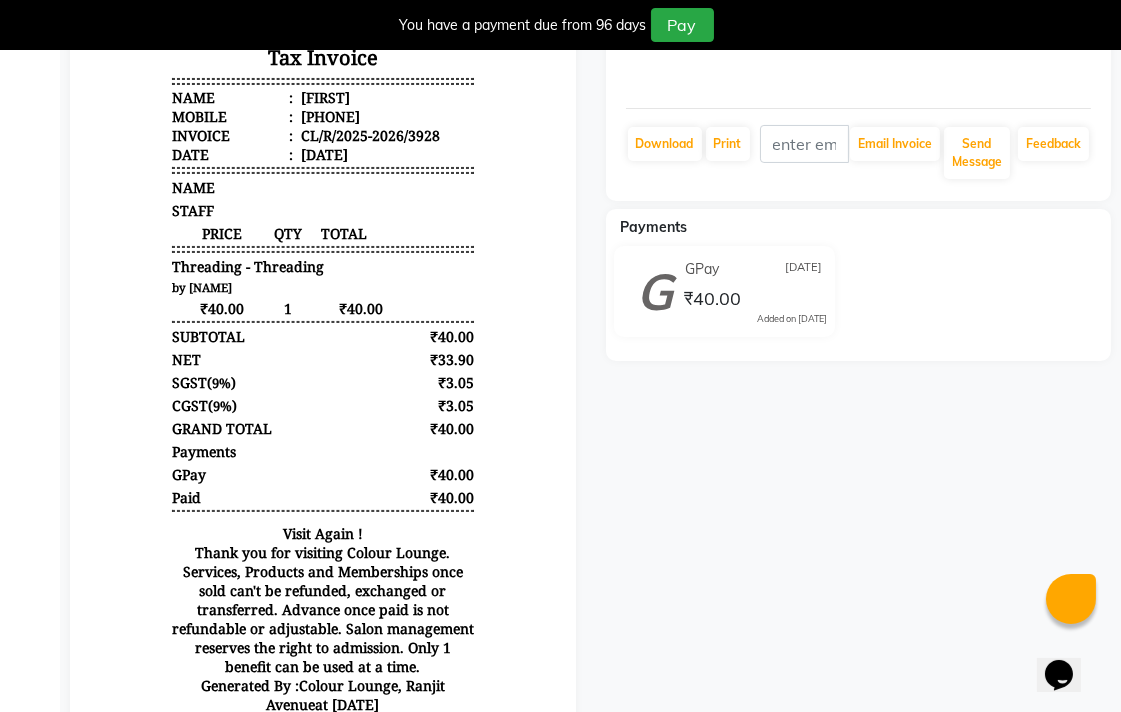click at bounding box center (1105, 8) 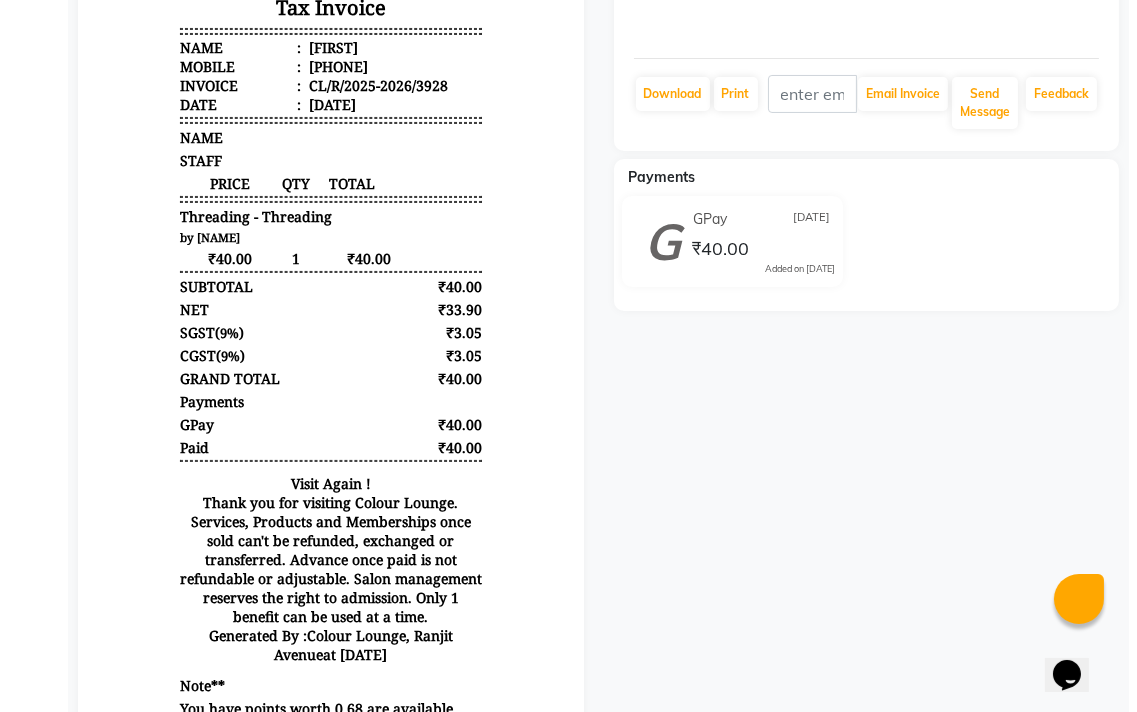 scroll, scrollTop: 0, scrollLeft: 0, axis: both 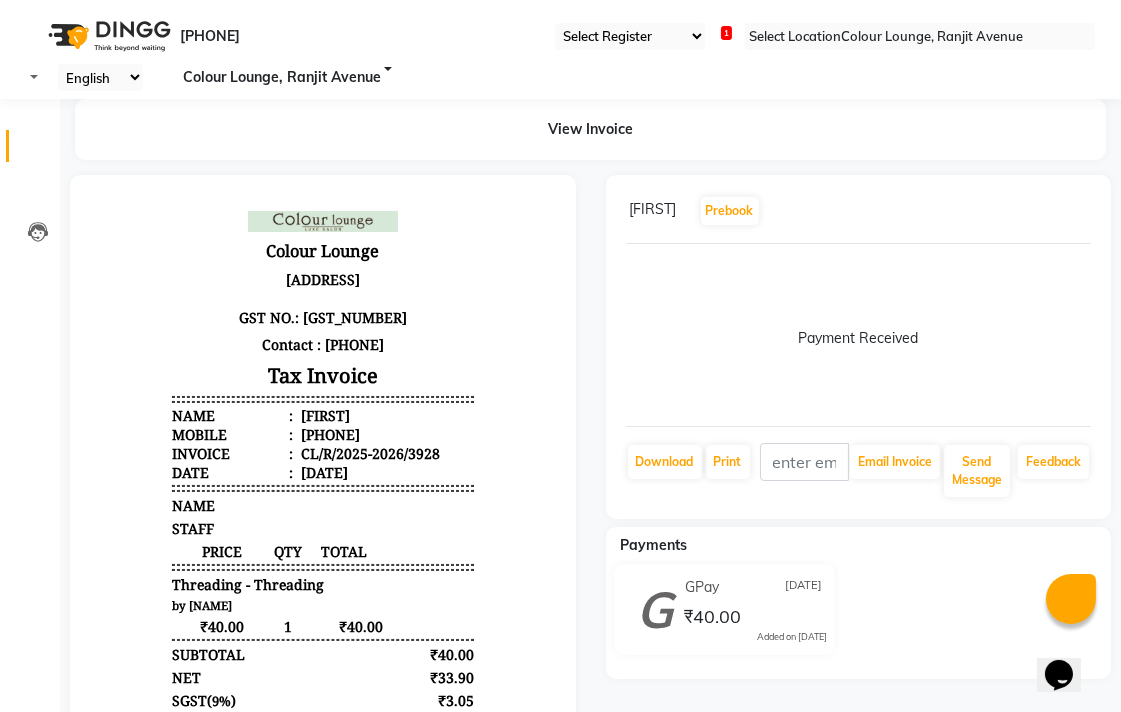 click at bounding box center [38, 151] 